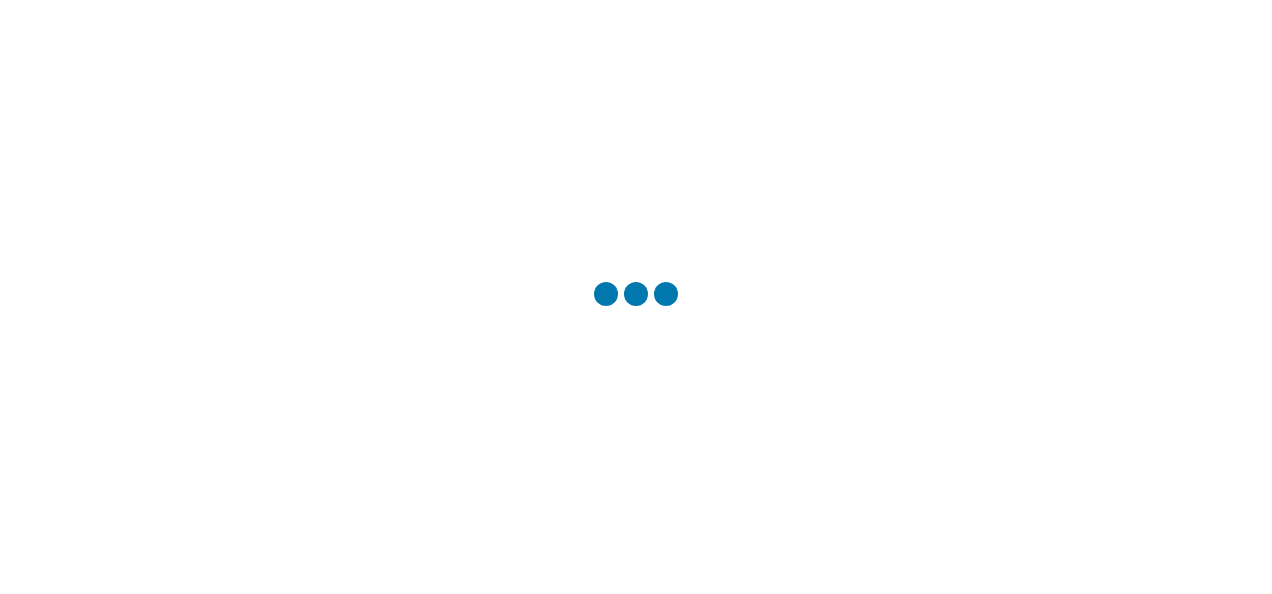 scroll, scrollTop: 0, scrollLeft: 0, axis: both 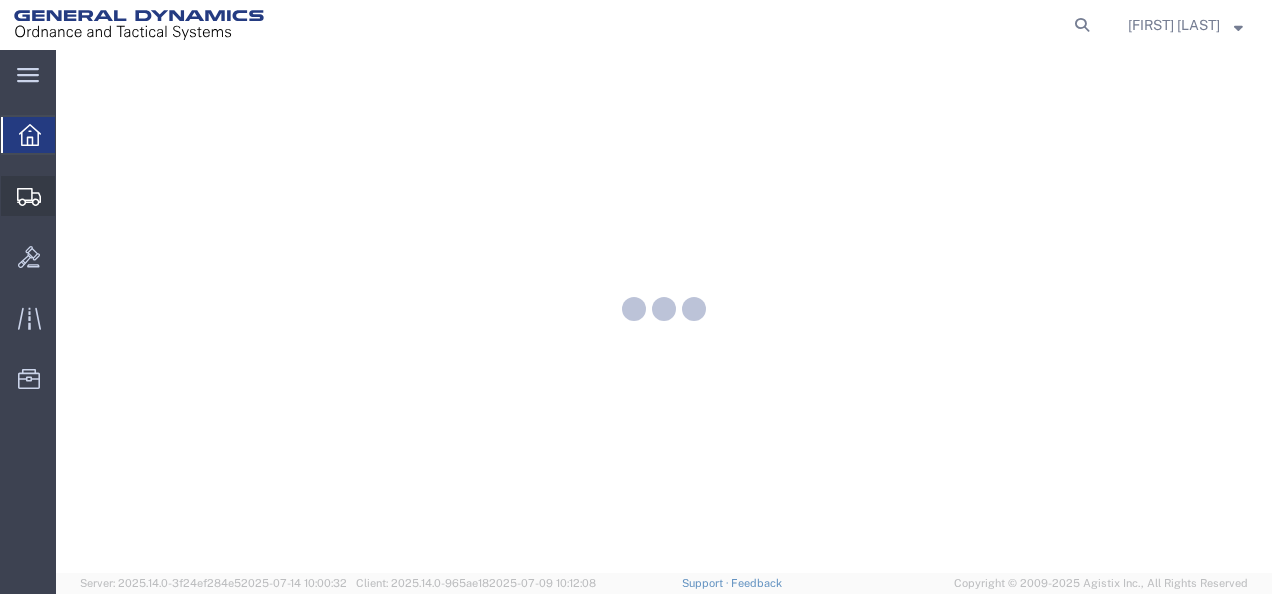 click 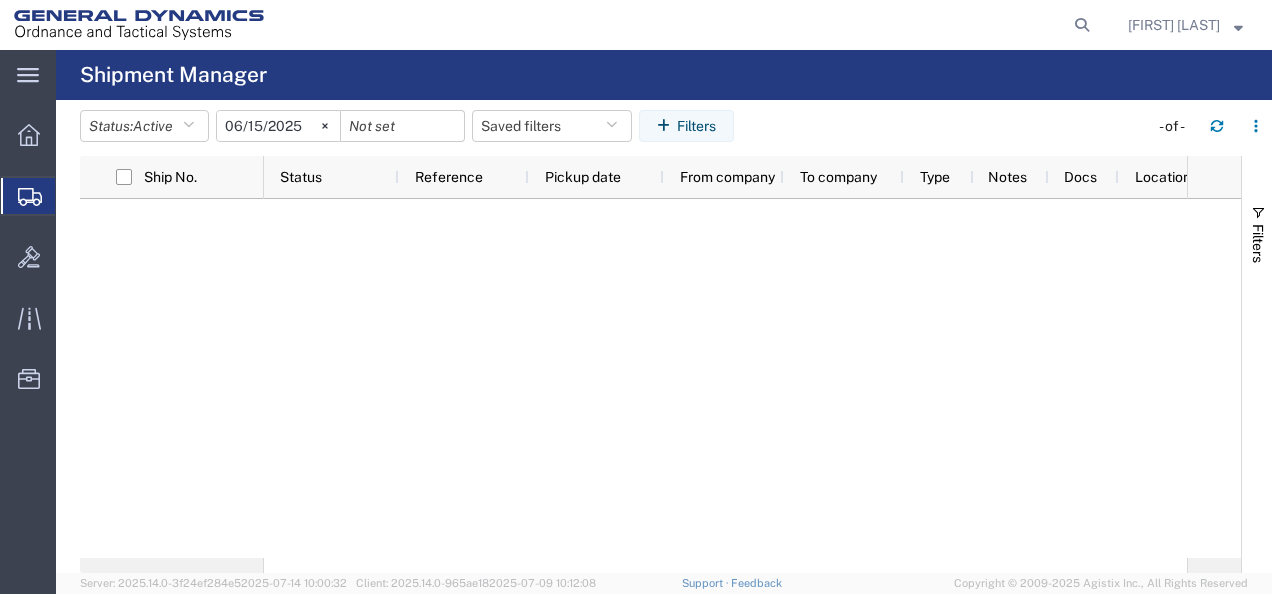 click on "Create Shipment" 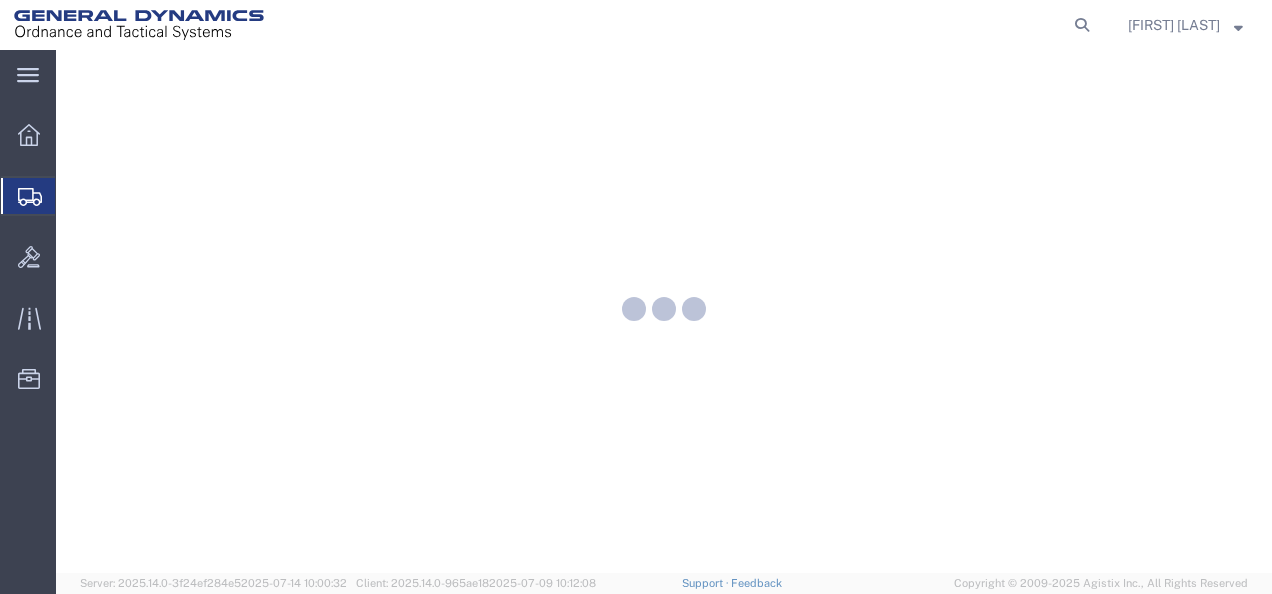 scroll, scrollTop: 0, scrollLeft: 0, axis: both 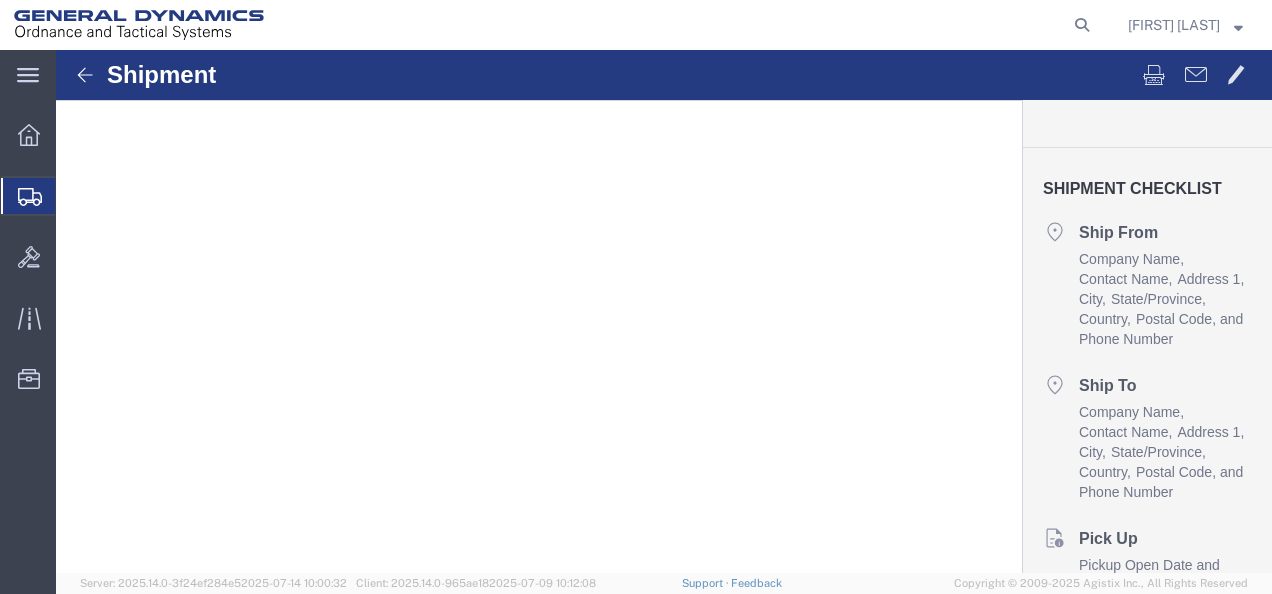 click at bounding box center [85, 75] 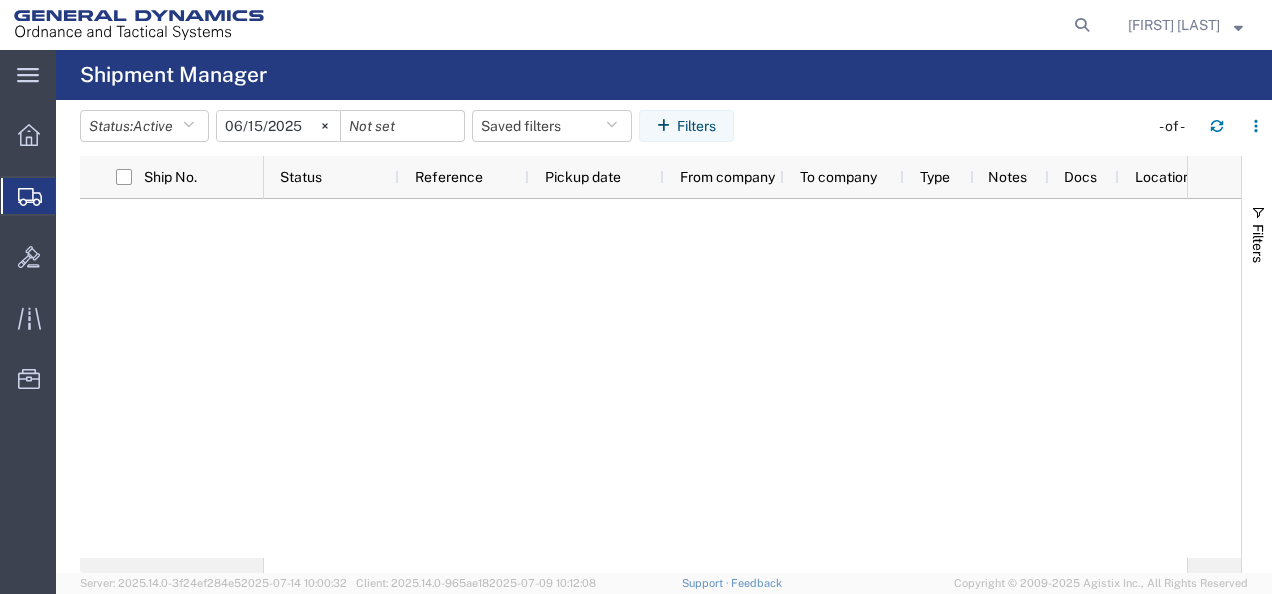 click on "Create Shipment" 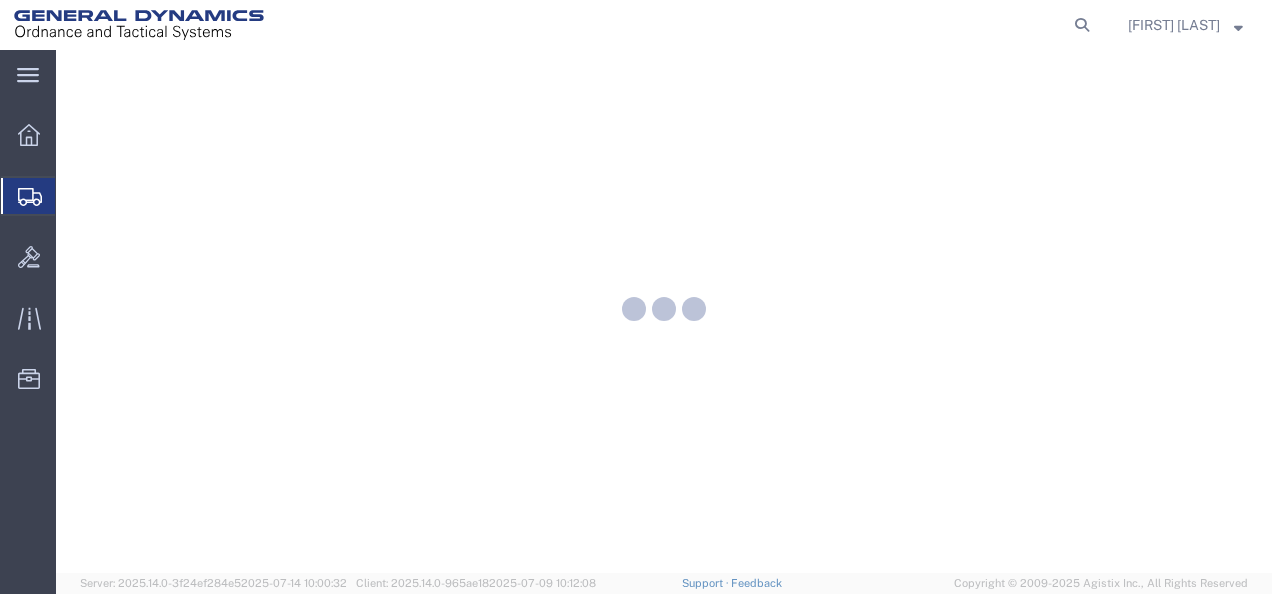 scroll, scrollTop: 0, scrollLeft: 0, axis: both 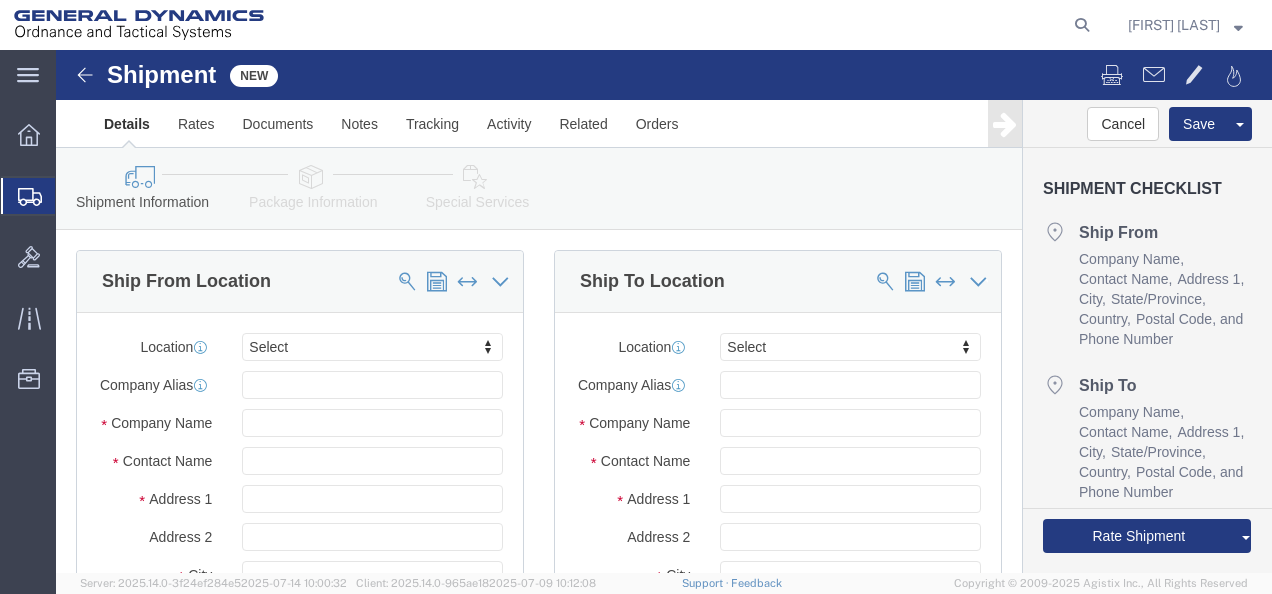 select 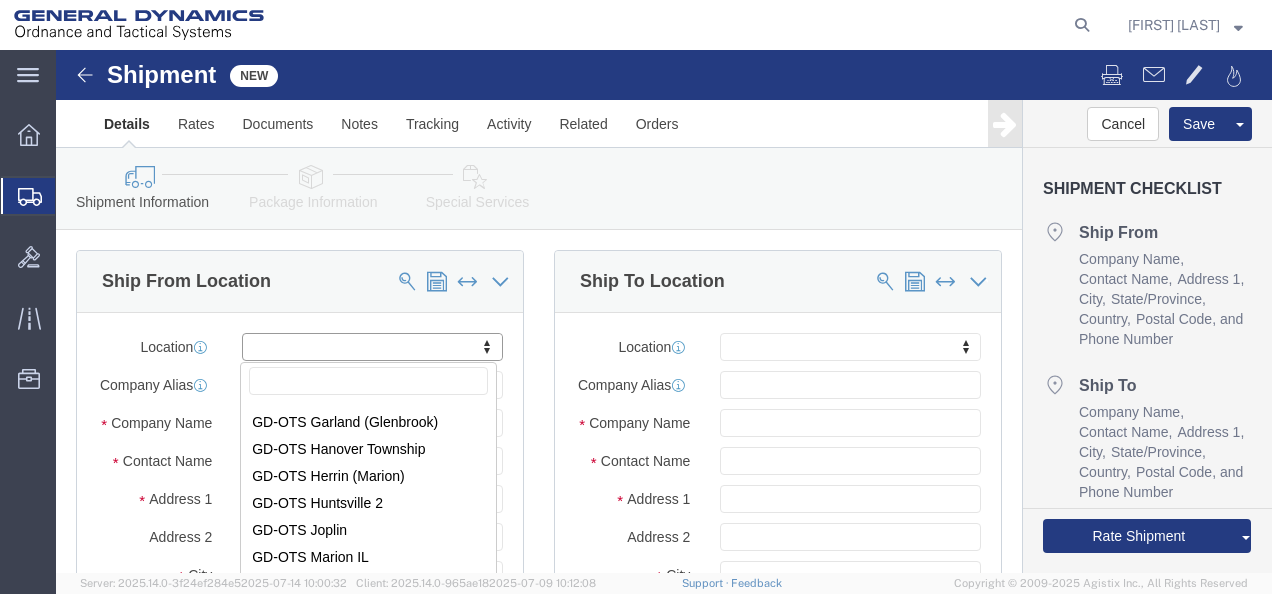 scroll, scrollTop: 330, scrollLeft: 0, axis: vertical 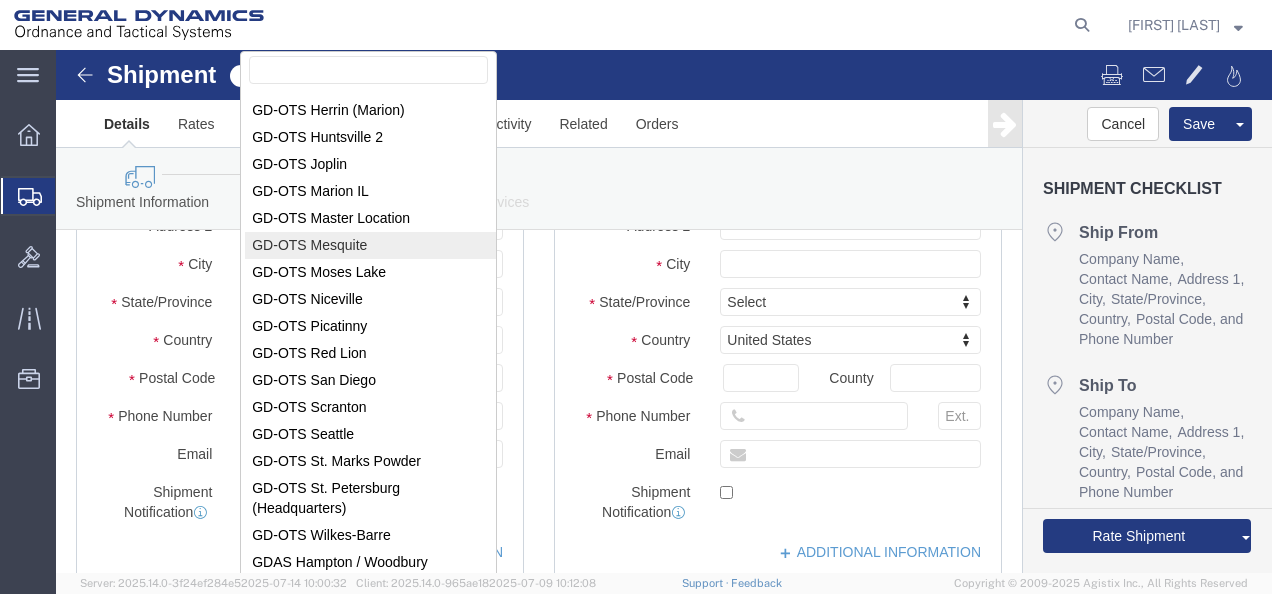 select on "64231" 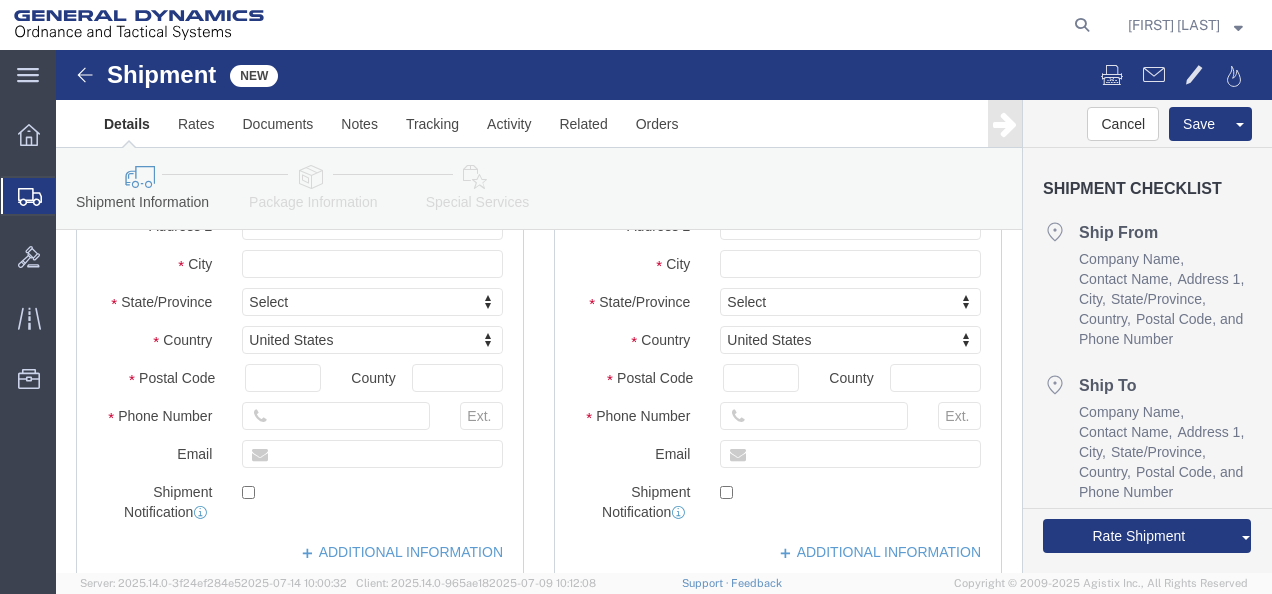 scroll, scrollTop: 21, scrollLeft: 0, axis: vertical 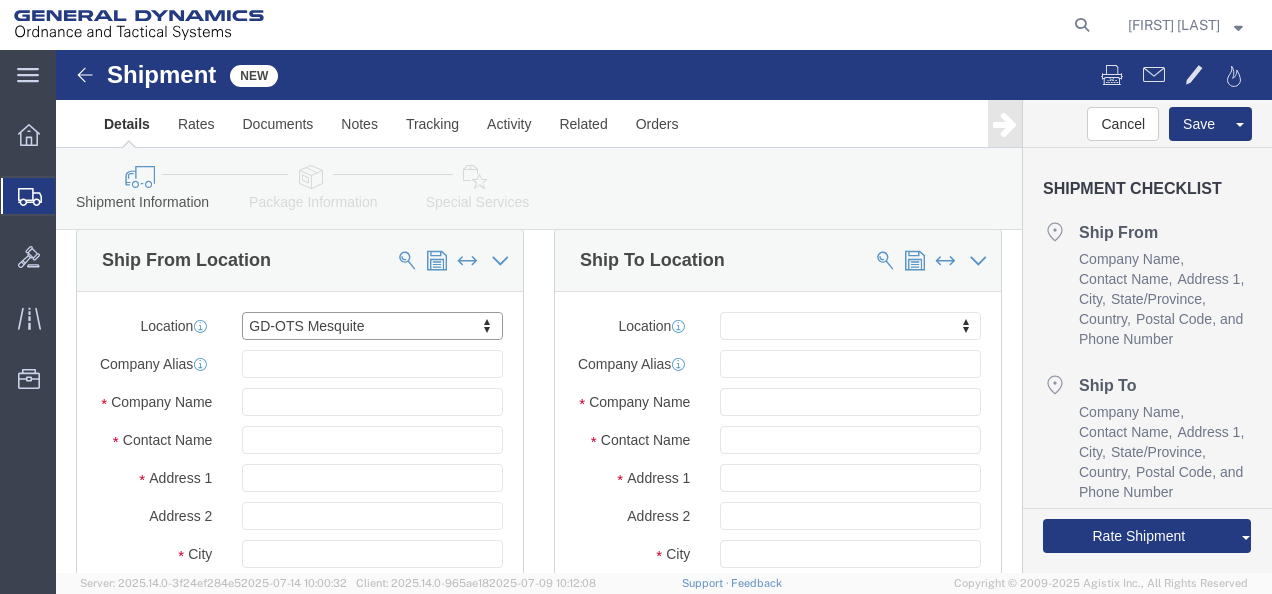 select on "[STATE]" 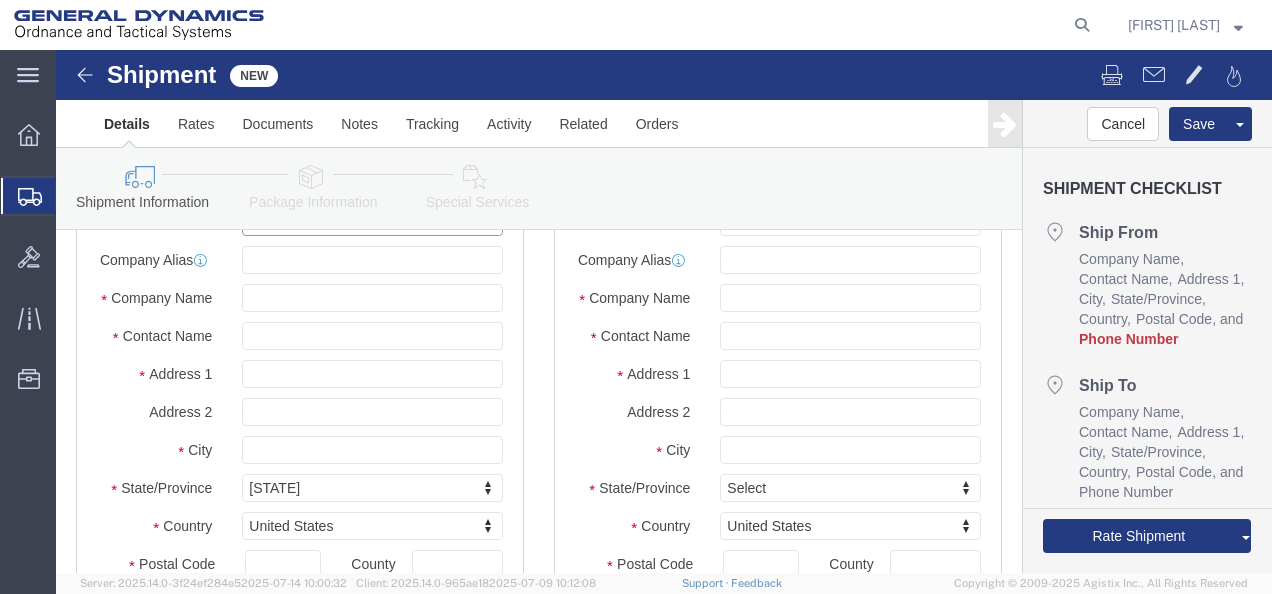 scroll, scrollTop: 149, scrollLeft: 0, axis: vertical 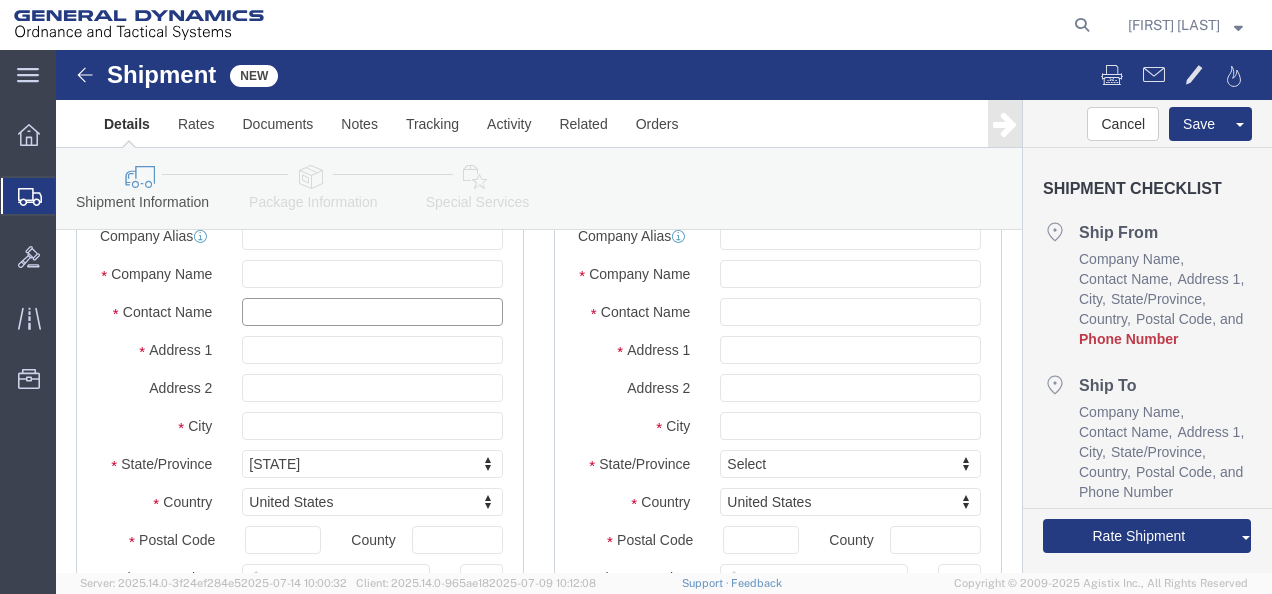 drag, startPoint x: 344, startPoint y: 279, endPoint x: 109, endPoint y: 281, distance: 235.00851 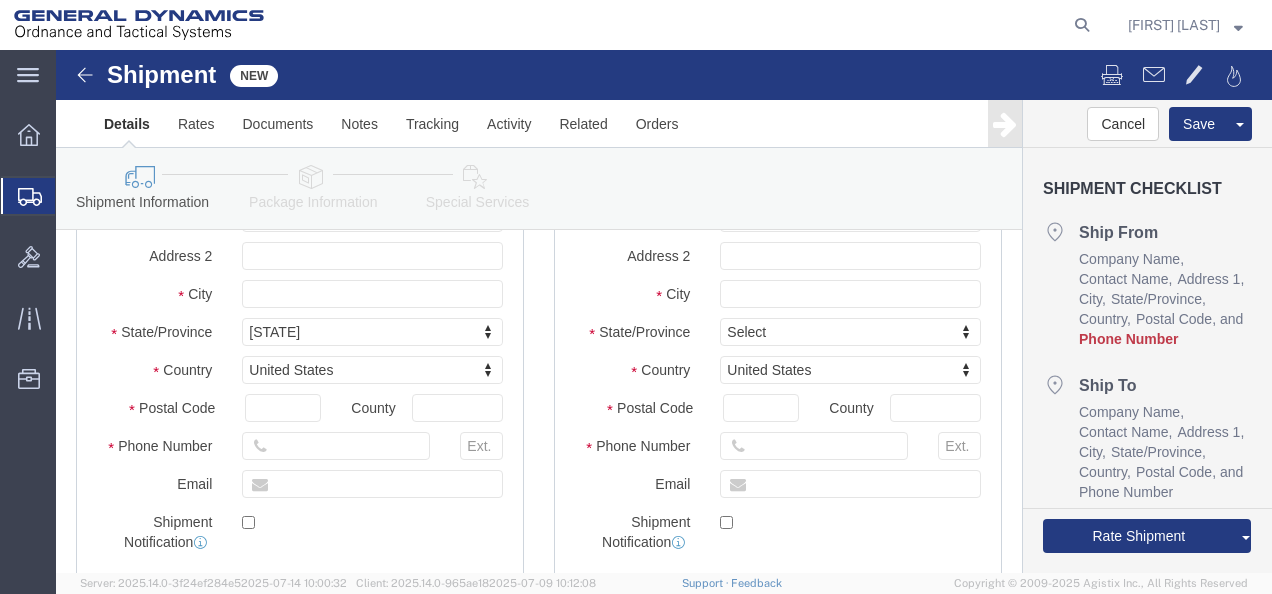scroll, scrollTop: 286, scrollLeft: 0, axis: vertical 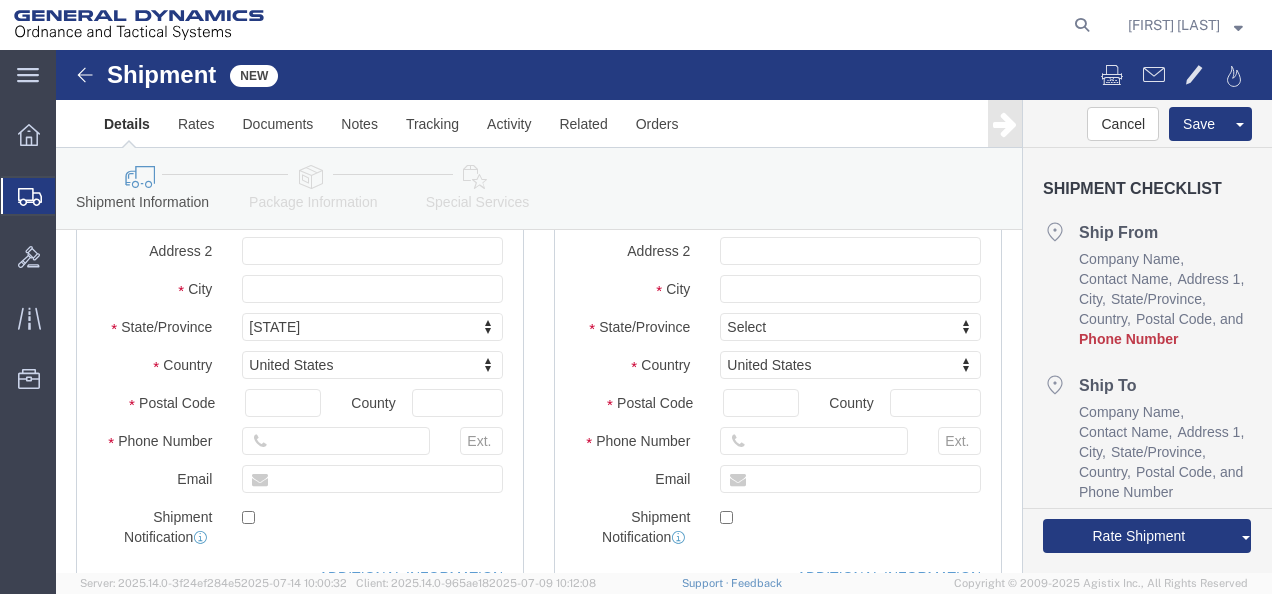 type on "[FIRST] [LAST]" 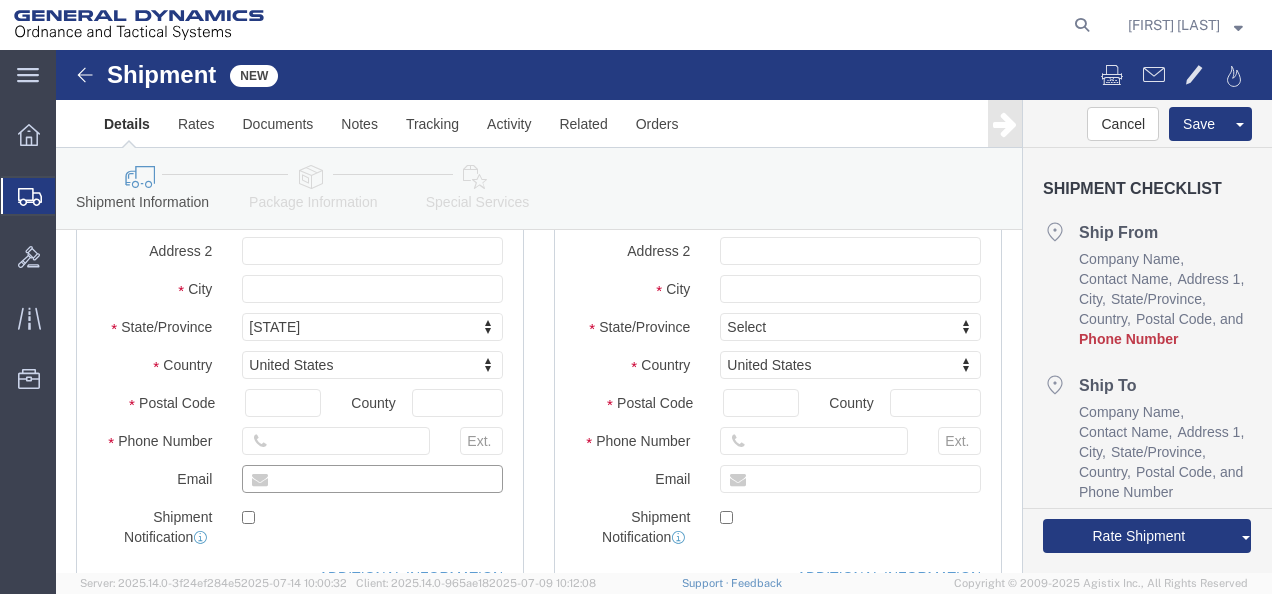 click 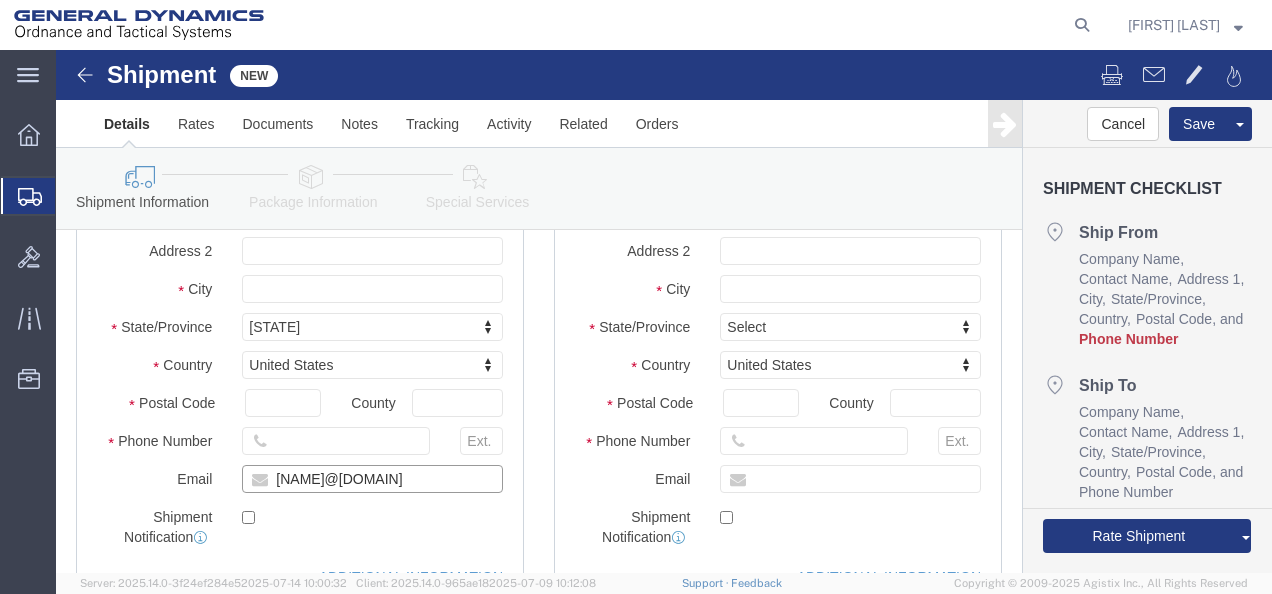 click on "[NAME]@[DOMAIN]" 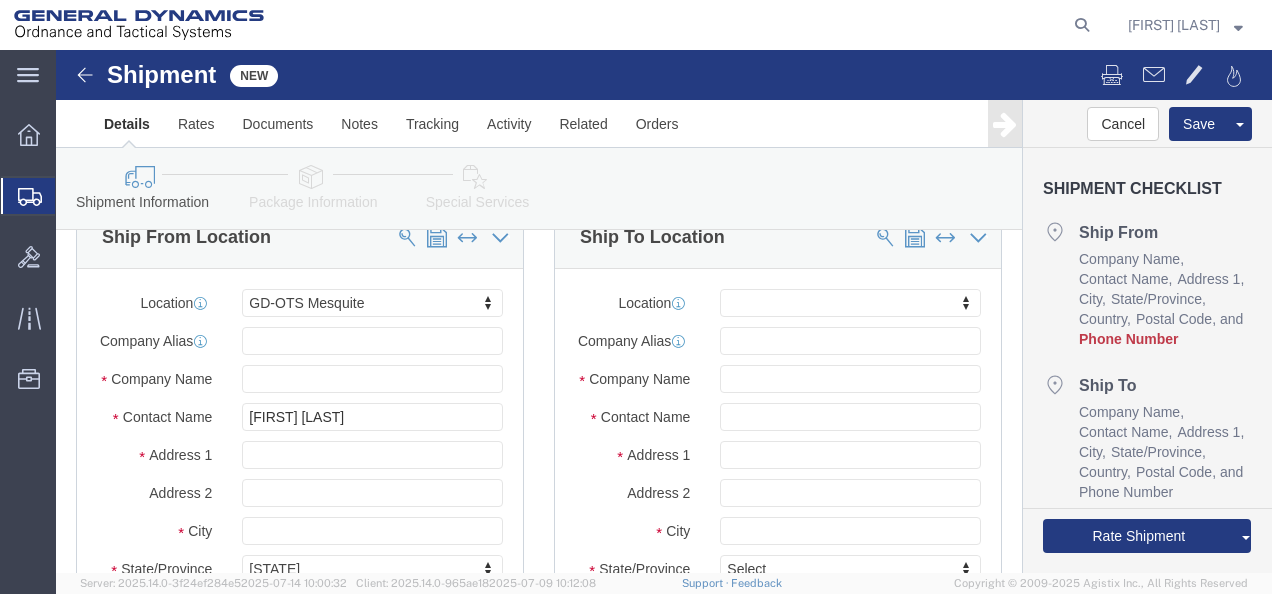 scroll, scrollTop: 0, scrollLeft: 0, axis: both 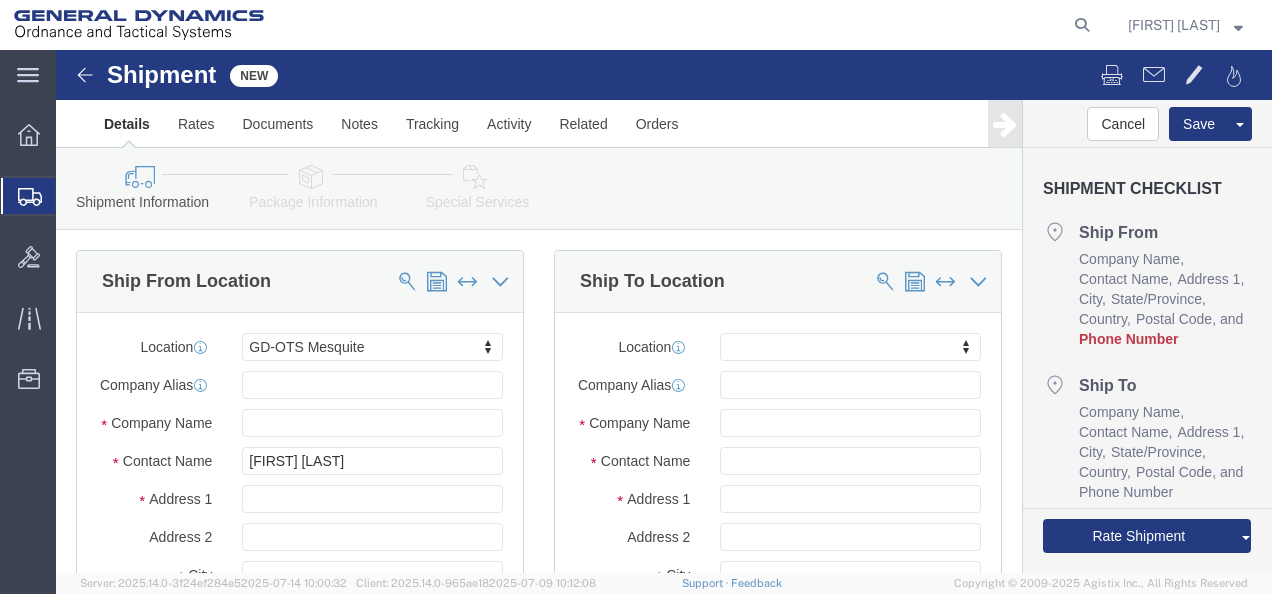 type on "[NAME]@[DOMAIN]" 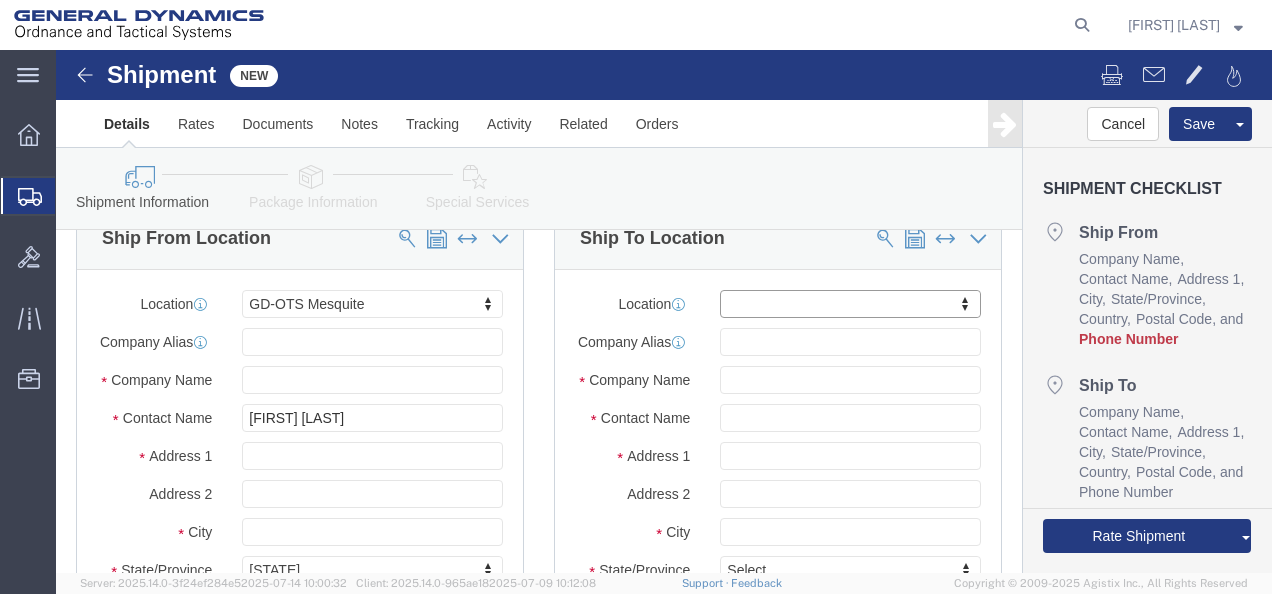 scroll, scrollTop: 50, scrollLeft: 0, axis: vertical 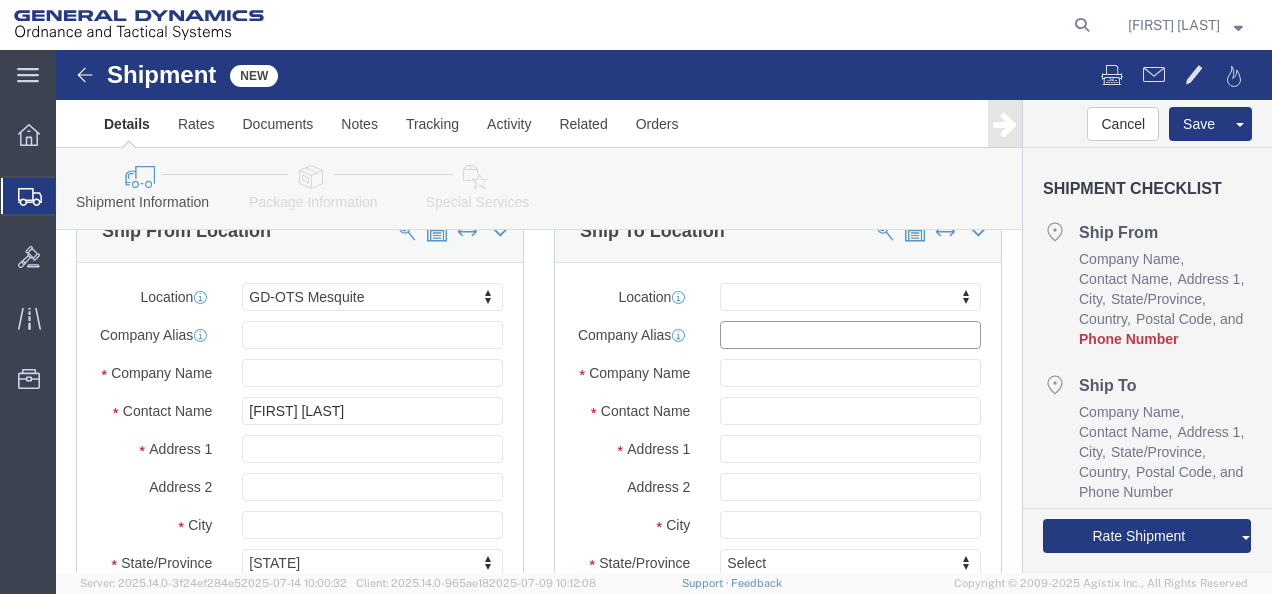 click 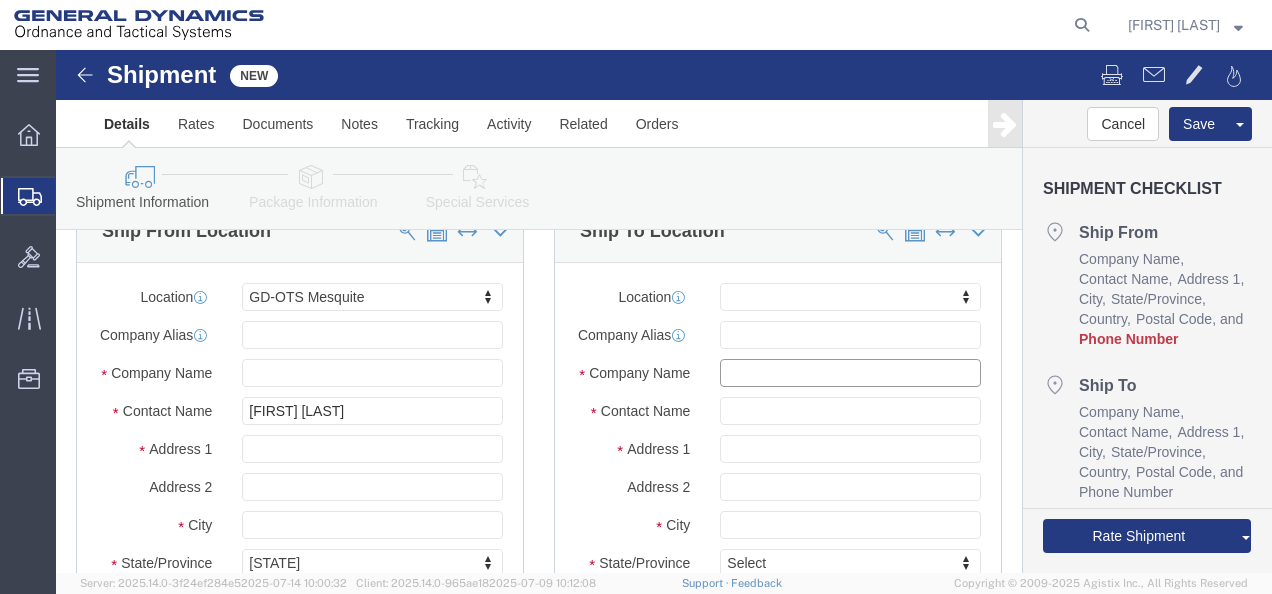 click 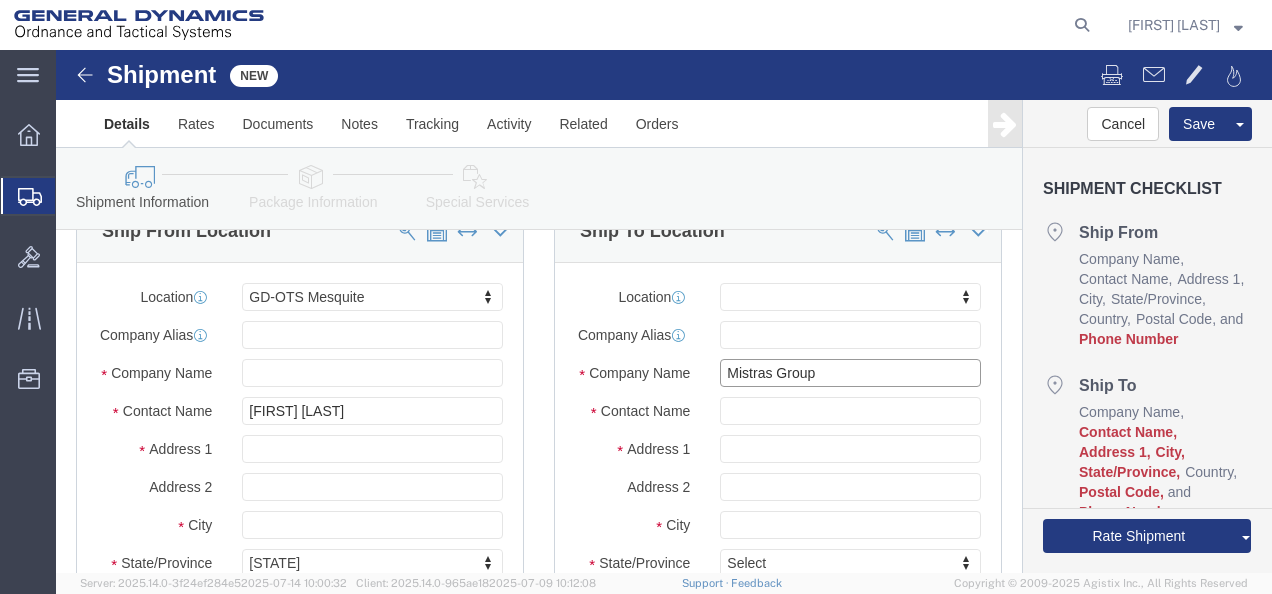 type on "Mistras Group" 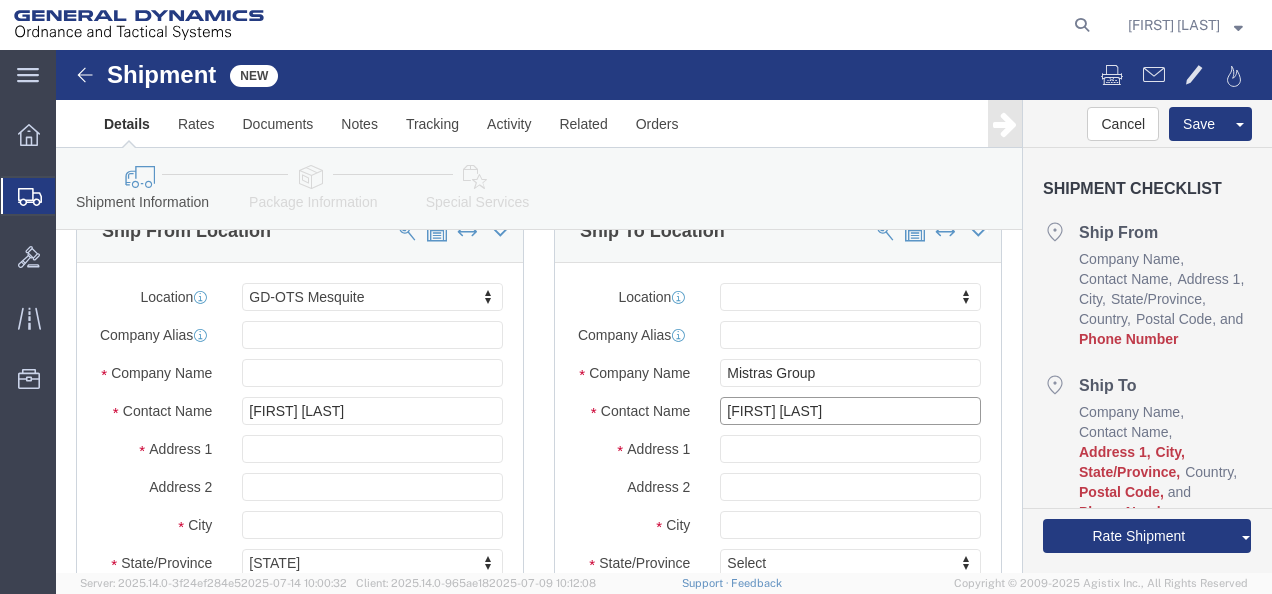 type on "[FIRST] [LAST]" 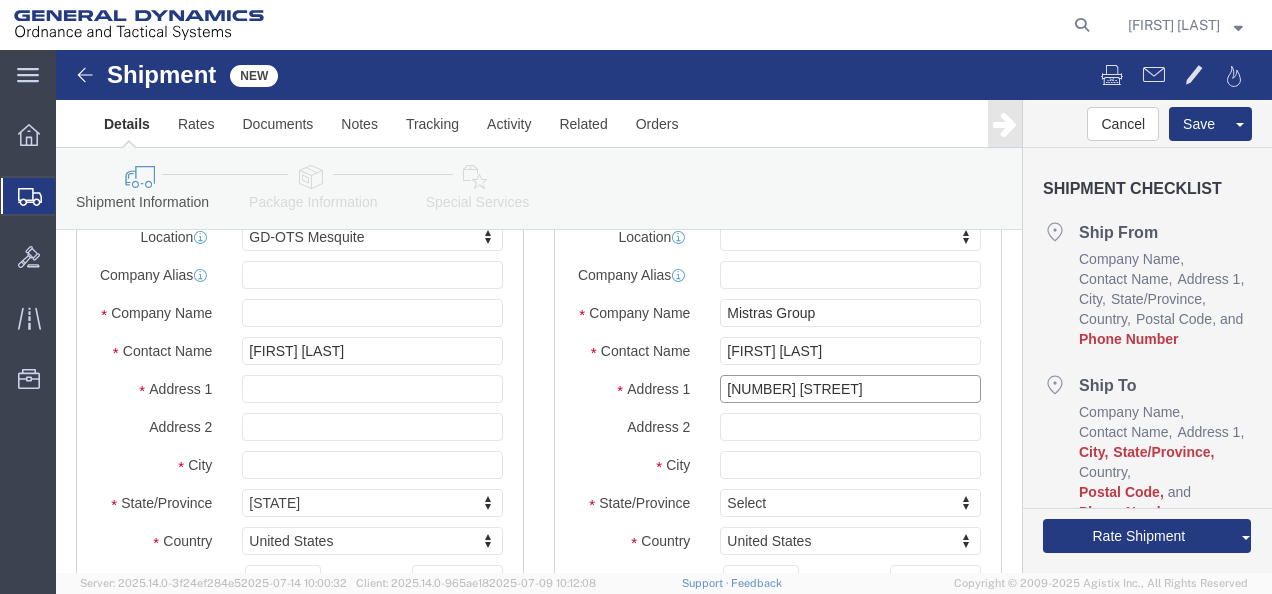 scroll, scrollTop: 126, scrollLeft: 0, axis: vertical 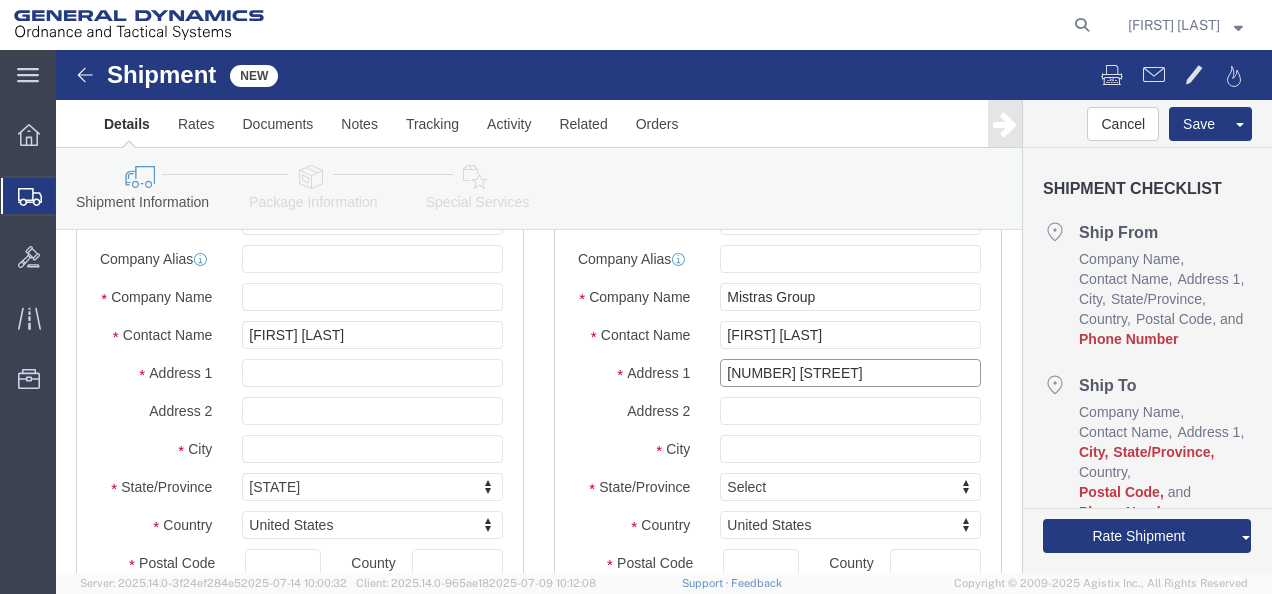 type on "[NUMBER] [STREET]" 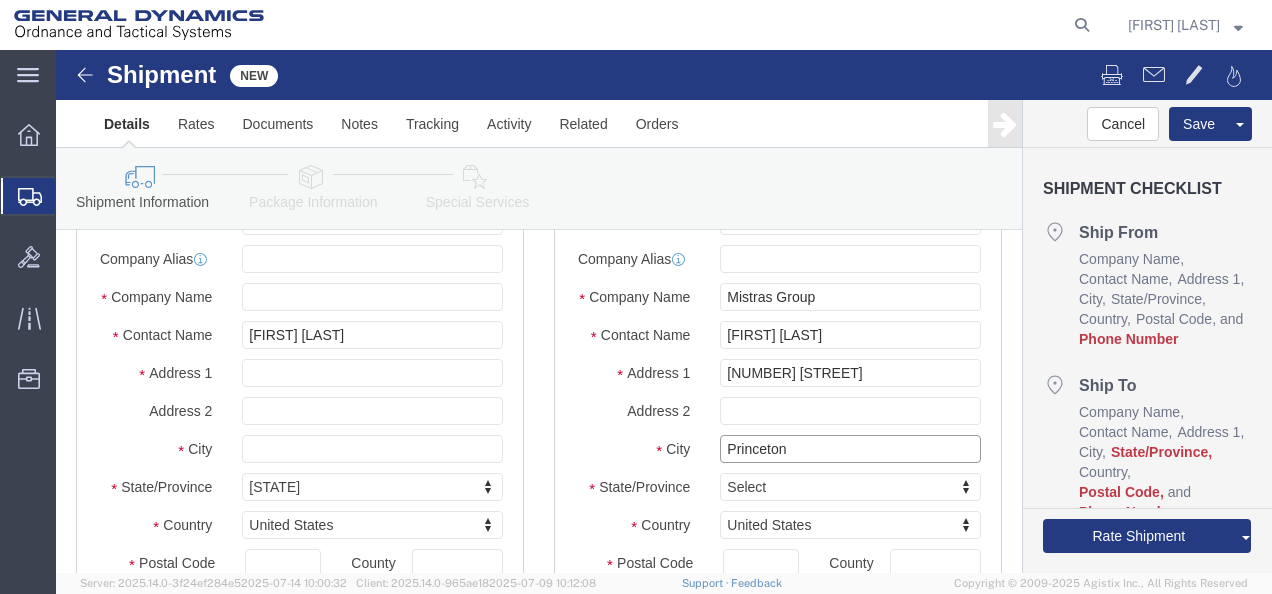 type on "Princeton" 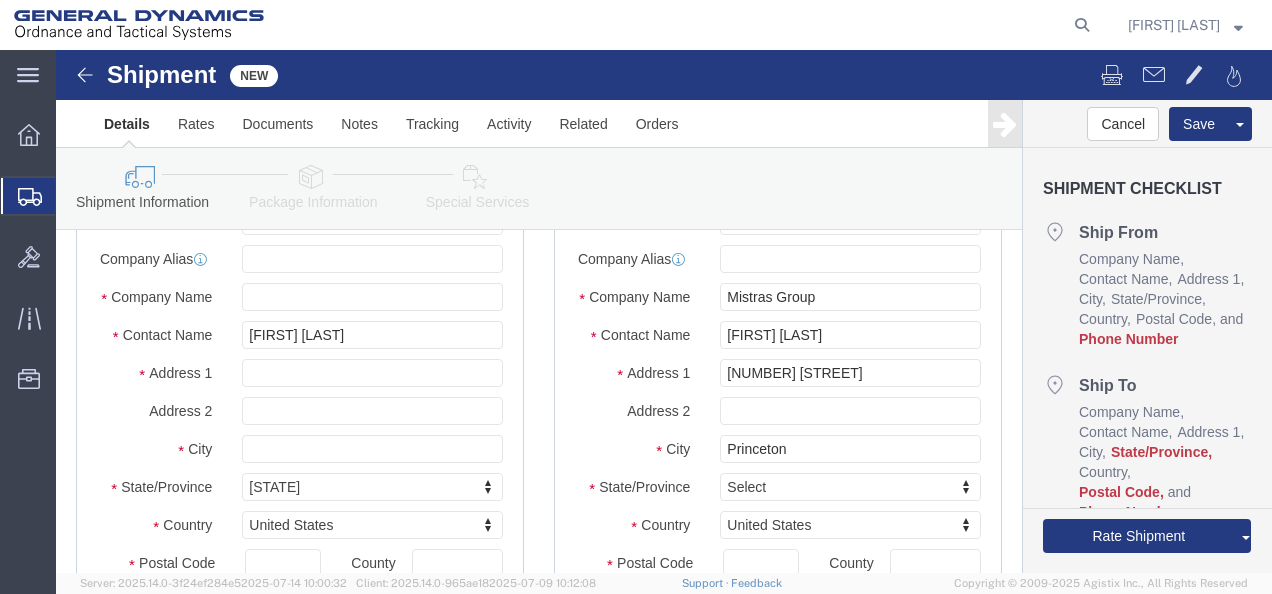 click on "Location My Profile Location GD-OTS Anniston (Commerce) GD-OTS Camden GD-OTS DeFuniak Springs GD-OTS Garland (Dock 1) GD-OTS Garland (Dock 2) GD-OTS Garland (Glenbrook) GD-OTS Hanover Township GD-OTS Herrin (Marion) GD-OTS Huntsville 2 GD-OTS Joplin GD-OTS Marion IL GD-OTS Master Location GD-OTS Mesquite GD-OTS Moses Lake GD-OTS Niceville GD-OTS Picatinny GD-OTS Red Lion GD-OTS San Diego GD-OTS Scranton GD-OTS Seattle GD-OTS St. Marks Powder GD-OTS St. Petersburg (Headquarters) GD-OTS Wilkes-Barre GDAS Hampton / Woodbury GDAS Jericho GDAS Saco GDAS Springboro GDAS Williston Lincoln Company Alias Company Name Mistras Group Contact Name [FIRST] [LAST] Address 1 195 Clarksville Rd Address 2 City Princeton State/Province Select Select [STATE] [STATE] [STATE] Armed Forces Americas Armed Forces Europe" 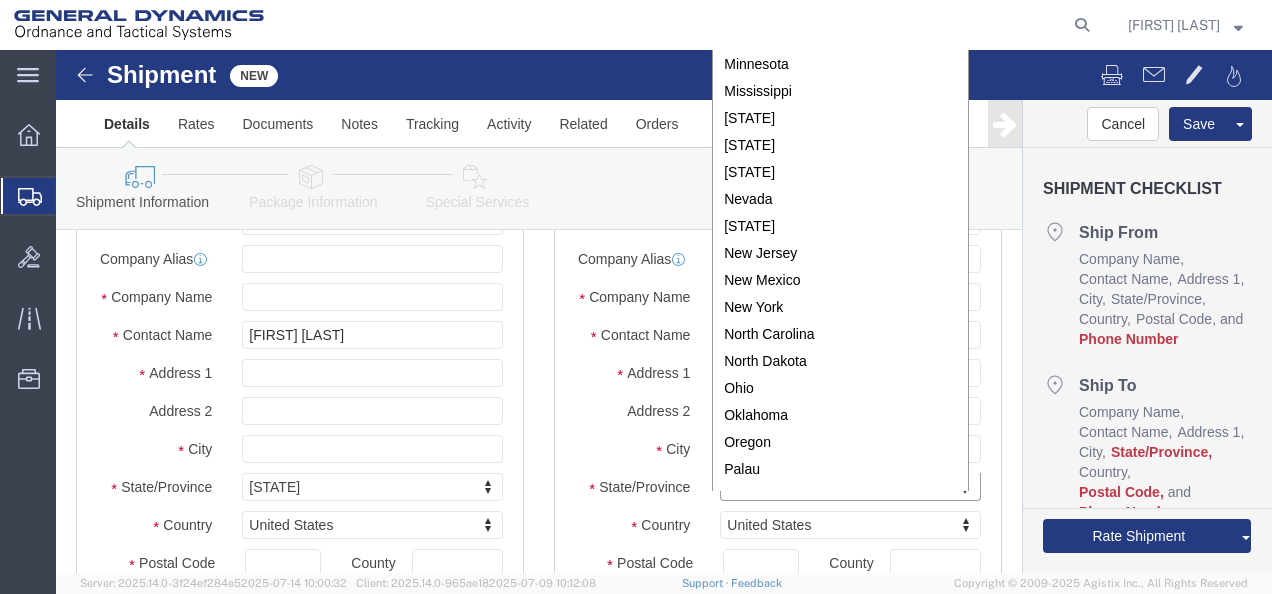 scroll, scrollTop: 663, scrollLeft: 0, axis: vertical 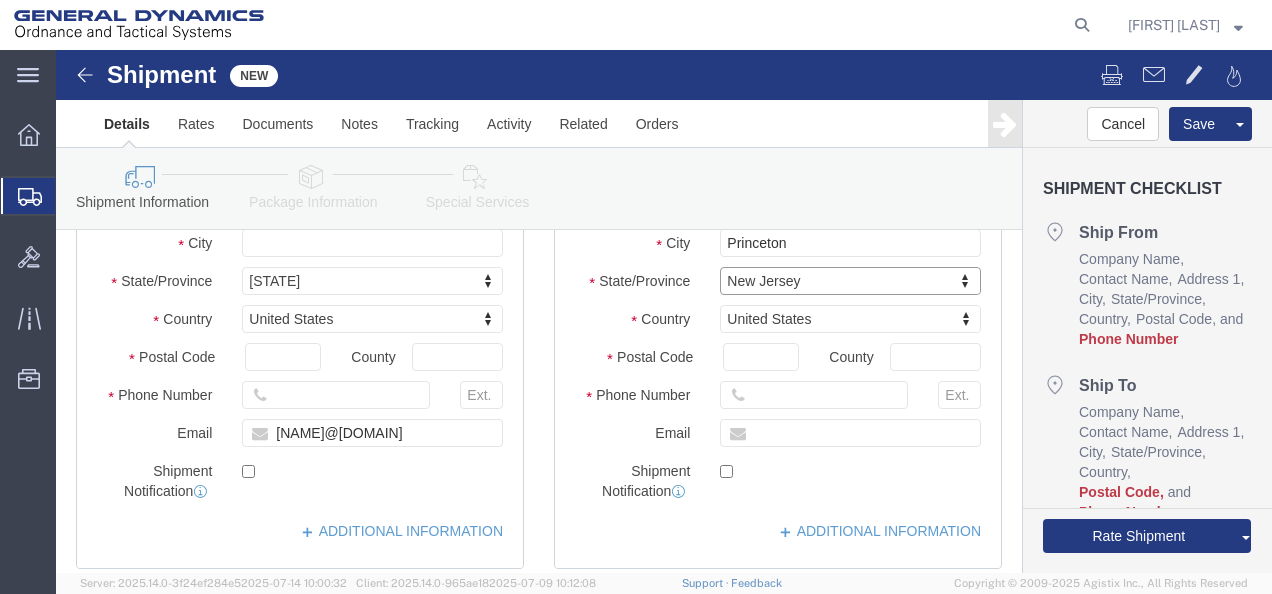 click on "Phone Number" 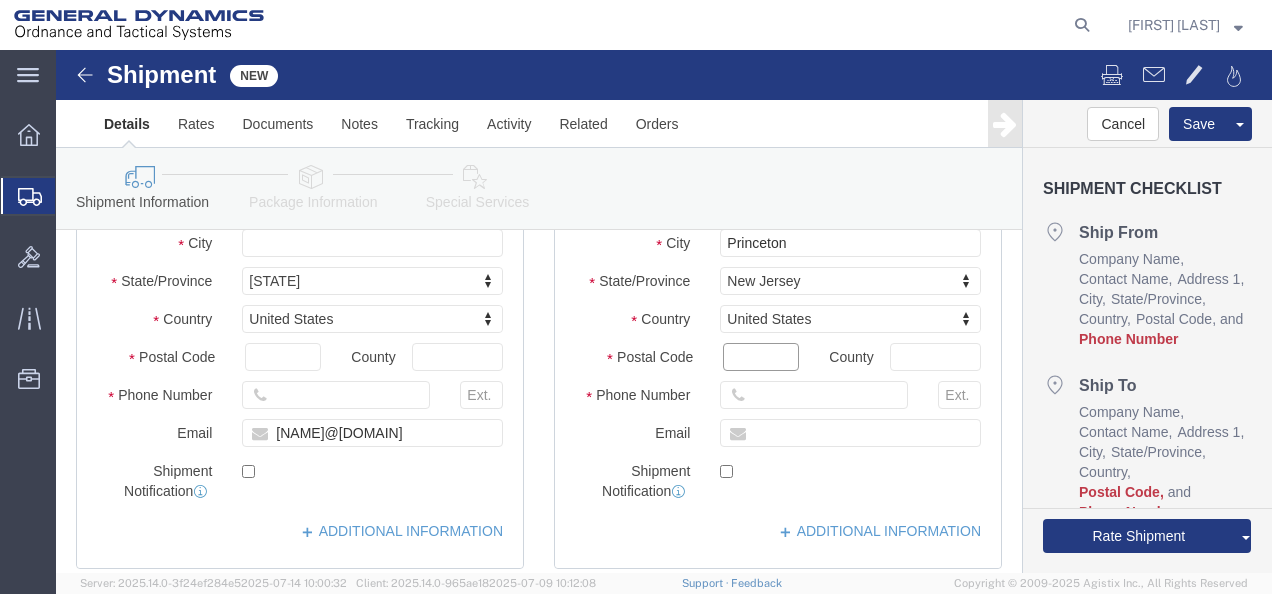 click on "Postal Code" 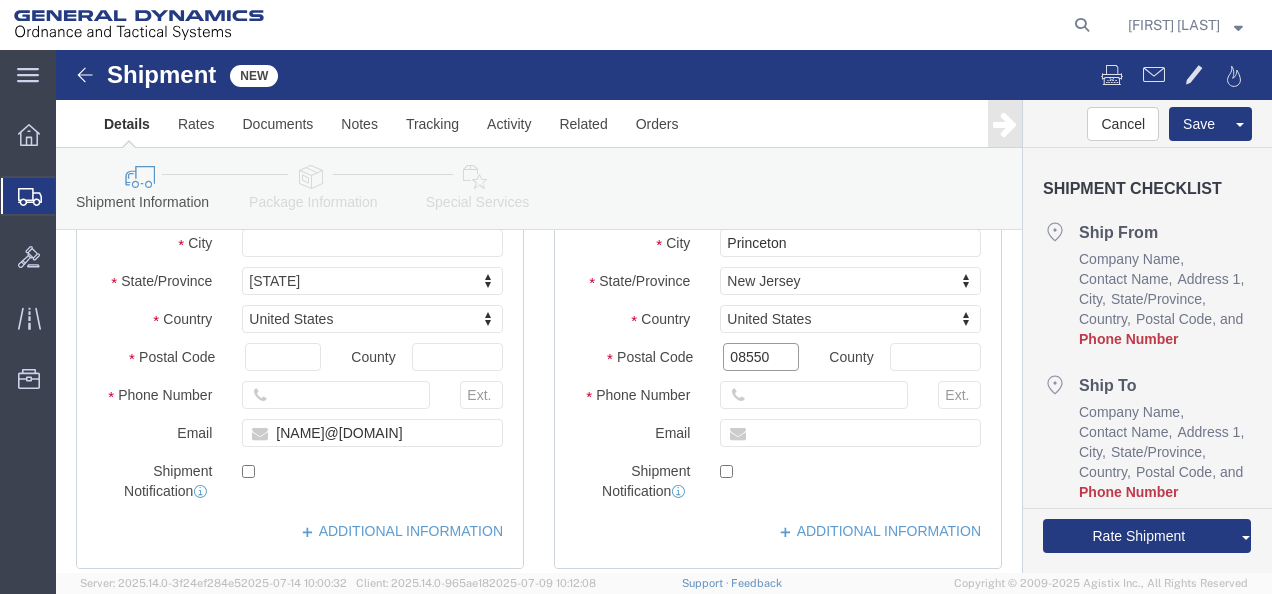 type on "08550" 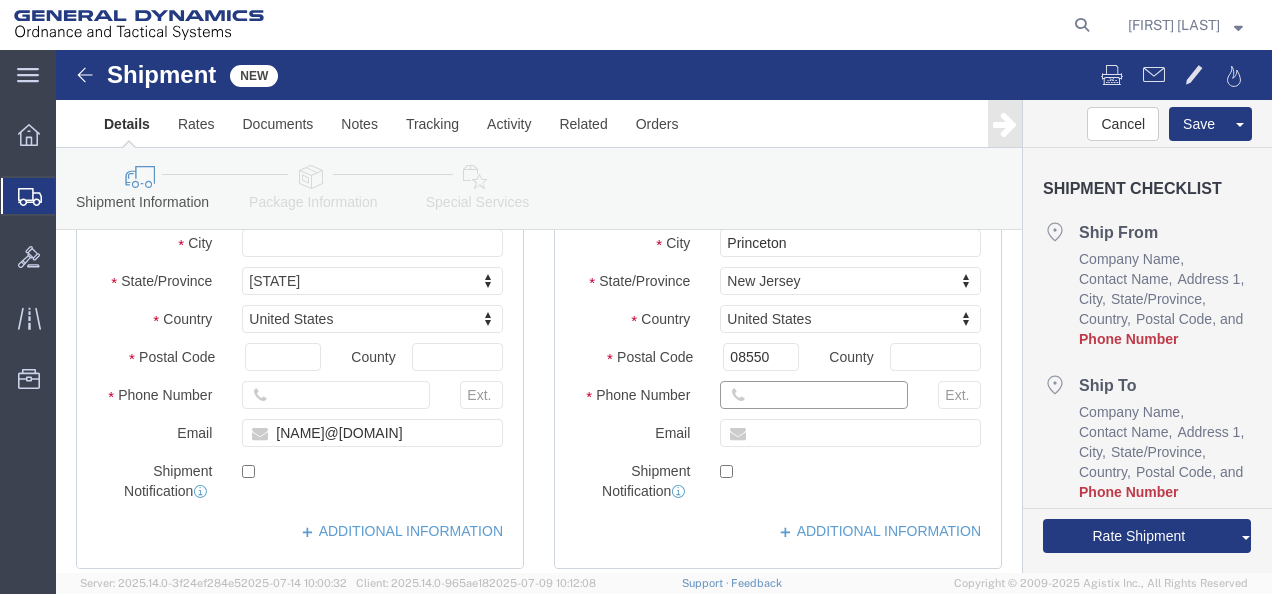 click 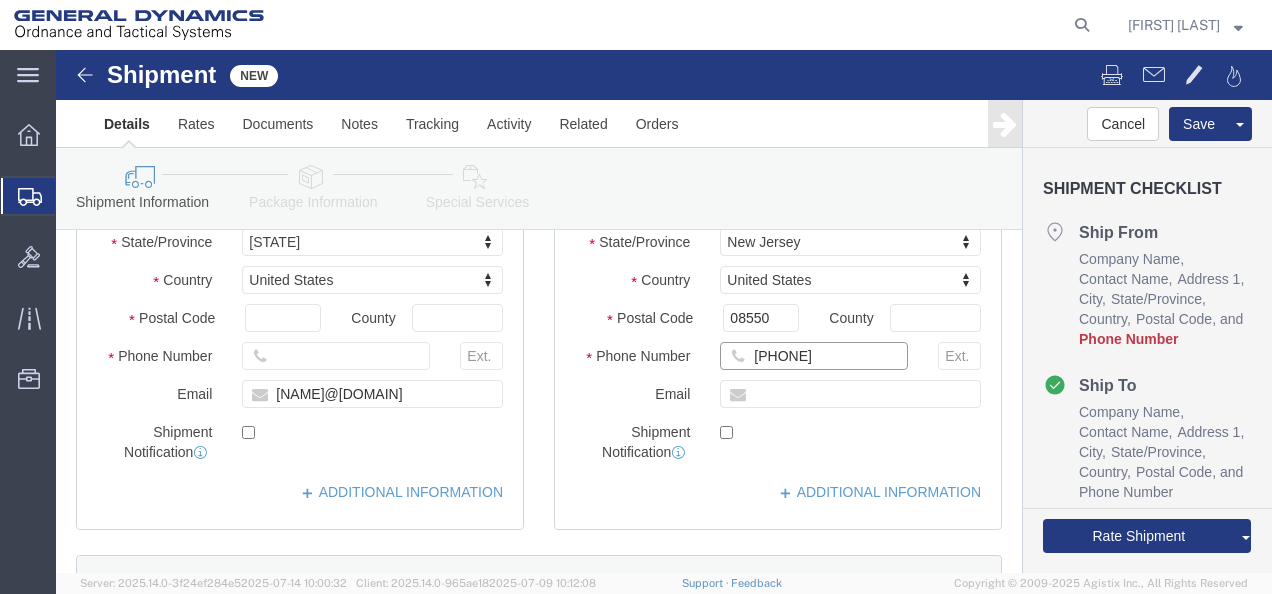 scroll, scrollTop: 390, scrollLeft: 0, axis: vertical 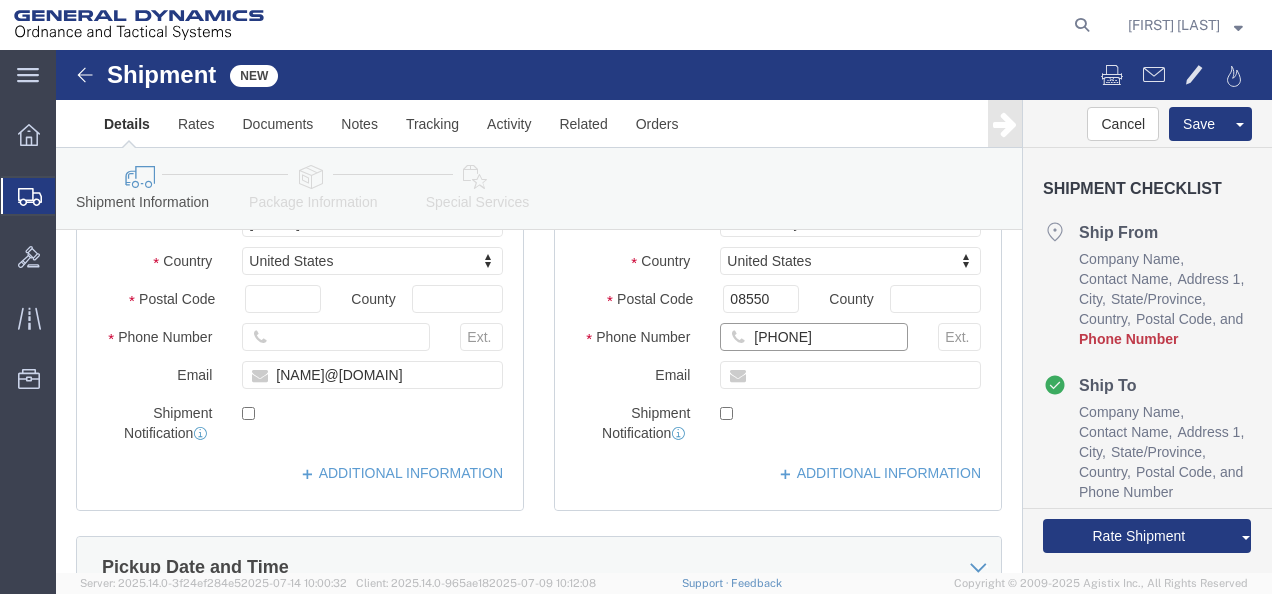 type on "[PHONE]" 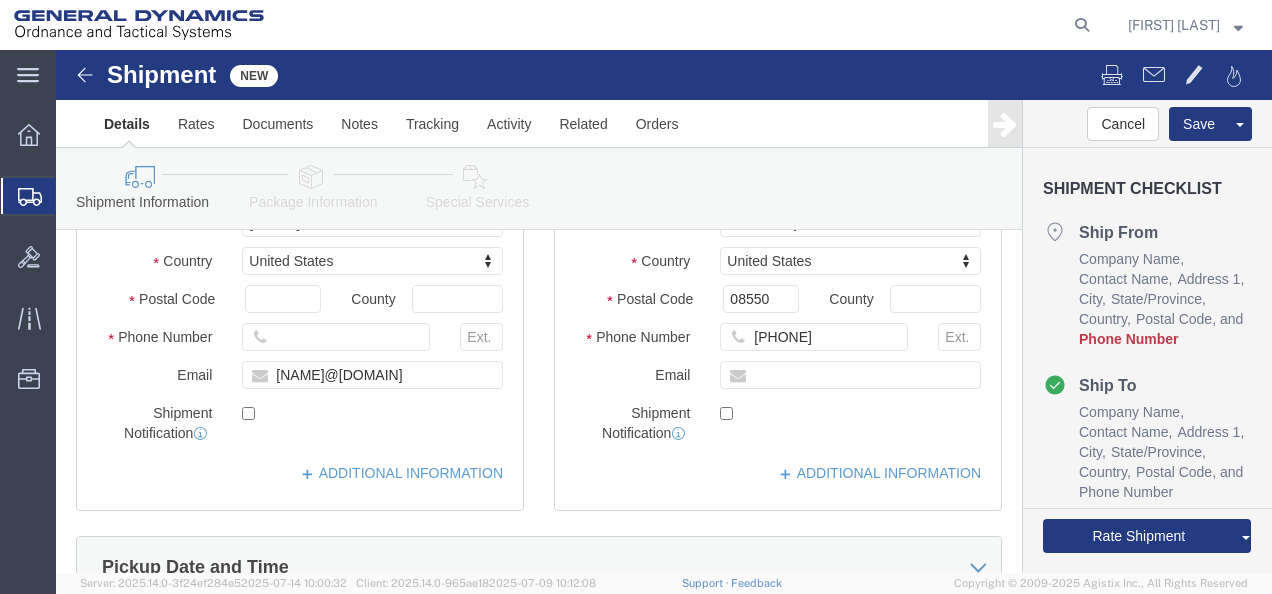 click on "ADDITIONAL INFORMATION" 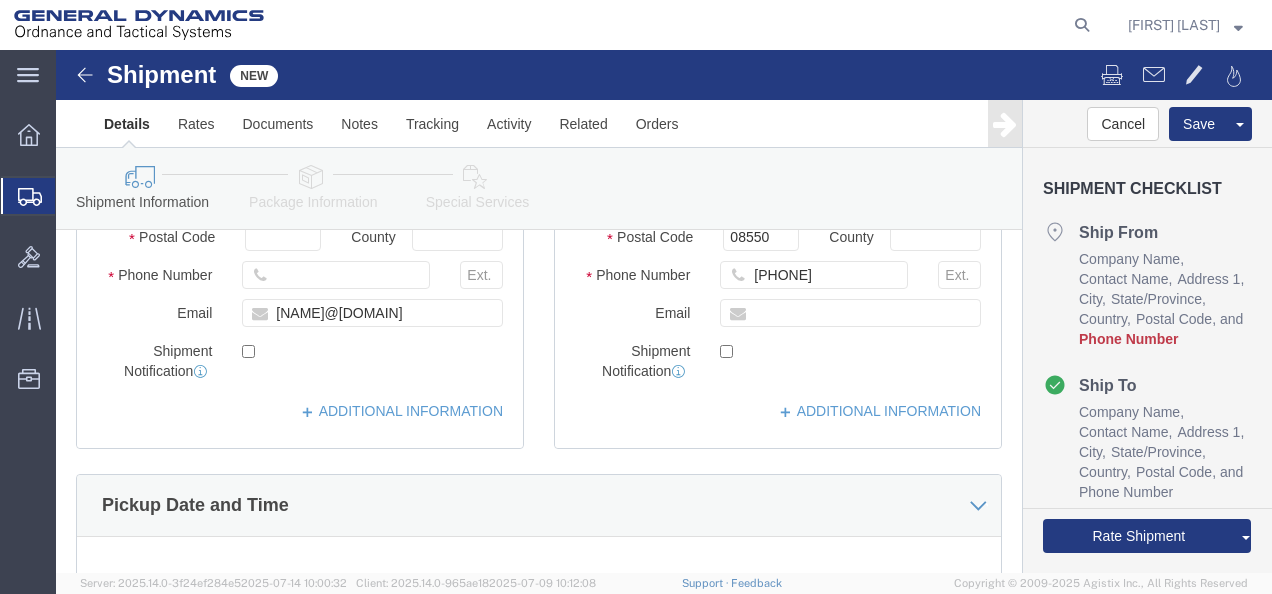 scroll, scrollTop: 462, scrollLeft: 0, axis: vertical 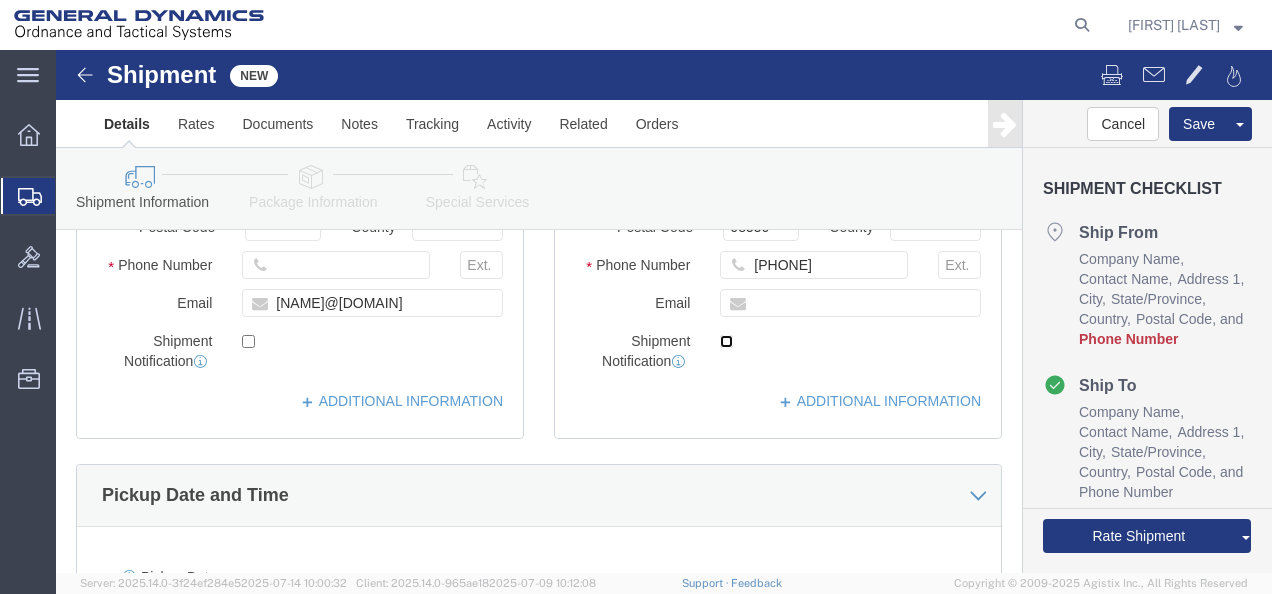 click 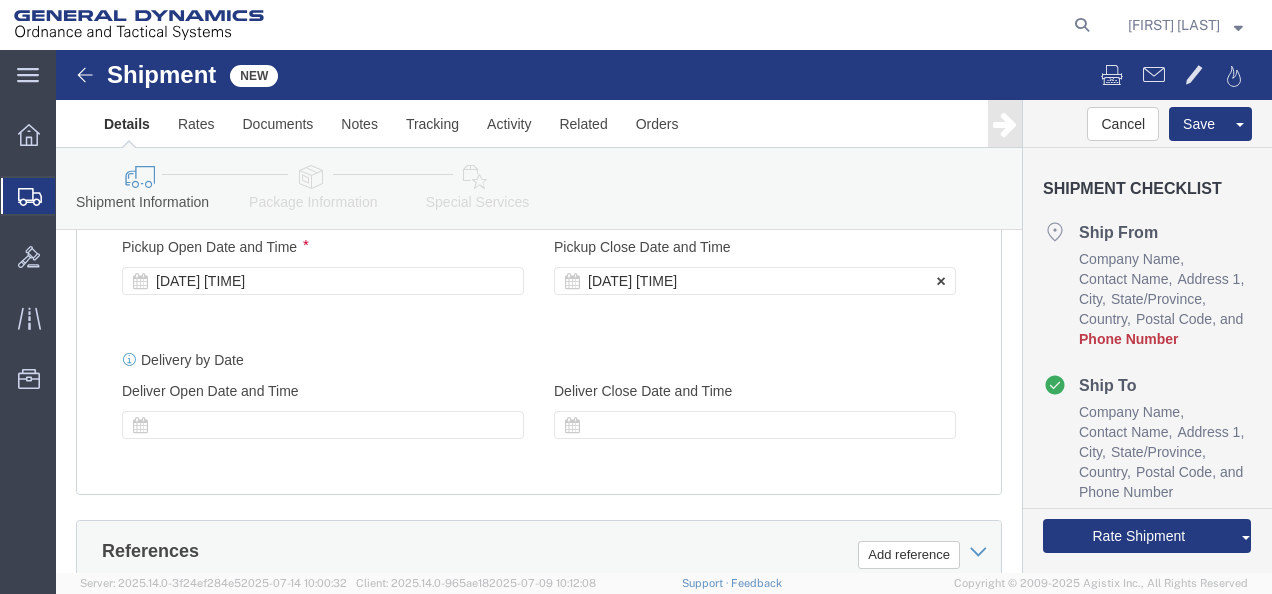 scroll, scrollTop: 824, scrollLeft: 0, axis: vertical 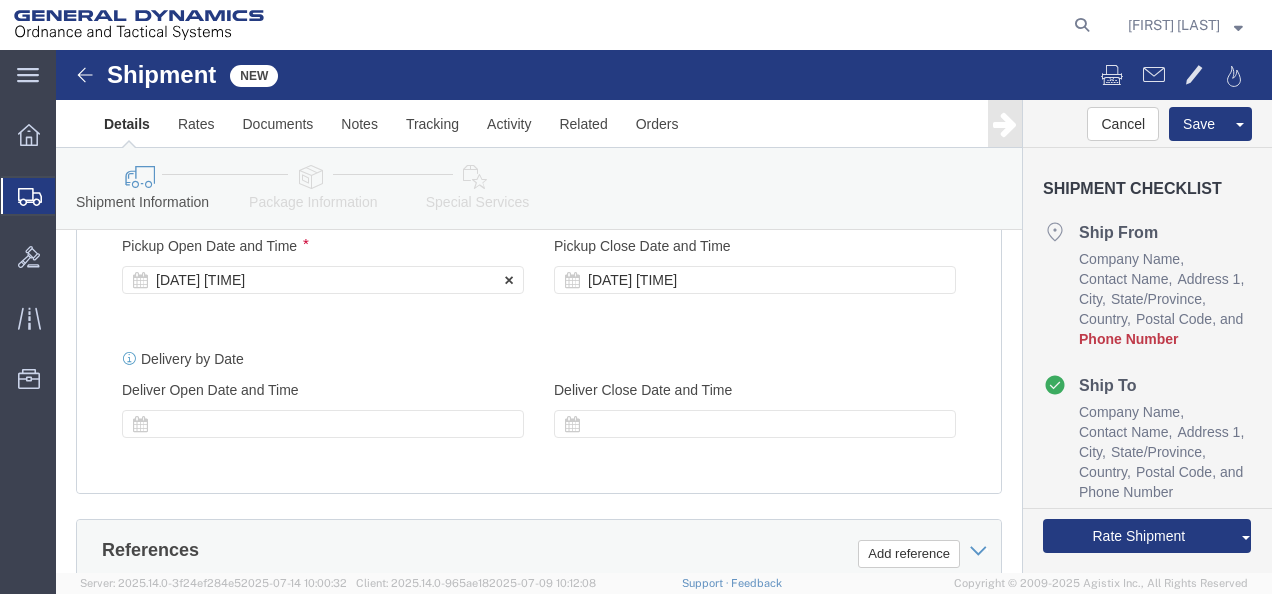 click on "[DATE] [TIME]" 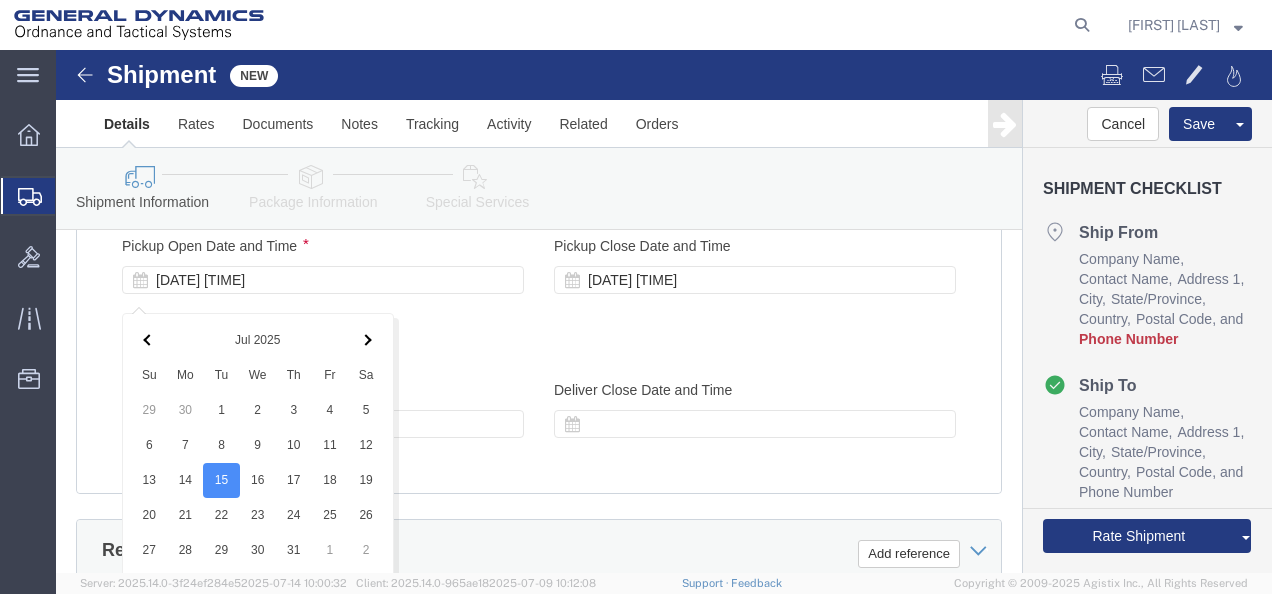 scroll, scrollTop: 1168, scrollLeft: 0, axis: vertical 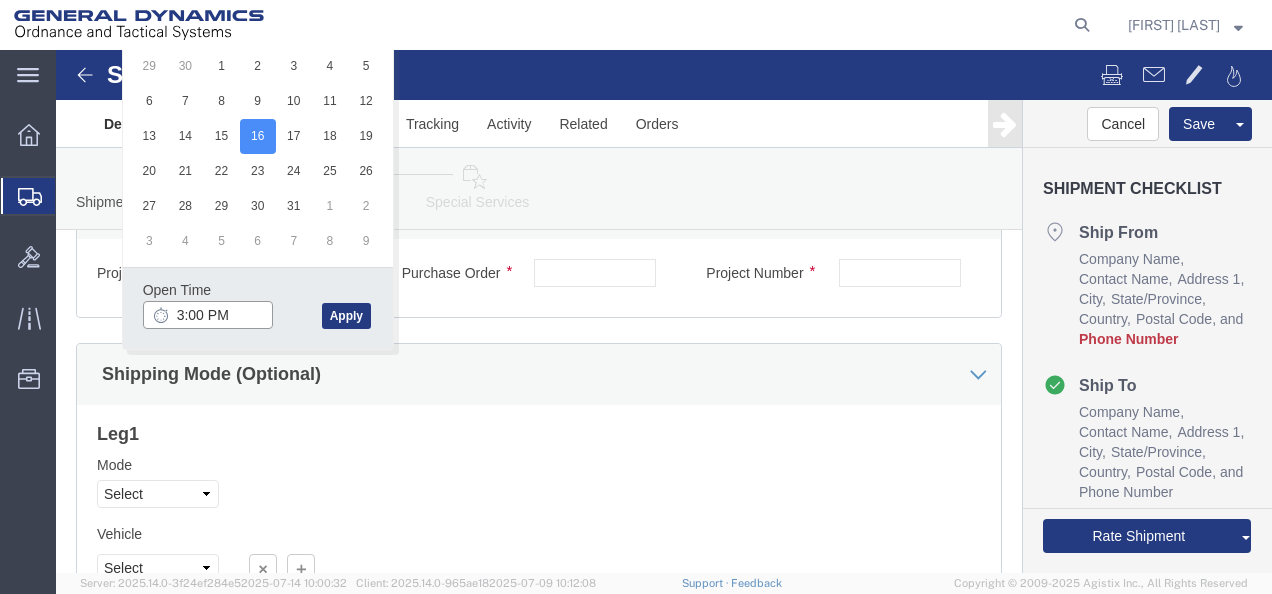 click on "3:00 PM" 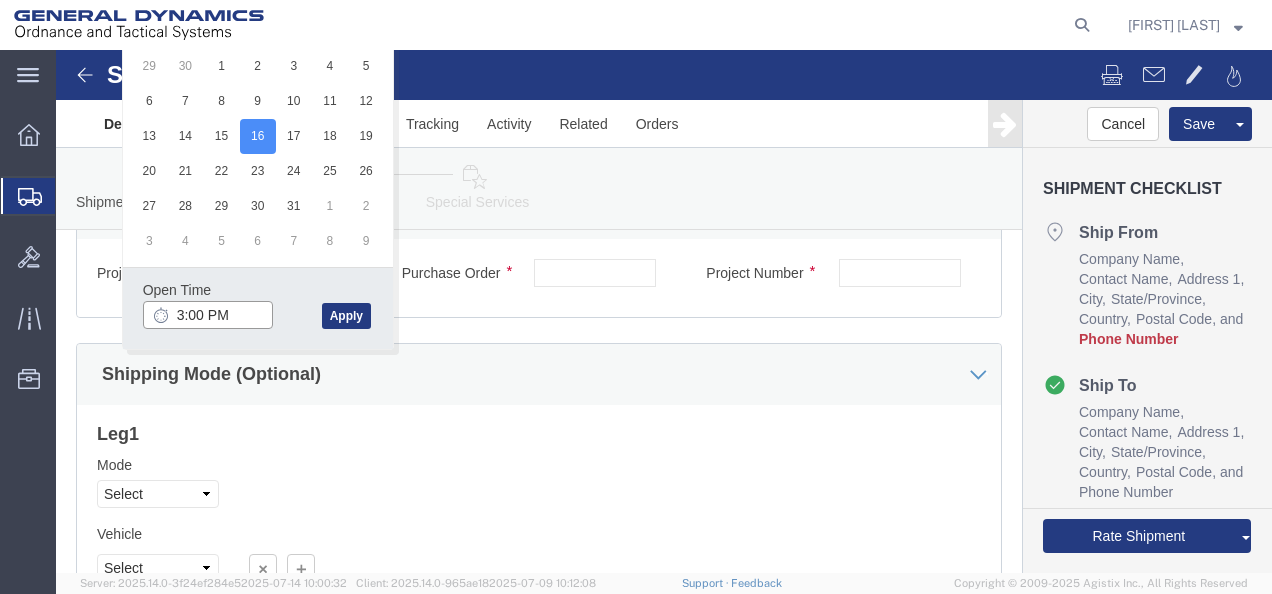 type on "1:00 PM" 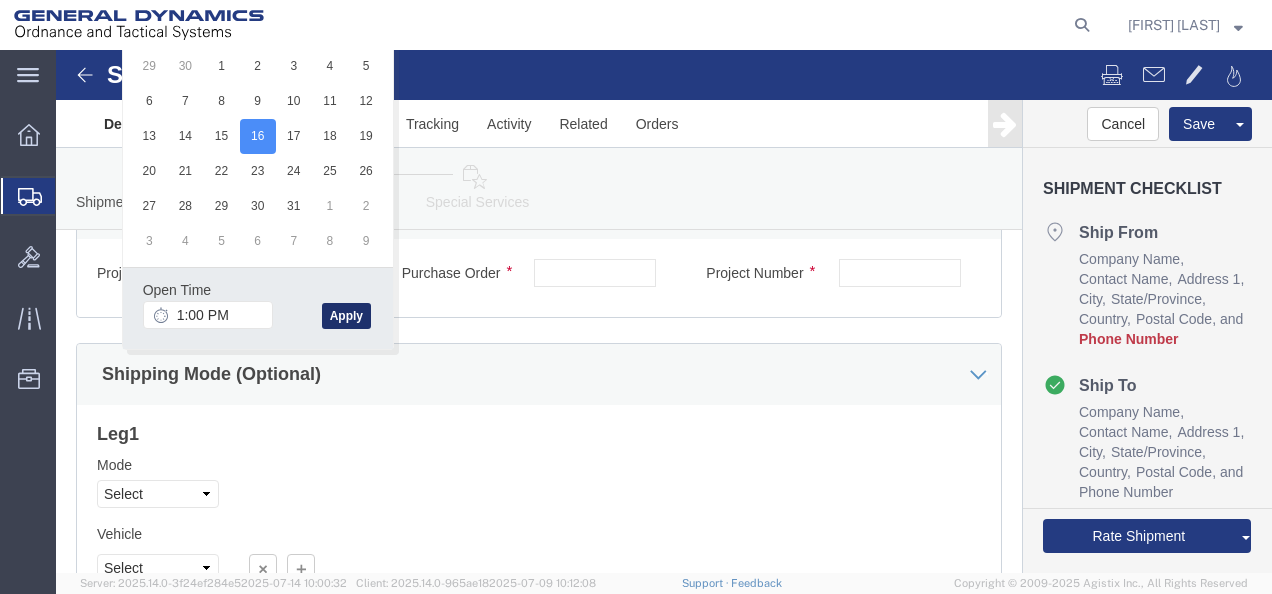 click on "Apply" 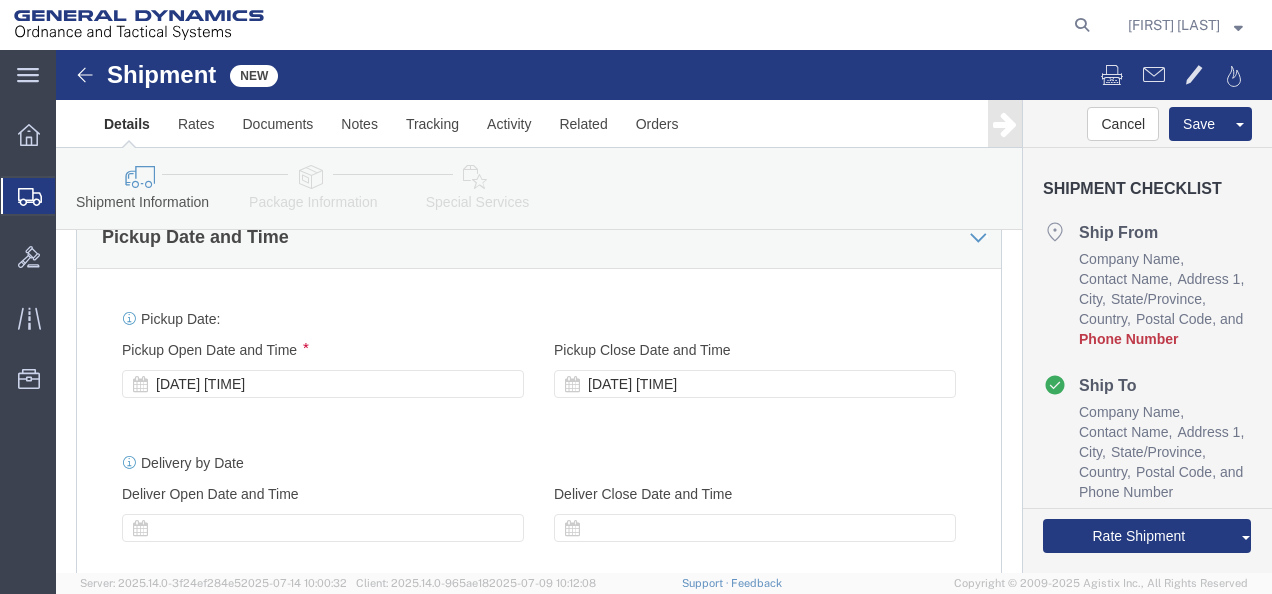 scroll, scrollTop: 728, scrollLeft: 0, axis: vertical 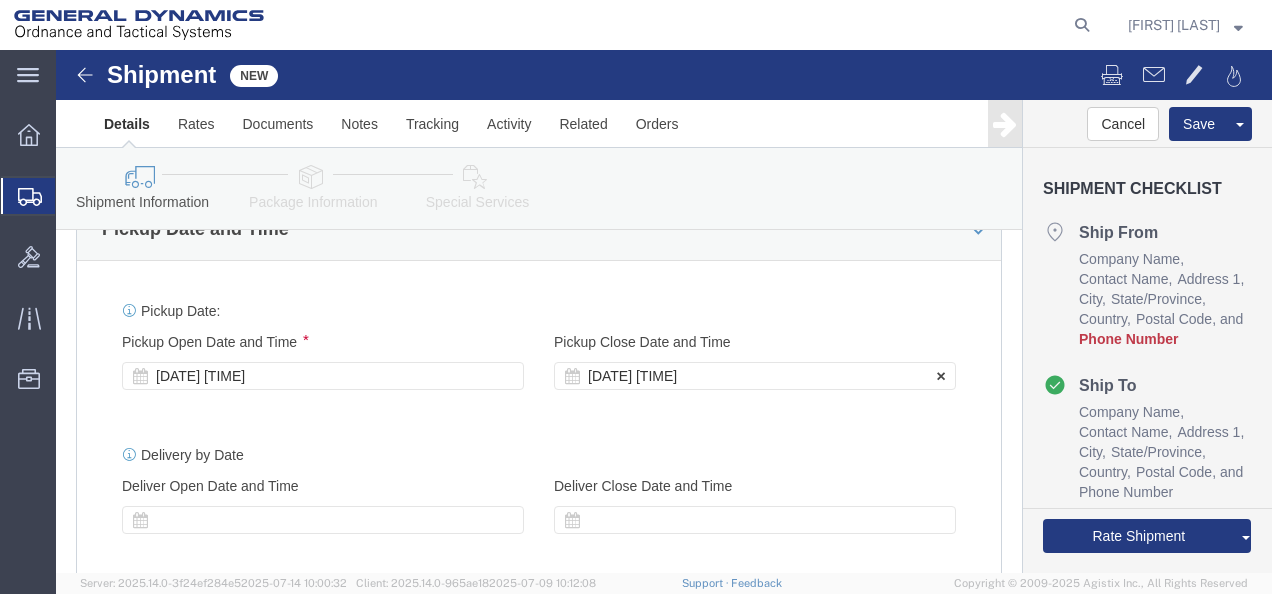 click on "[DATE] [TIME]" 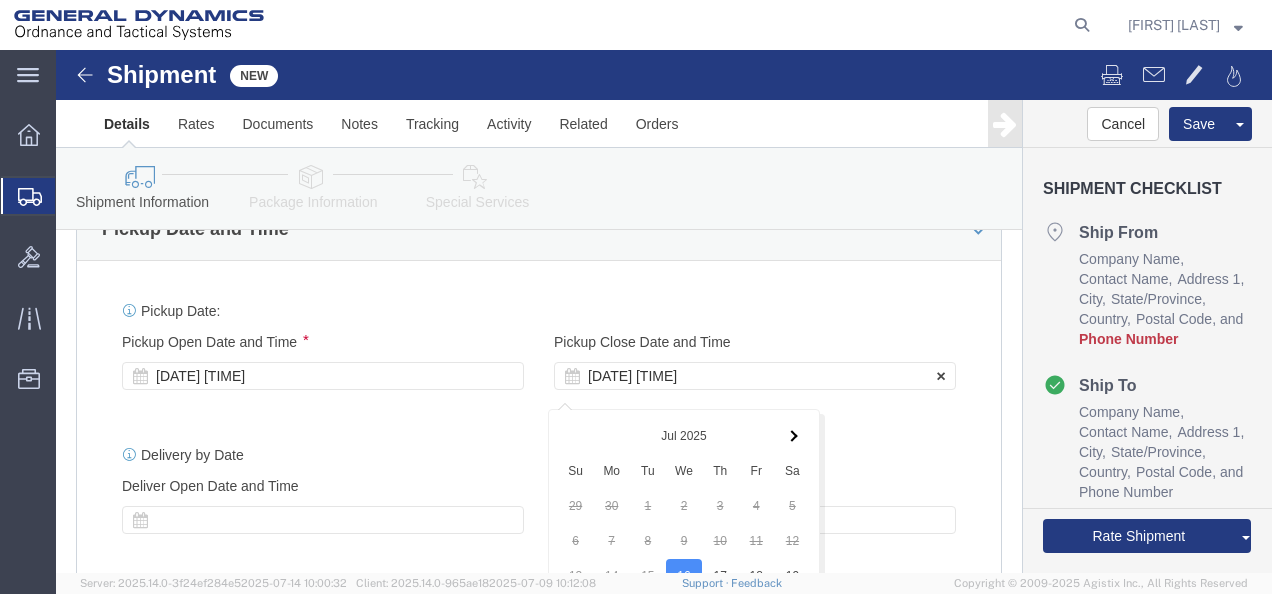 scroll, scrollTop: 1168, scrollLeft: 0, axis: vertical 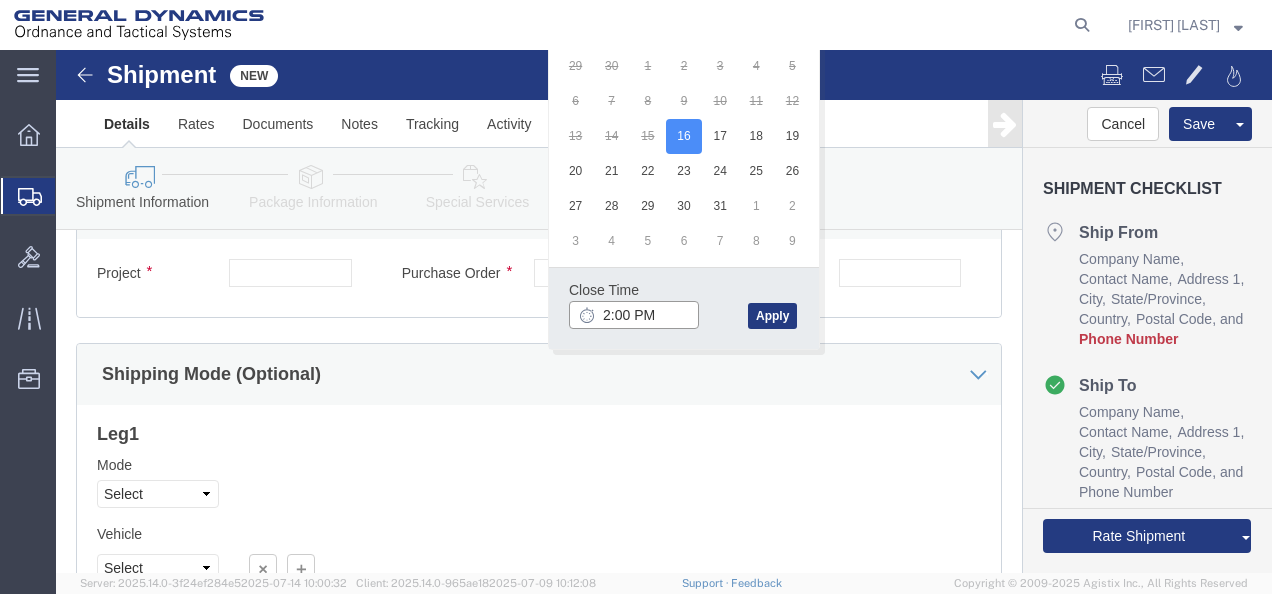 type on "4:00 PM" 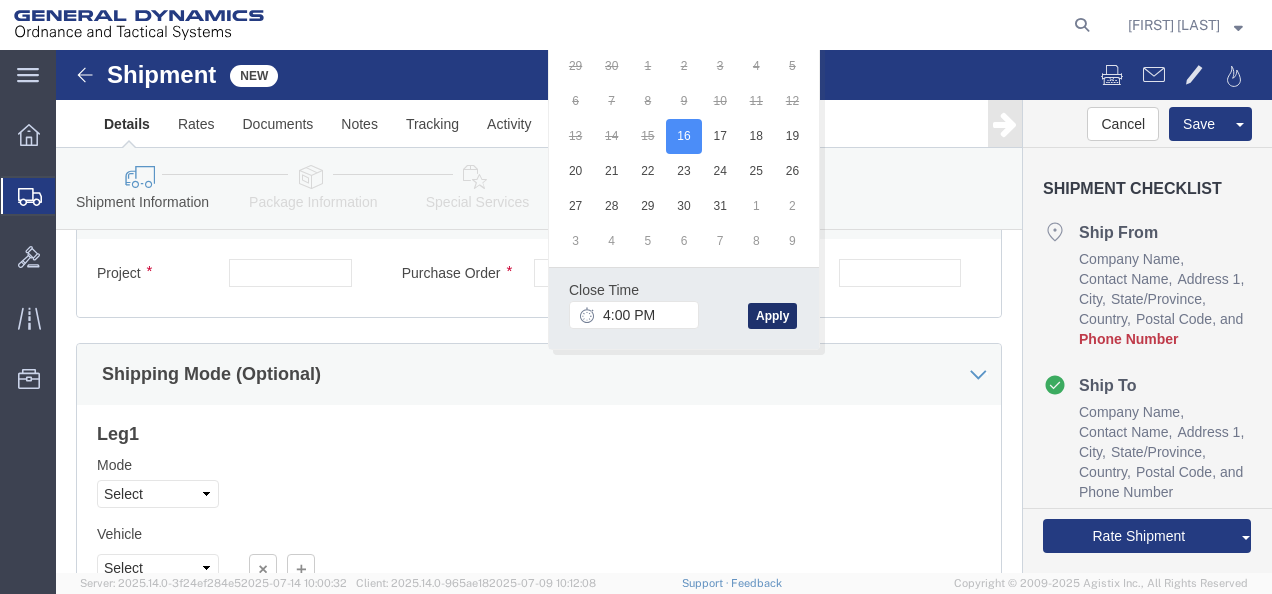 click on "Apply" 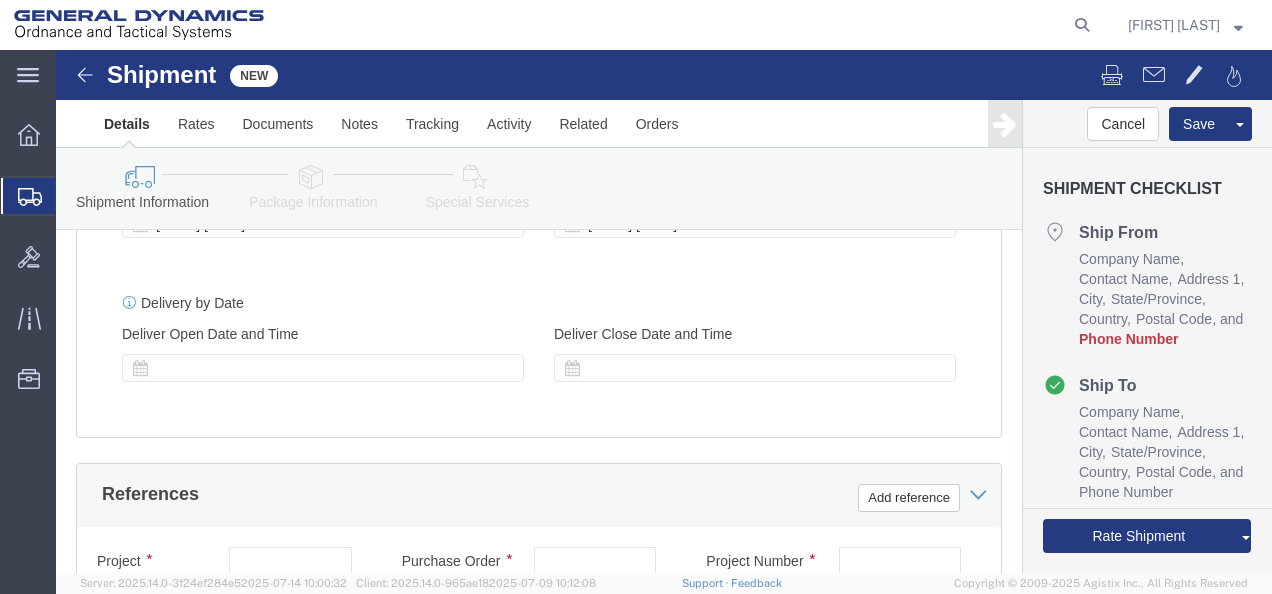 scroll, scrollTop: 718, scrollLeft: 0, axis: vertical 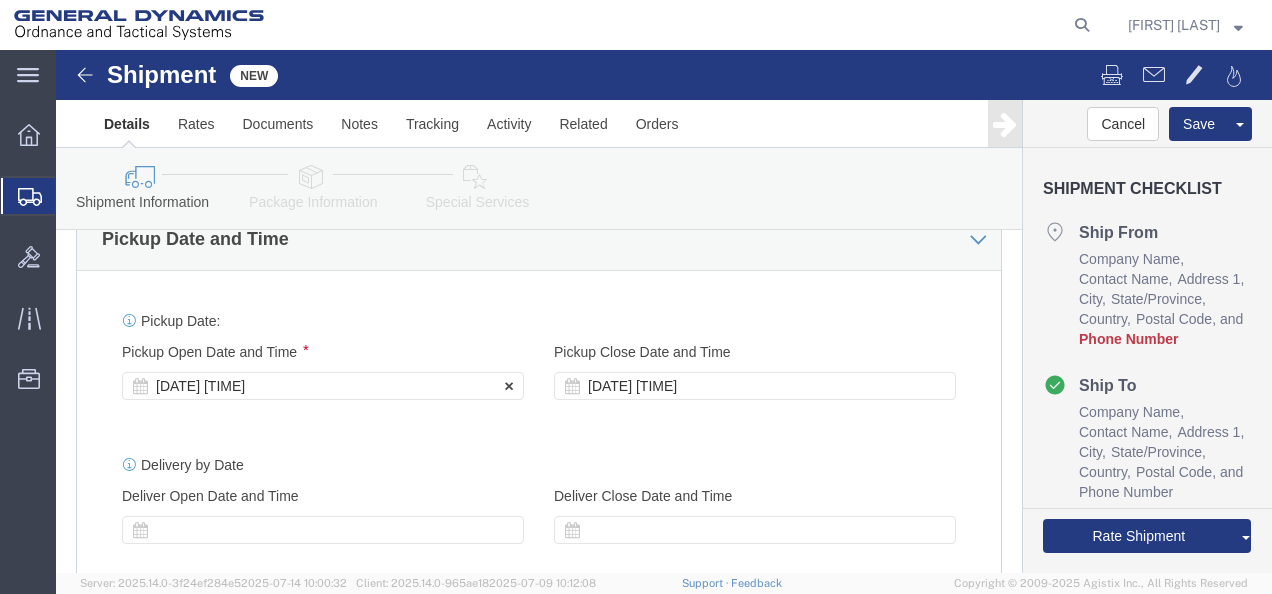 click on "[DATE] [TIME]" 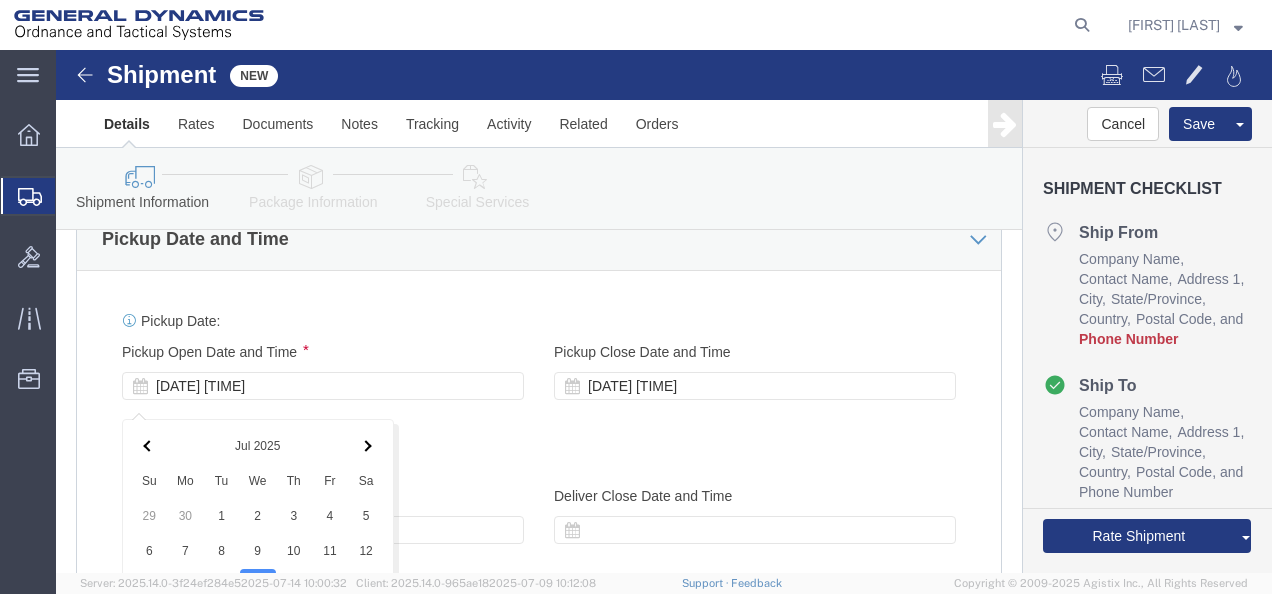 scroll, scrollTop: 1168, scrollLeft: 0, axis: vertical 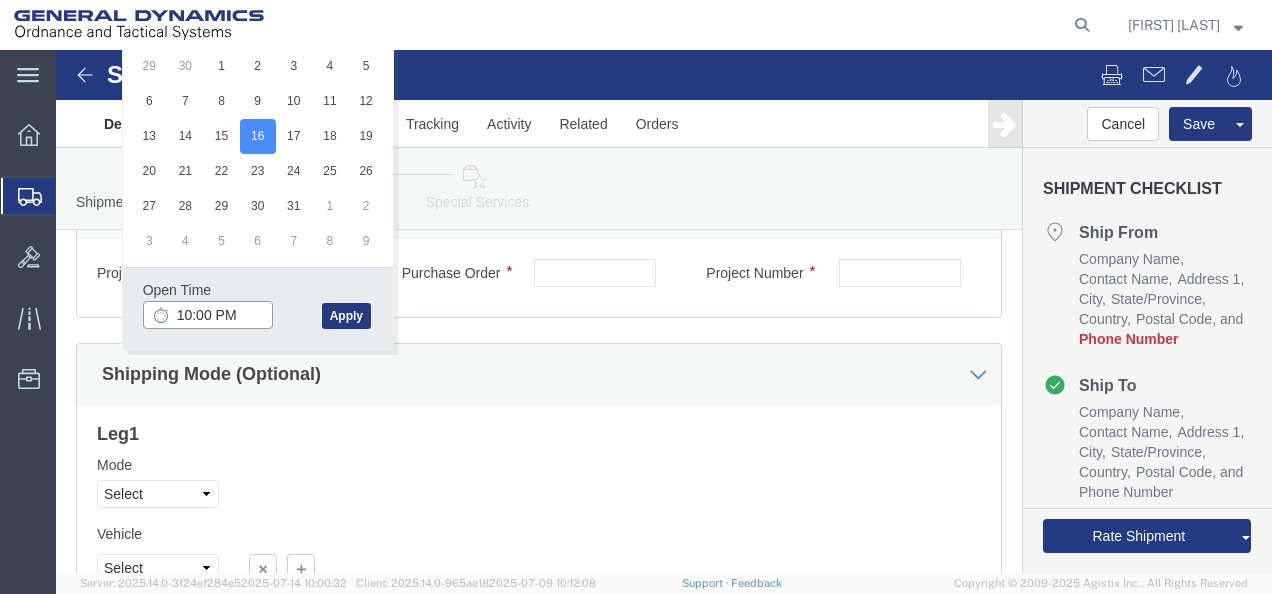 click on "10:00 PM" 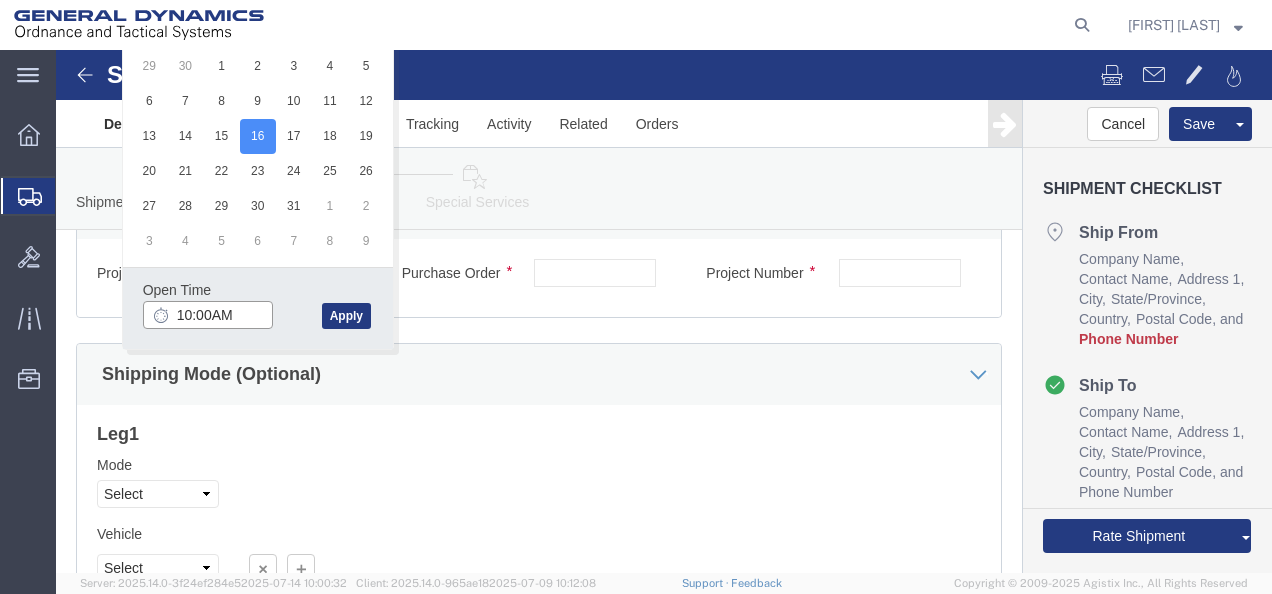 type on "10:00AM" 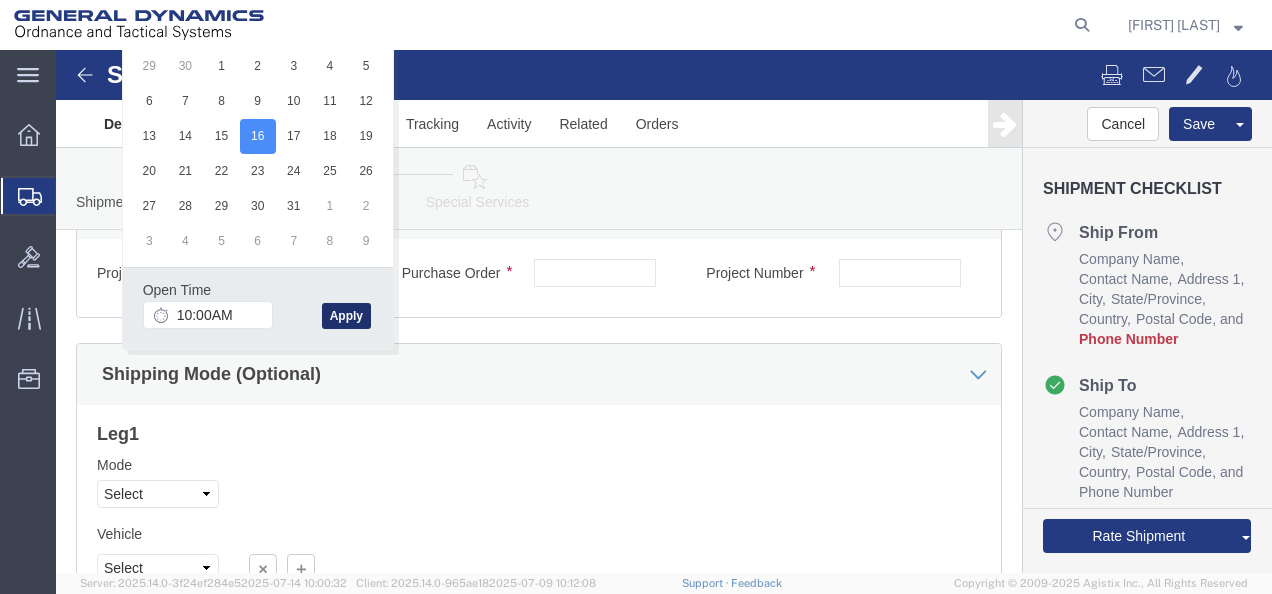 click on "Apply" 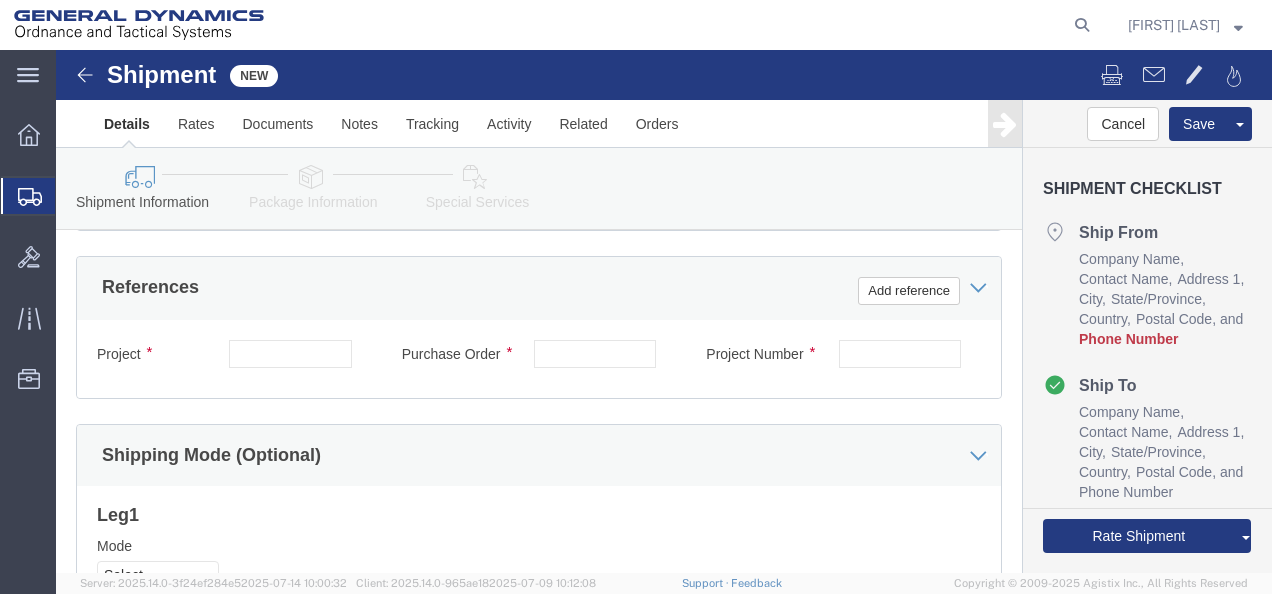 scroll, scrollTop: 1128, scrollLeft: 0, axis: vertical 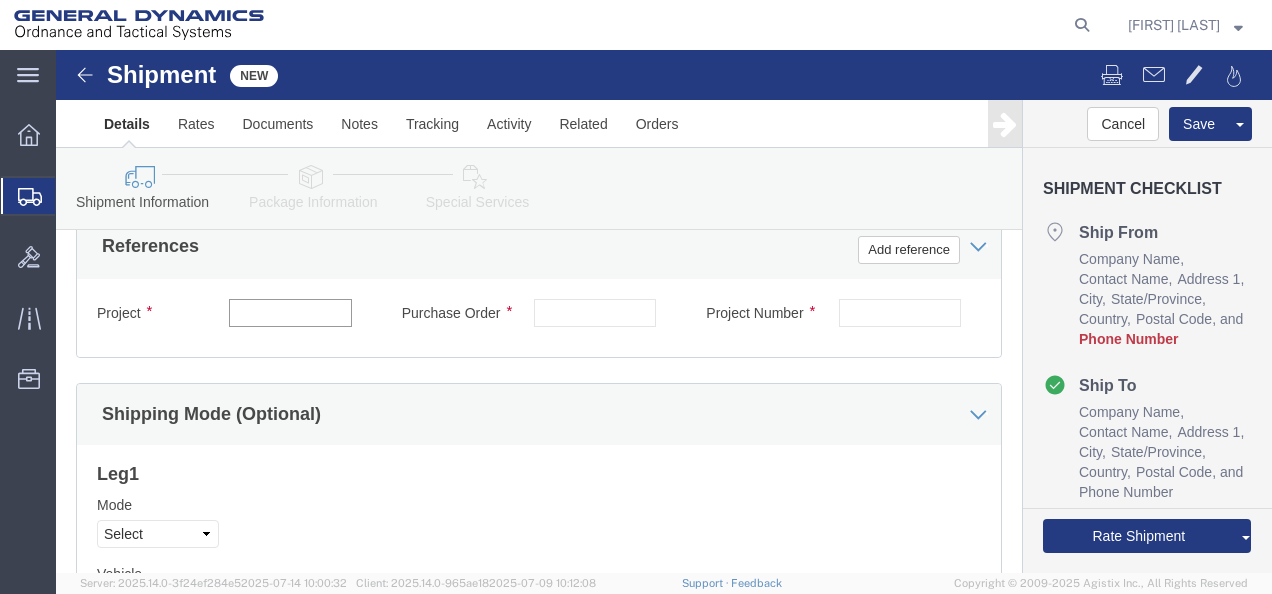 click 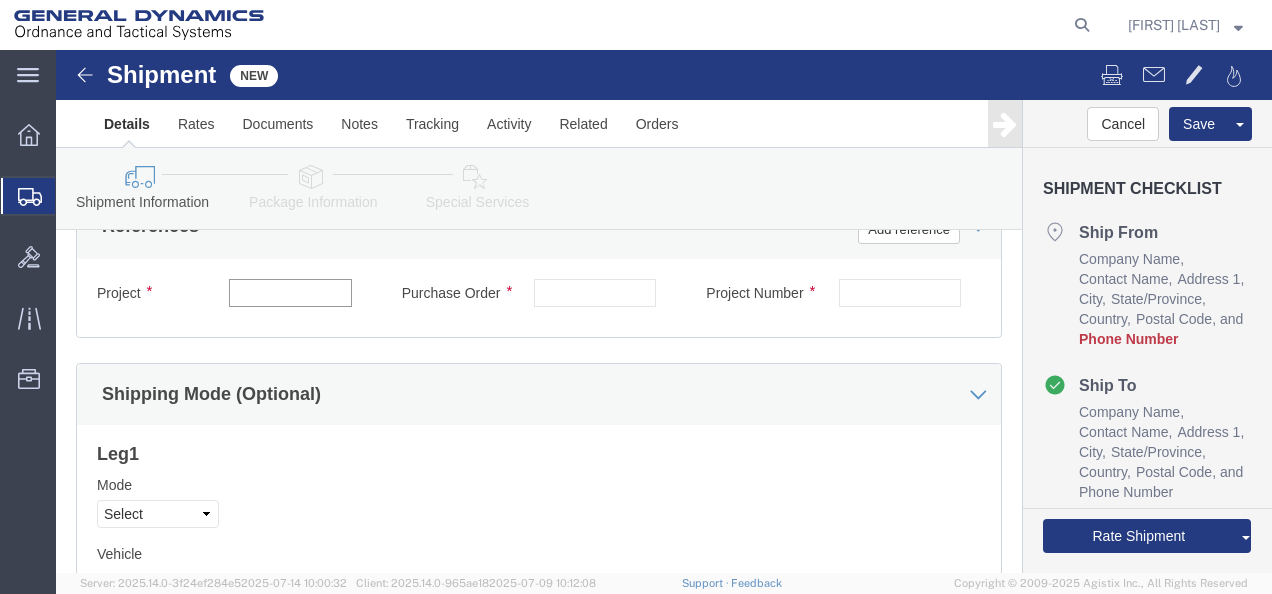 scroll, scrollTop: 1154, scrollLeft: 0, axis: vertical 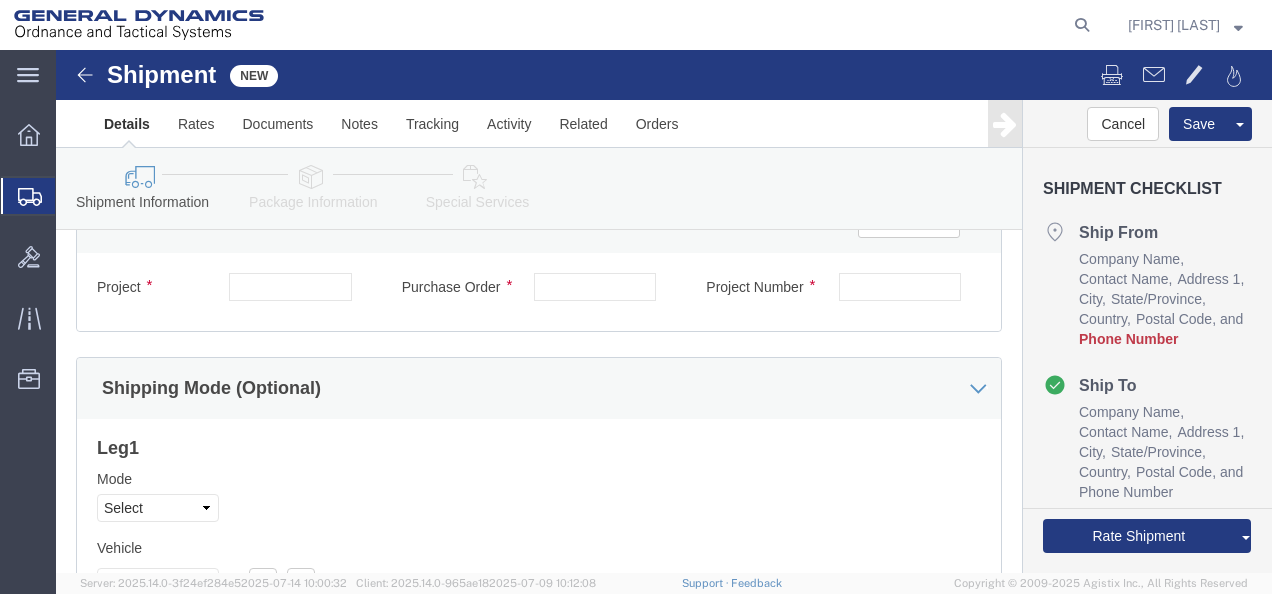 click on "Ship From Location Location GD-OTS Mesquite My Profile Location GD-OTS Anniston (Commerce) GD-OTS Camden GD-OTS DeFuniak Springs GD-OTS Garland (Dock 1) GD-OTS Garland (Dock 2) GD-OTS Garland (Glenbrook) GD-OTS Hanover Township GD-OTS Herrin (Marion) GD-OTS Huntsville 2 GD-OTS Joplin GD-OTS Marion IL GD-OTS Master Location GD-OTS Mesquite GD-OTS Moses Lake GD-OTS Niceville GD-OTS Picatinny GD-OTS Red Lion GD-OTS San Diego GD-OTS Scranton GD-OTS Seattle GD-OTS St. Marks Powder GD-OTS St. Petersburg (Headquarters) GD-OTS Wilkes-Barre GDAS Hampton / Woodbury GDAS Jericho GDAS Saco GDAS Springboro GDAS Williston Lincoln Company Alias Company Name Contact Name [FIRST] [LAST] Address 1 Address 2 City State/Province [STATE] Select [STATE] [STATE] [STATE] Armed Forces Americas Florida" 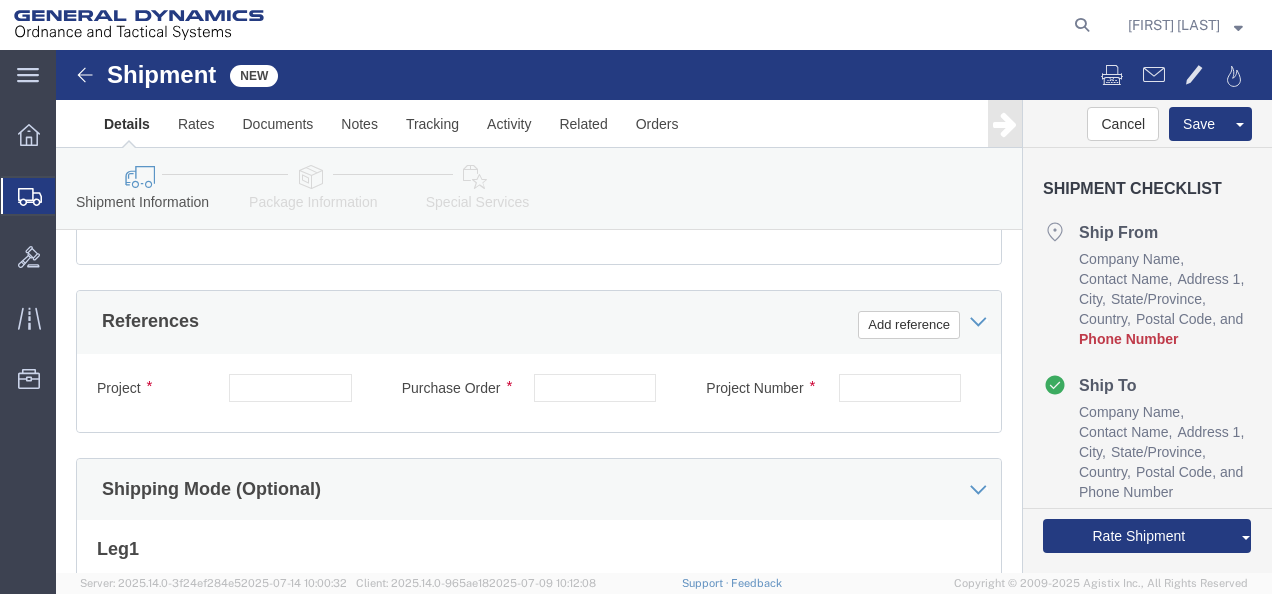 scroll, scrollTop: 1048, scrollLeft: 0, axis: vertical 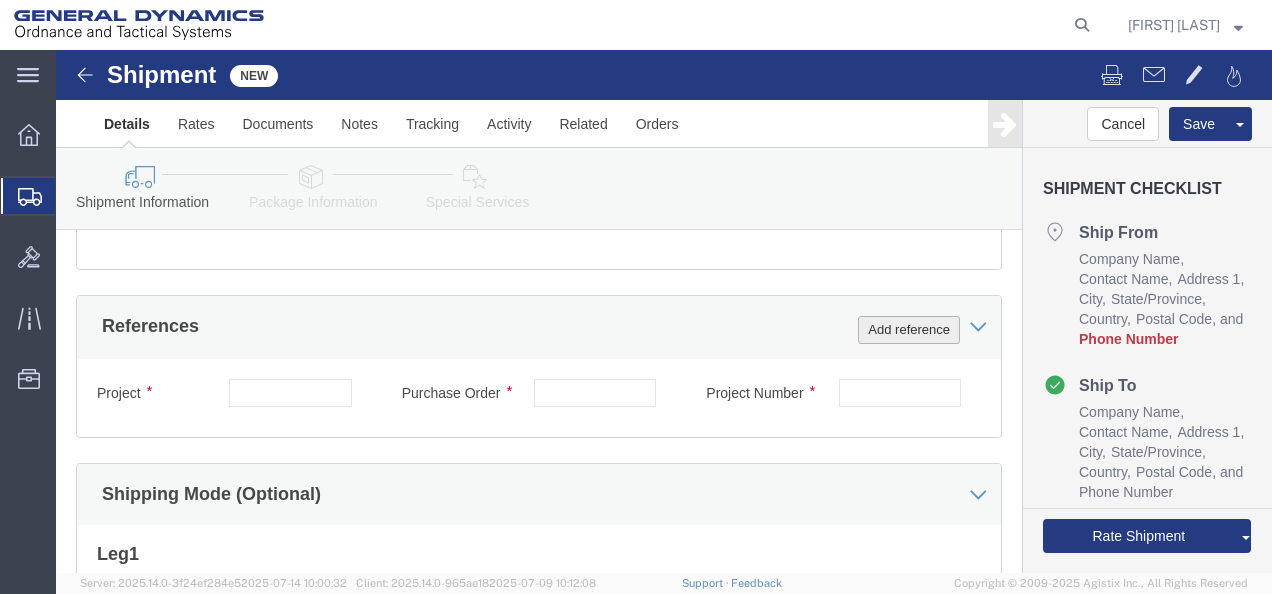 click on "Add reference" 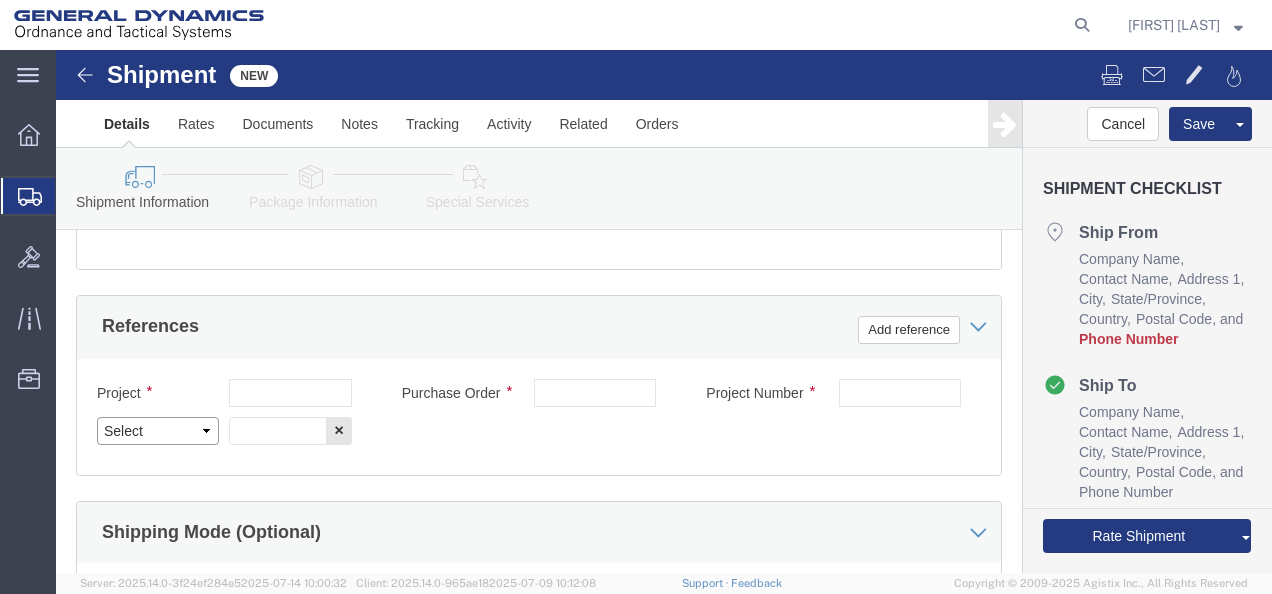click on "Select Account Type Activity ID Airline Appointment Number ASN Batch Request # Bill Of Lading Bin Booking Number Booking Request ID Cancel Pickup Location CBP Entry No Claim Container Number Customer Ref Delivery Number Department Document No Expenditure Export Reference Flight Number General GL Code House Airway Bill Internal Requisition Invoice Number ITN No Job Number License Lloyd's Code Lot Number Master Airway Bill Master Tracking Number Material Requisition Order Number Organization Packing Slip Pickup Number Pickup Request PO Line Item No PRO # Problem File Number Project Project Number Protocol Number Purchase Order Quote Number R.M.A. Release Number Route Sales Order Seal Number Serial No Shipment Id Number Shipment Line No Study Number Task Tender ID VAT Number Vessel Name VIN Voyage Number Waybill Number Work Order" 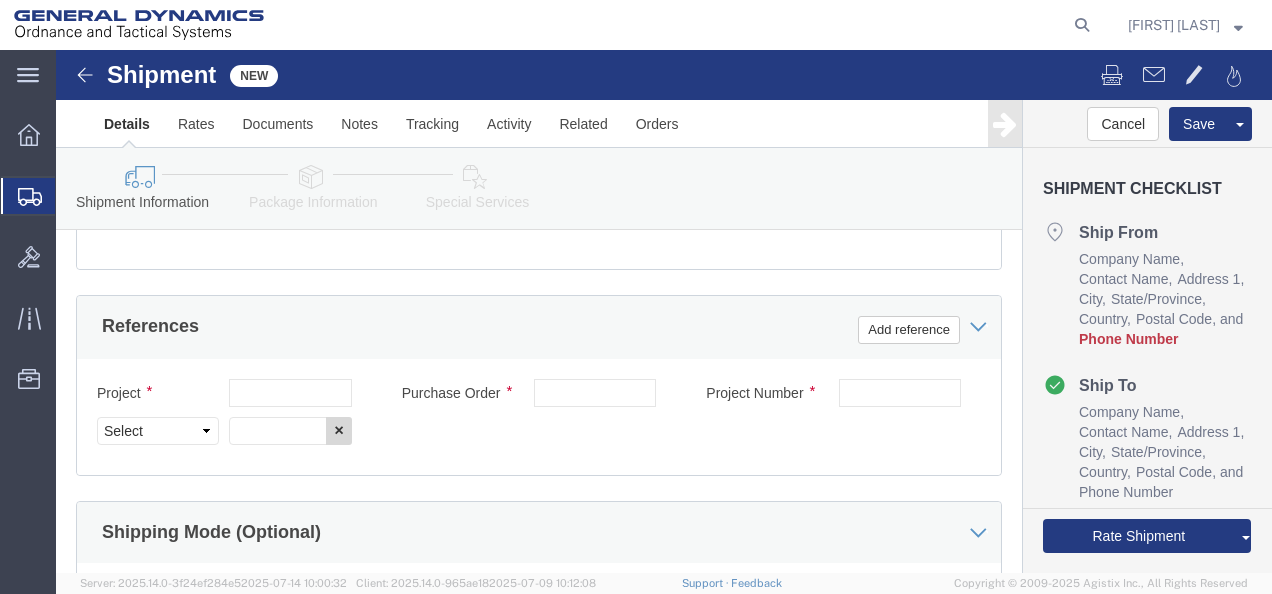 click 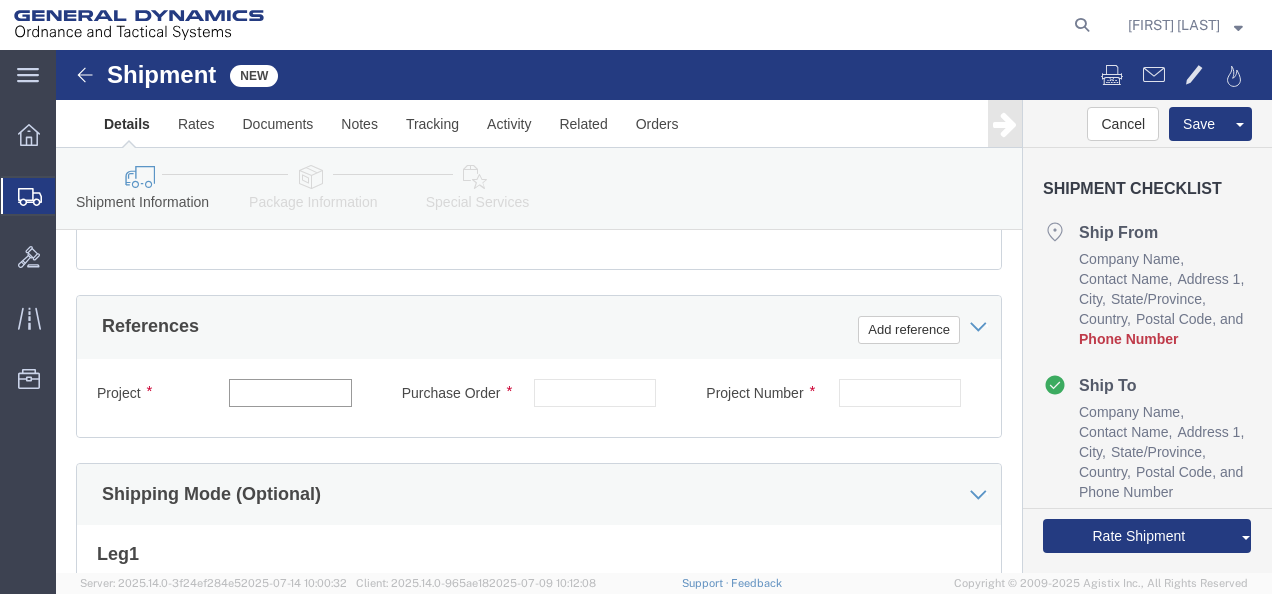 click 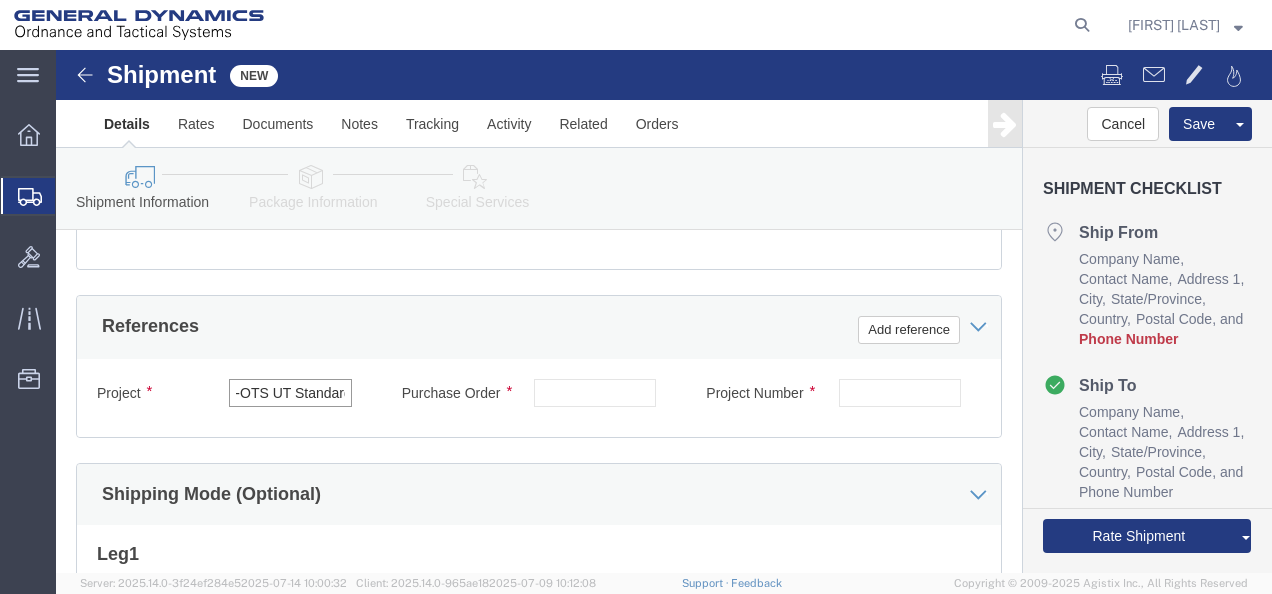 scroll, scrollTop: 0, scrollLeft: 37, axis: horizontal 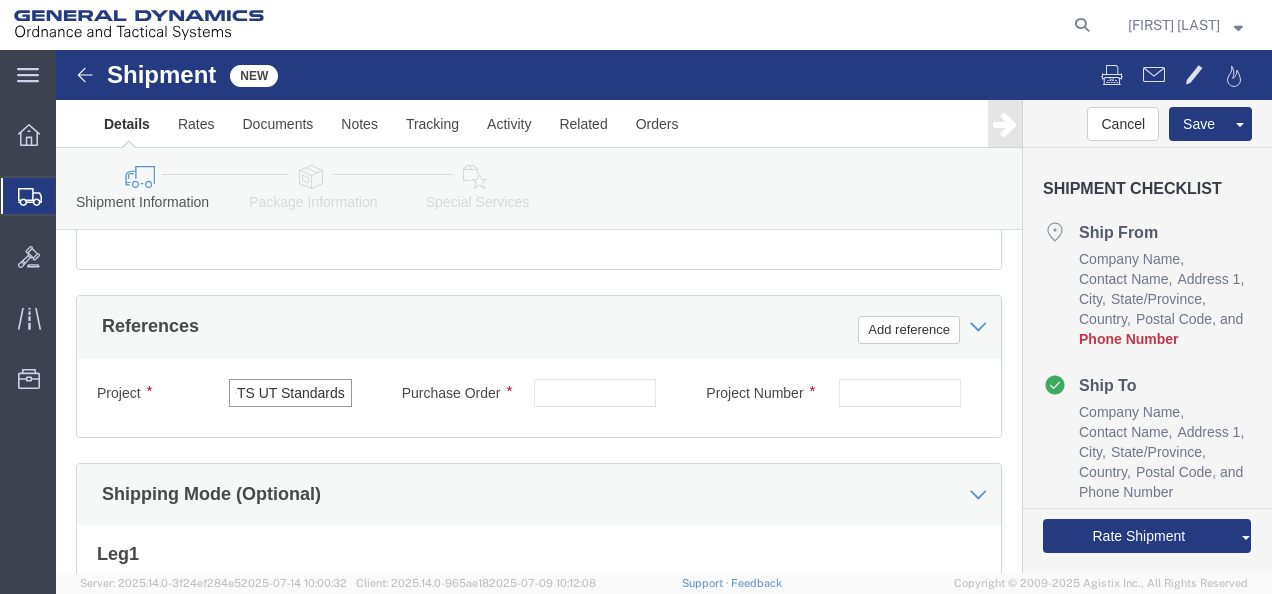 type on "GD-OTS UT Standards" 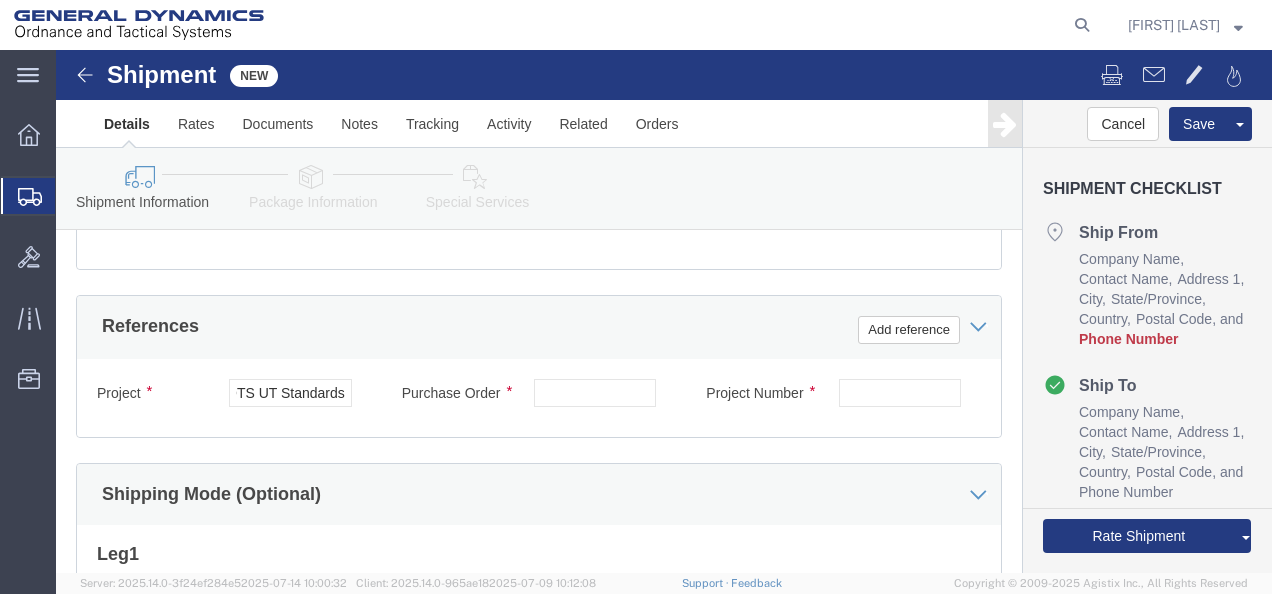 click on "Purchase Order" 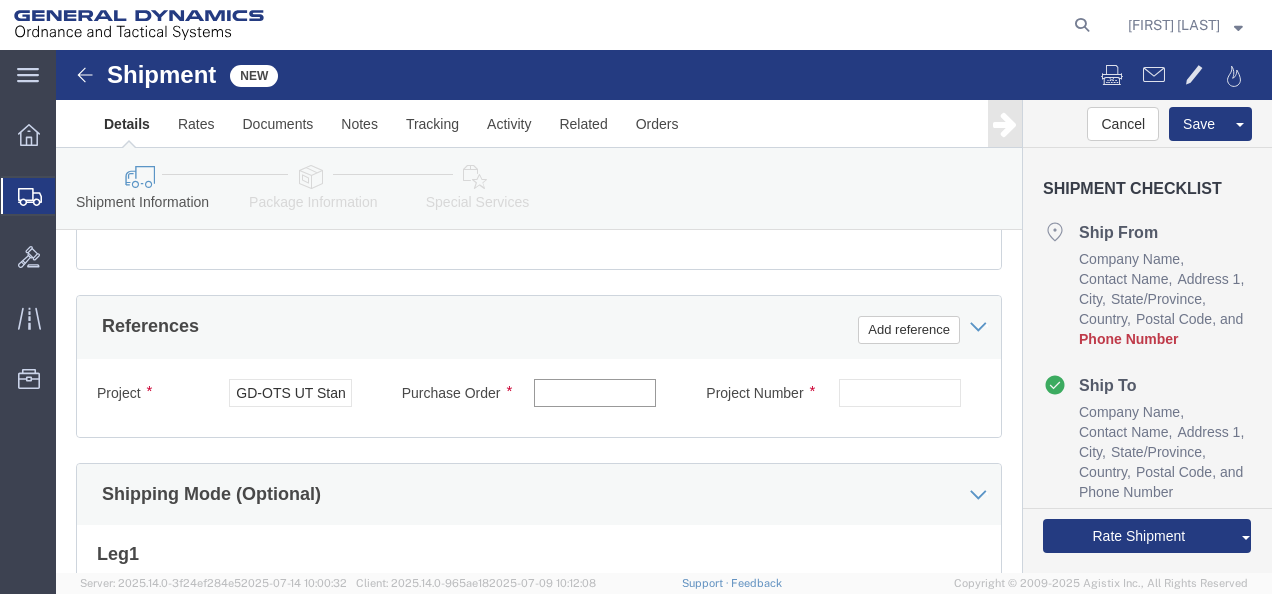 click 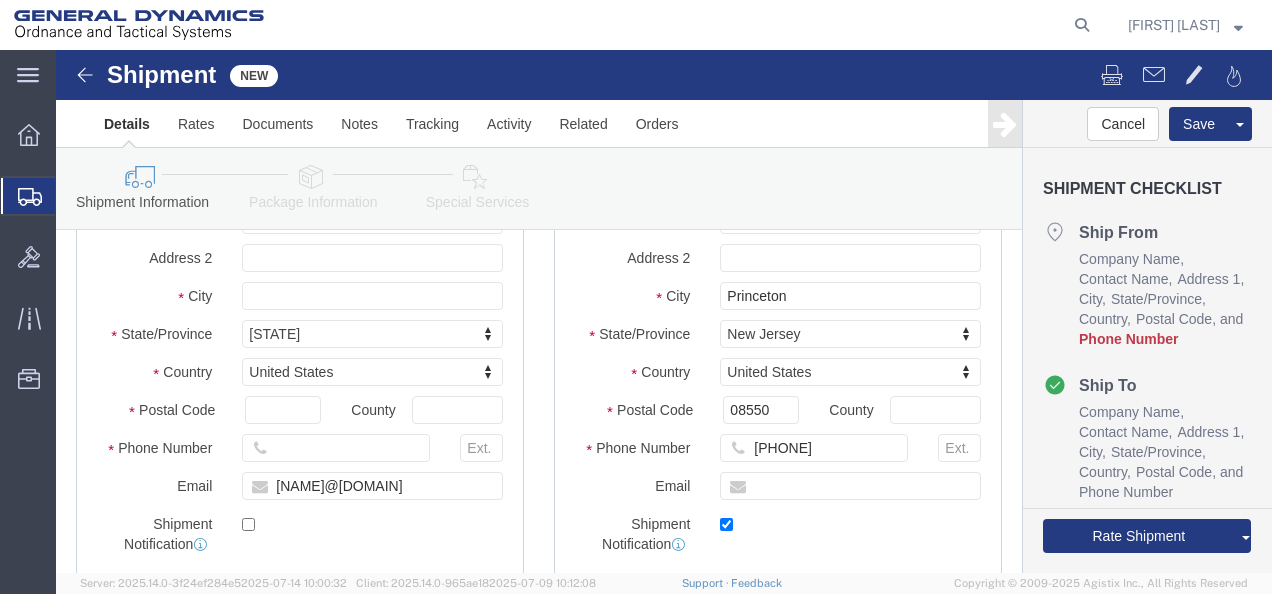scroll, scrollTop: 280, scrollLeft: 0, axis: vertical 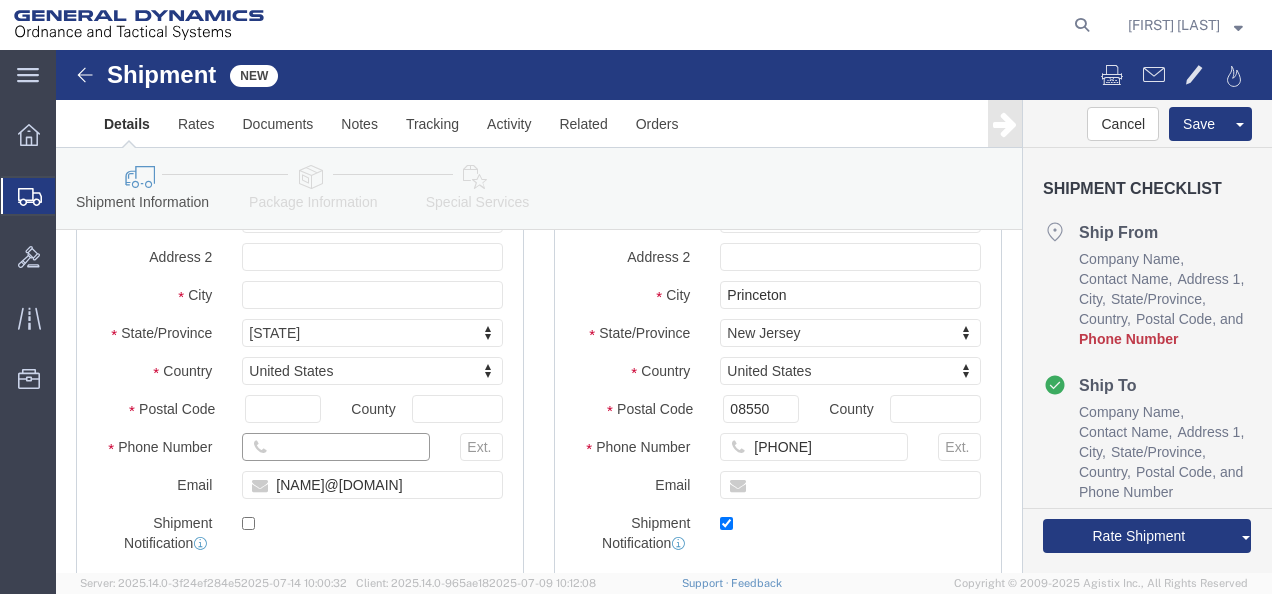 click 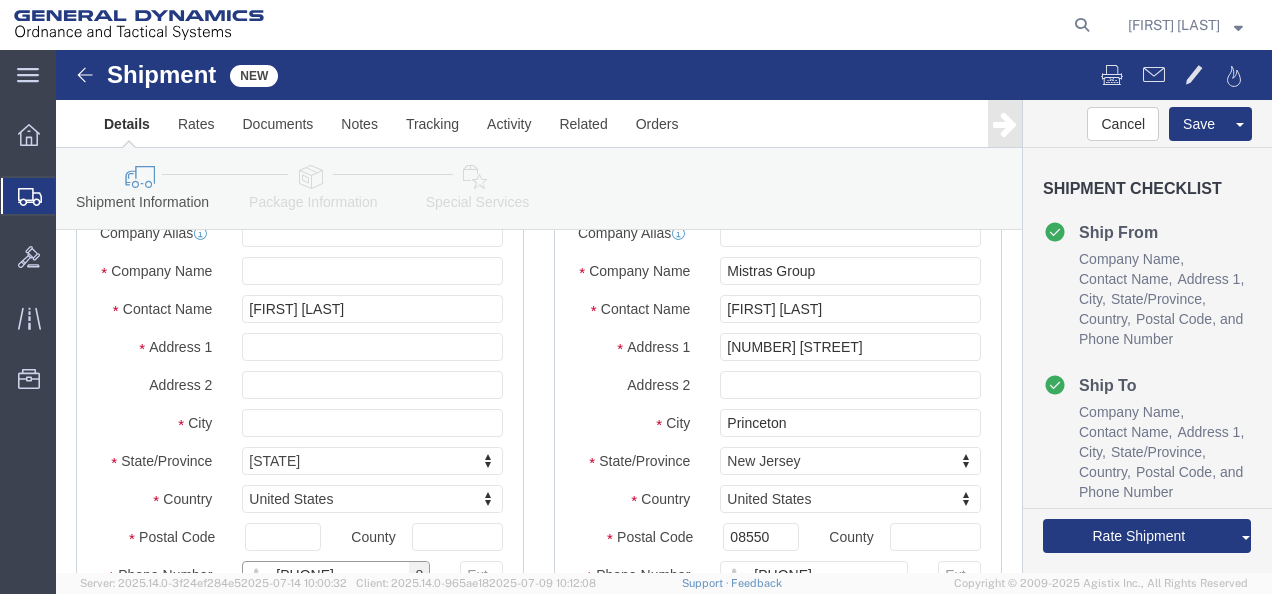 scroll, scrollTop: 151, scrollLeft: 0, axis: vertical 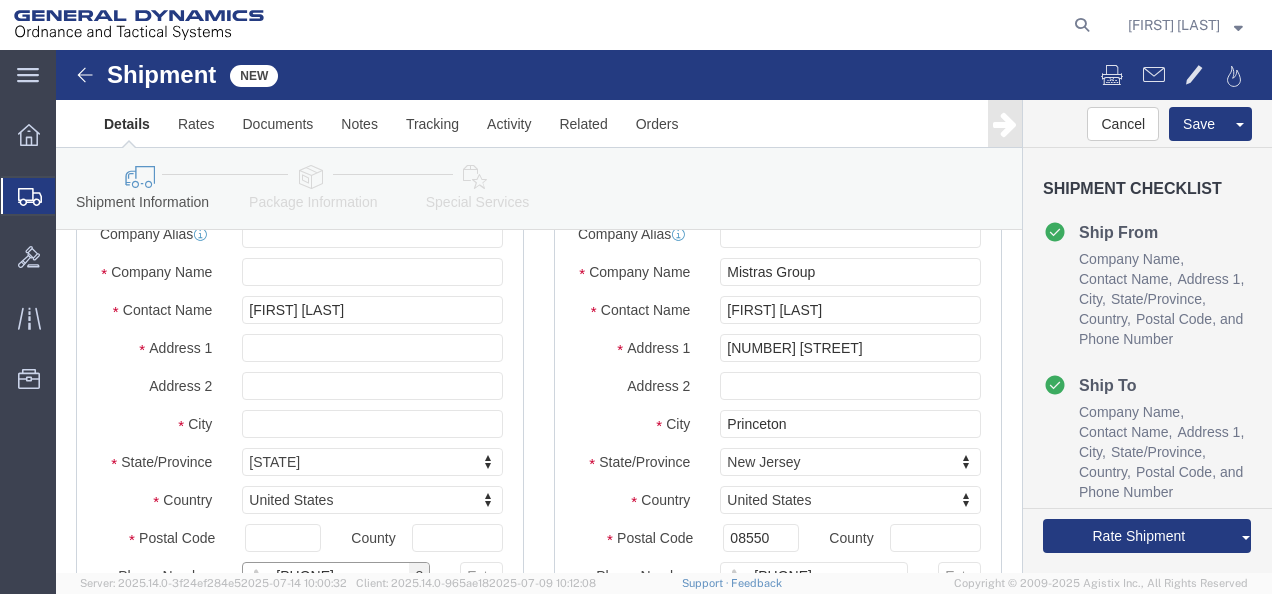 type on "[PHONE]" 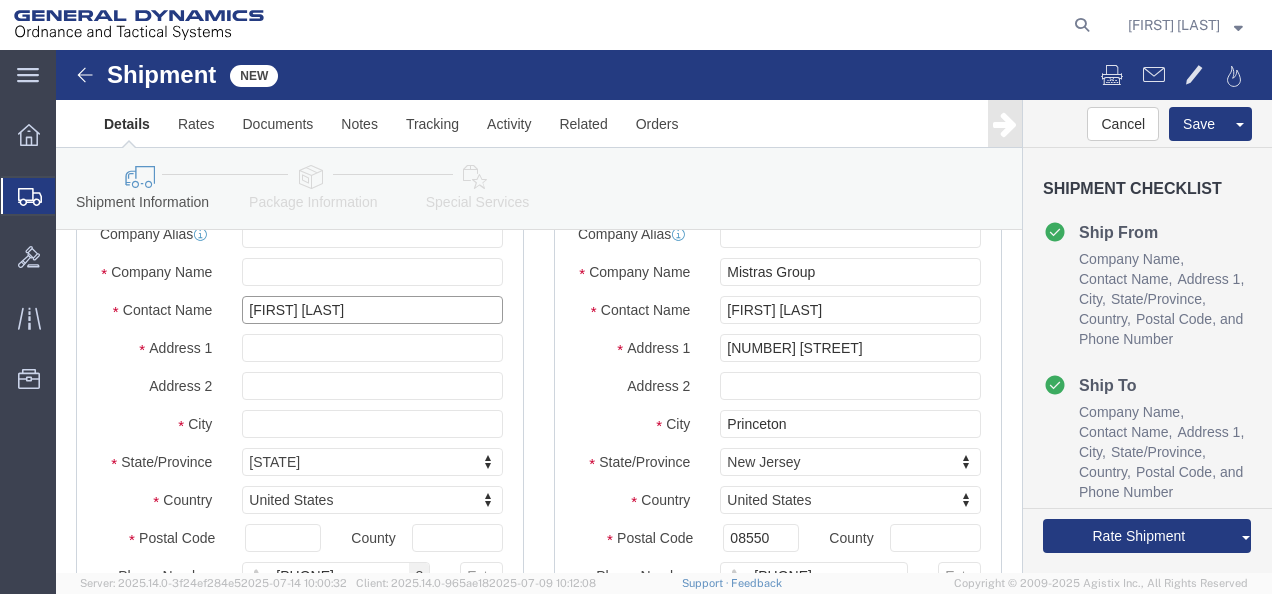 click on "[FIRST] [LAST]" 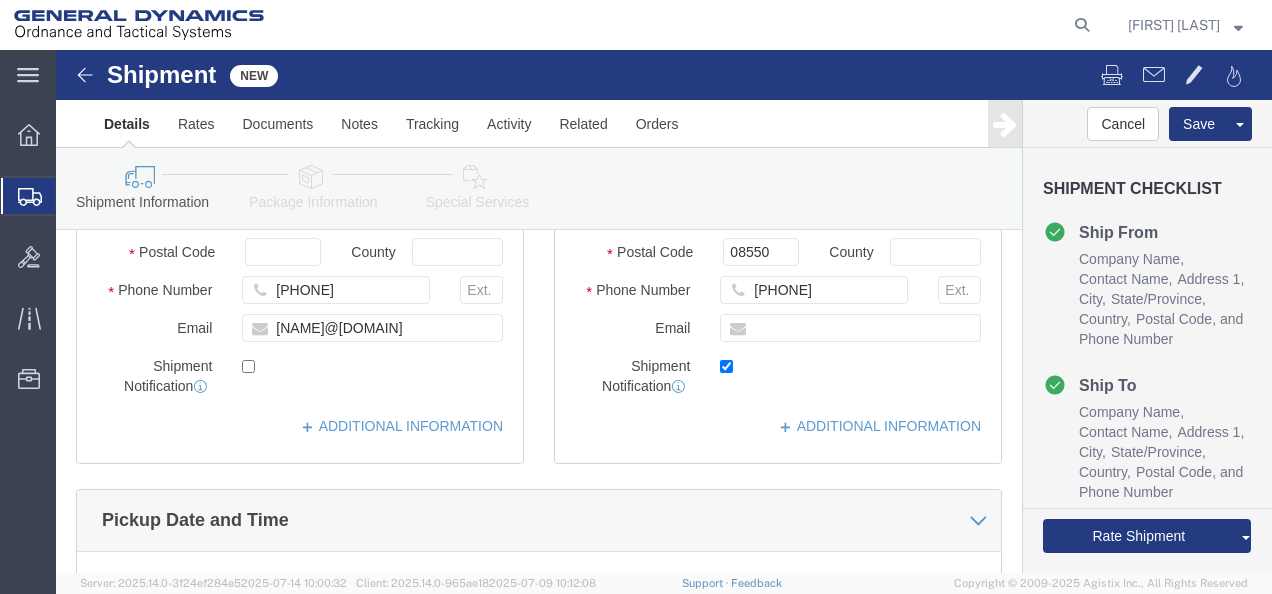 scroll, scrollTop: 439, scrollLeft: 0, axis: vertical 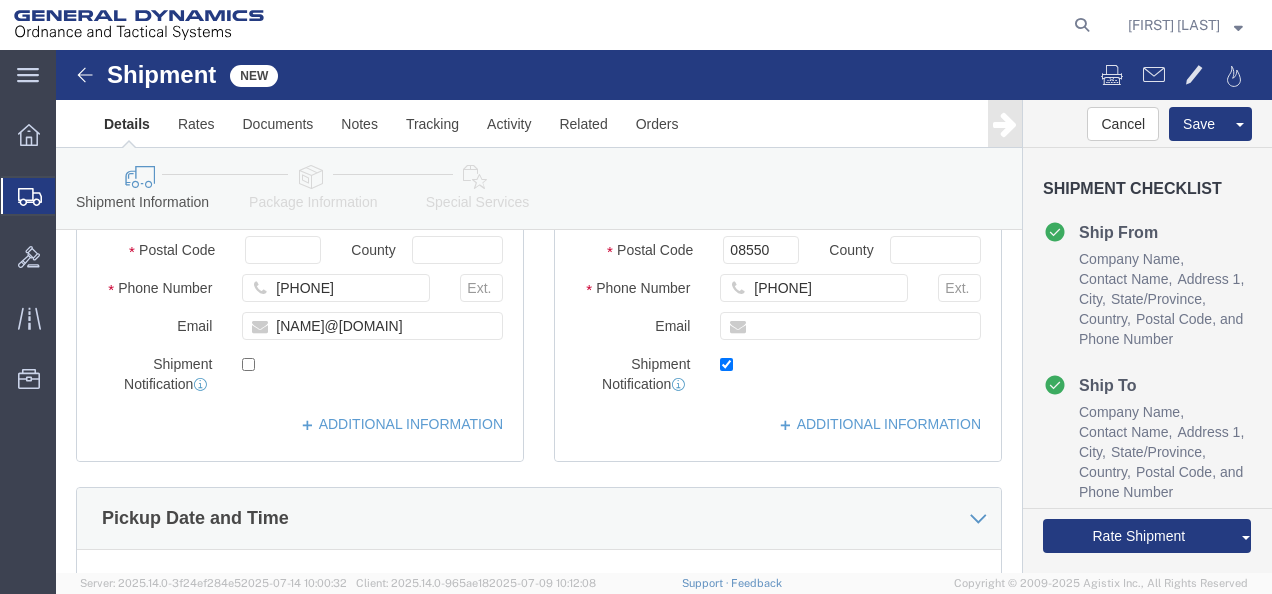 type on "[FIRST] [LAST]" 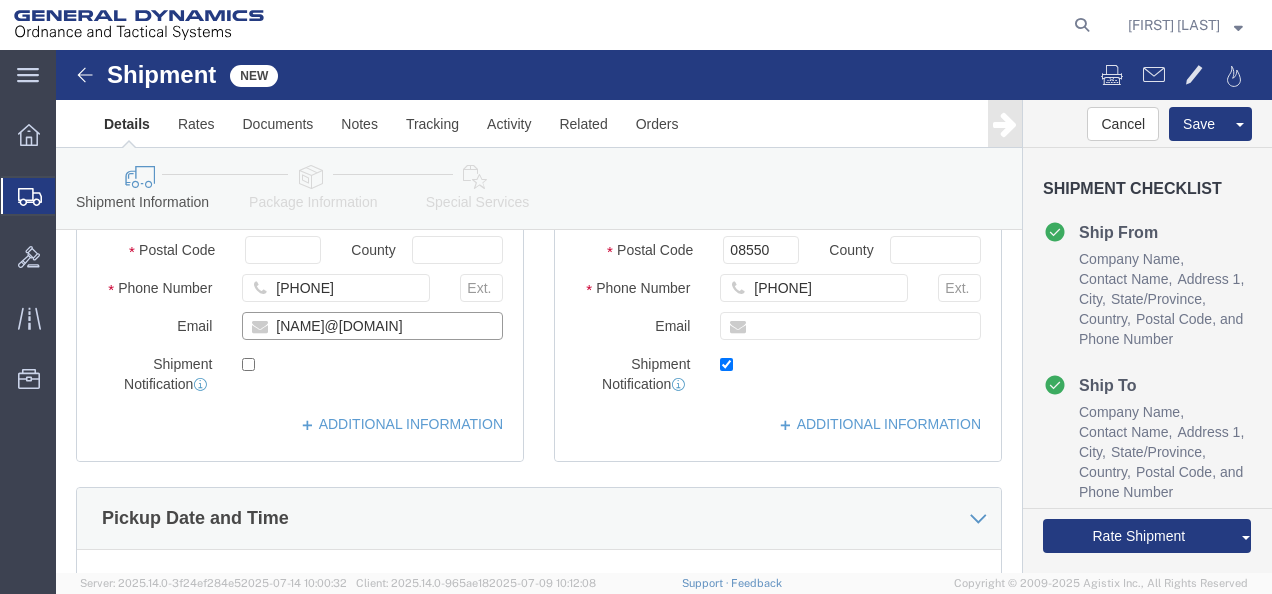 click on "[NAME]@[DOMAIN]" 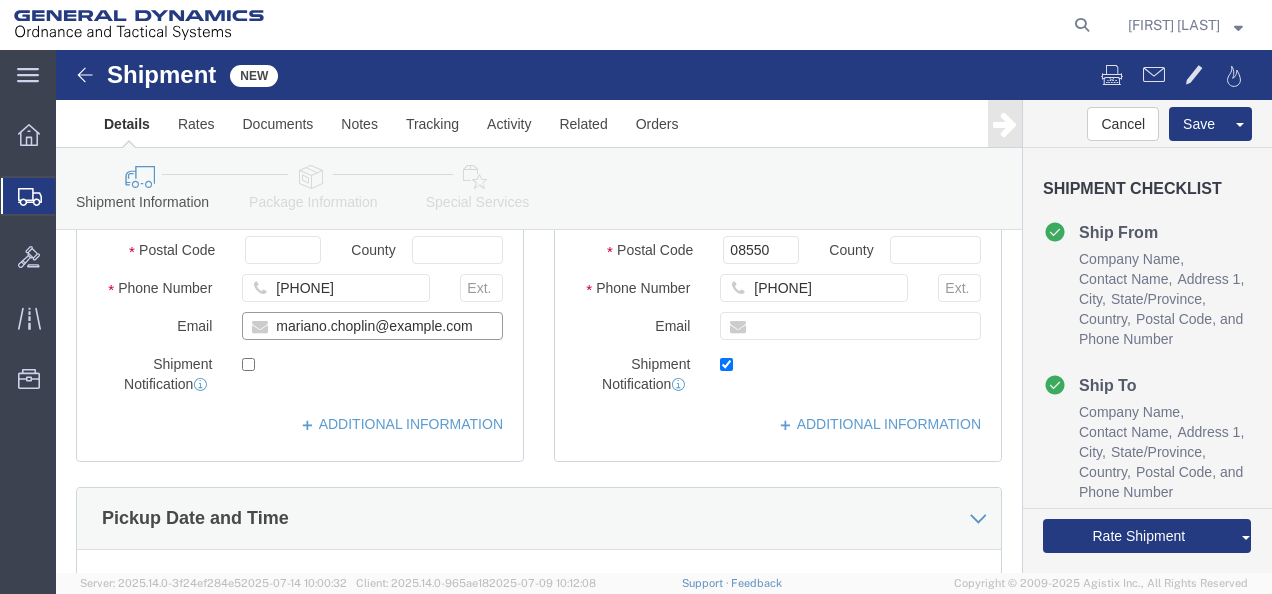 click on "mariano.choplin@example.com" 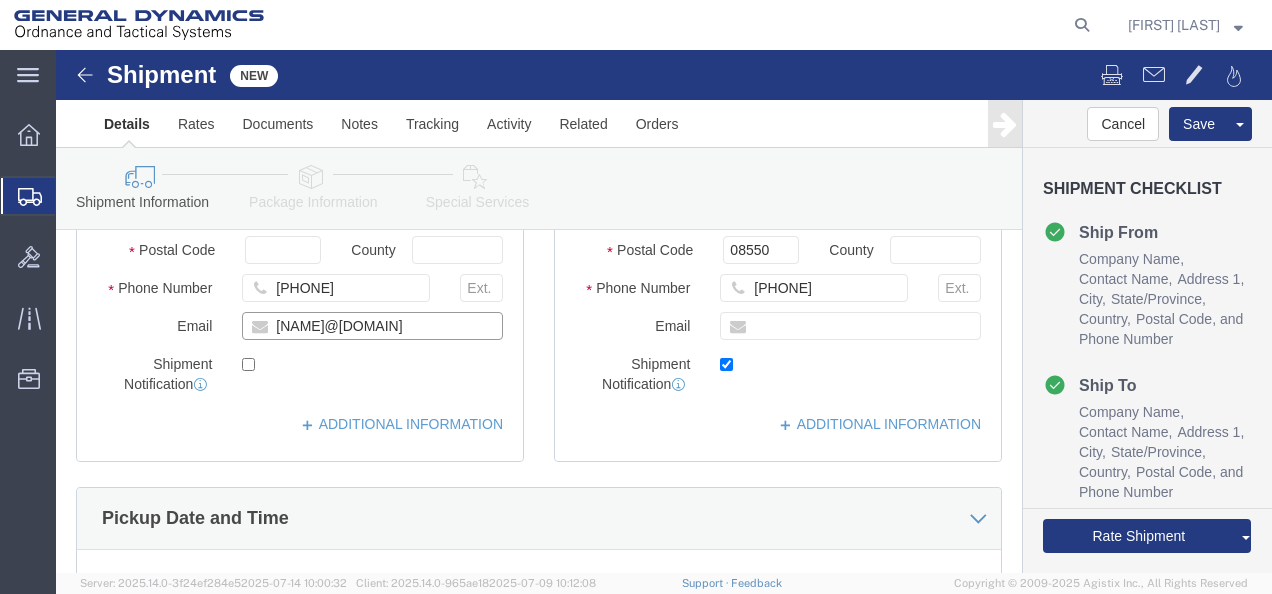 type on "[NAME]@[DOMAIN]" 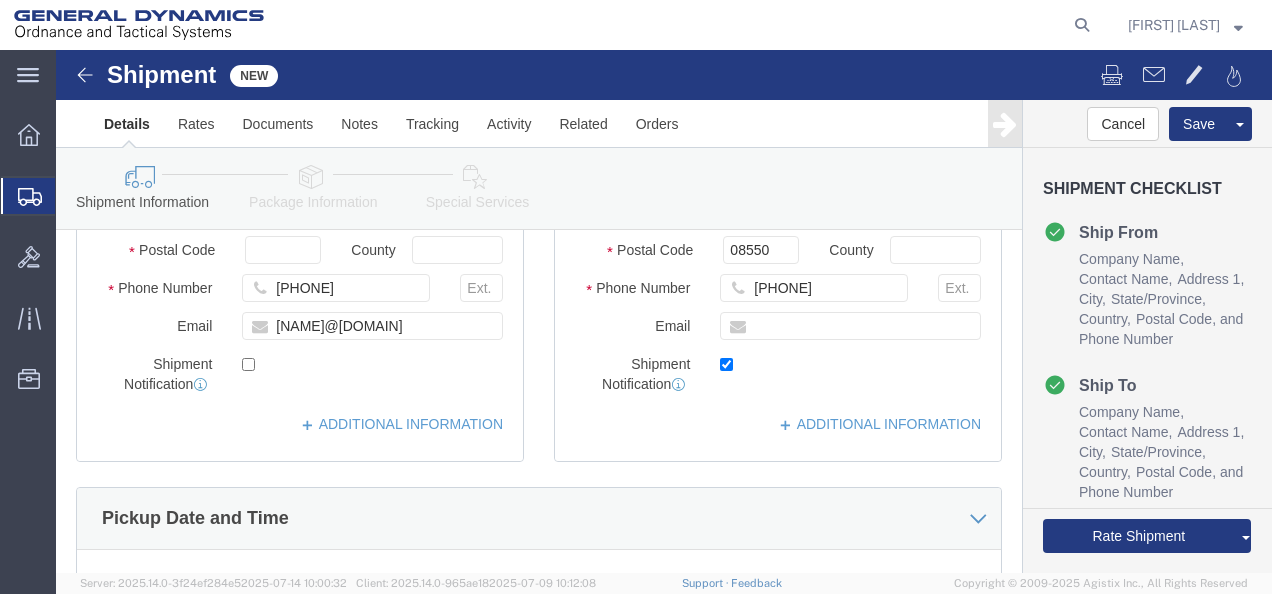 click 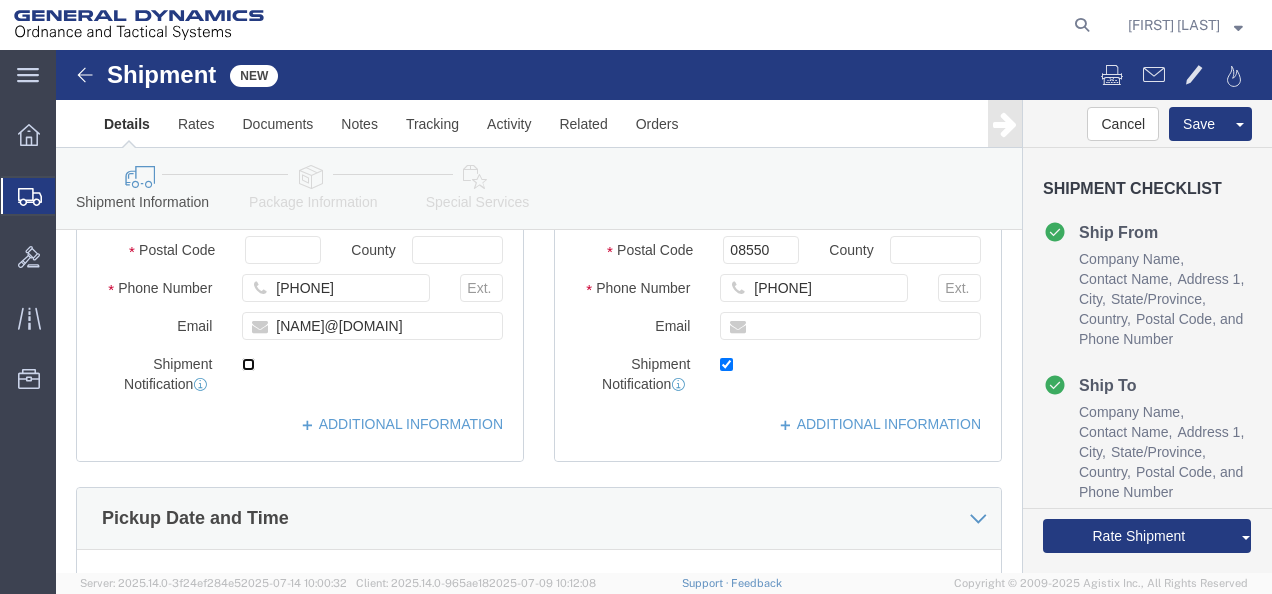 click 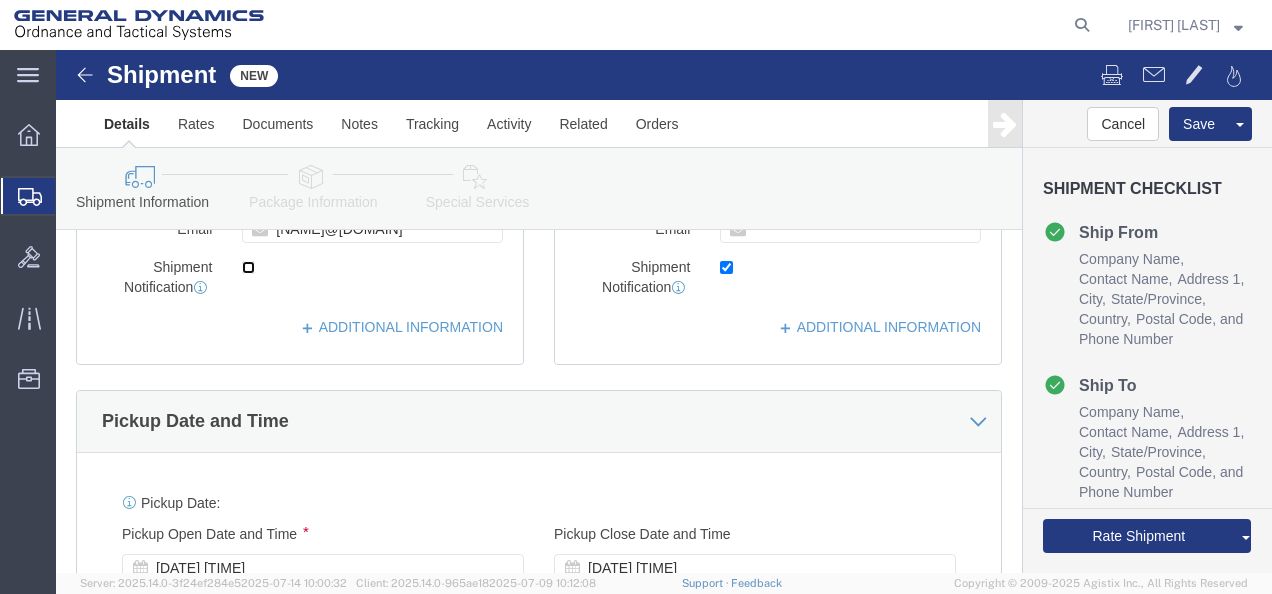 scroll, scrollTop: 535, scrollLeft: 0, axis: vertical 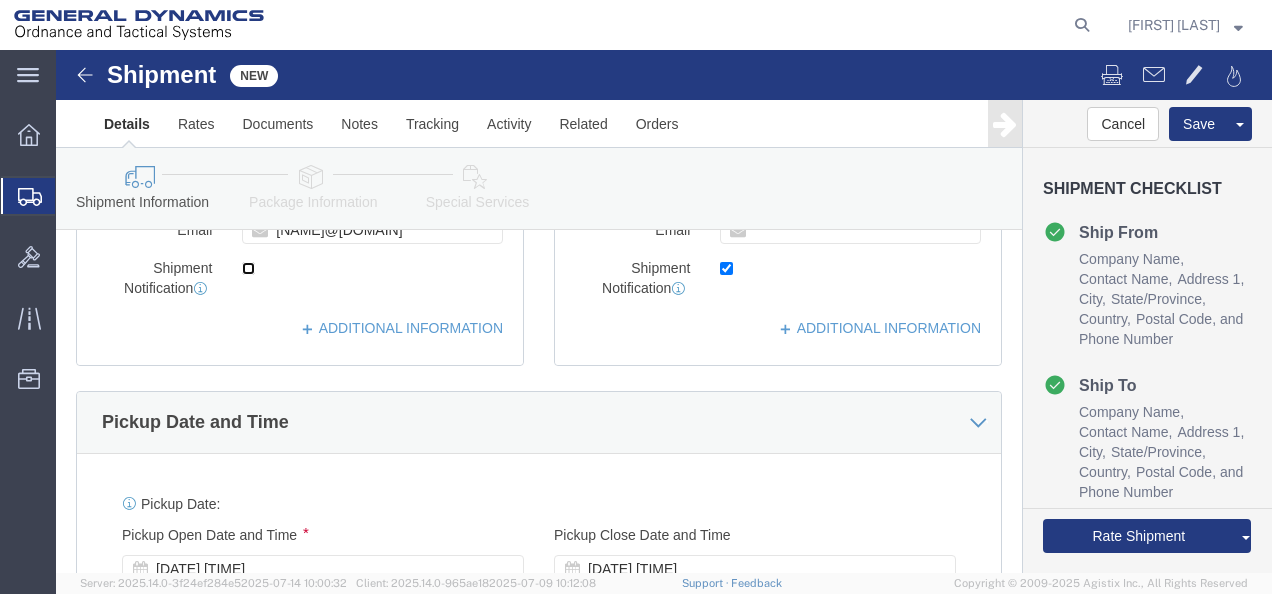 click 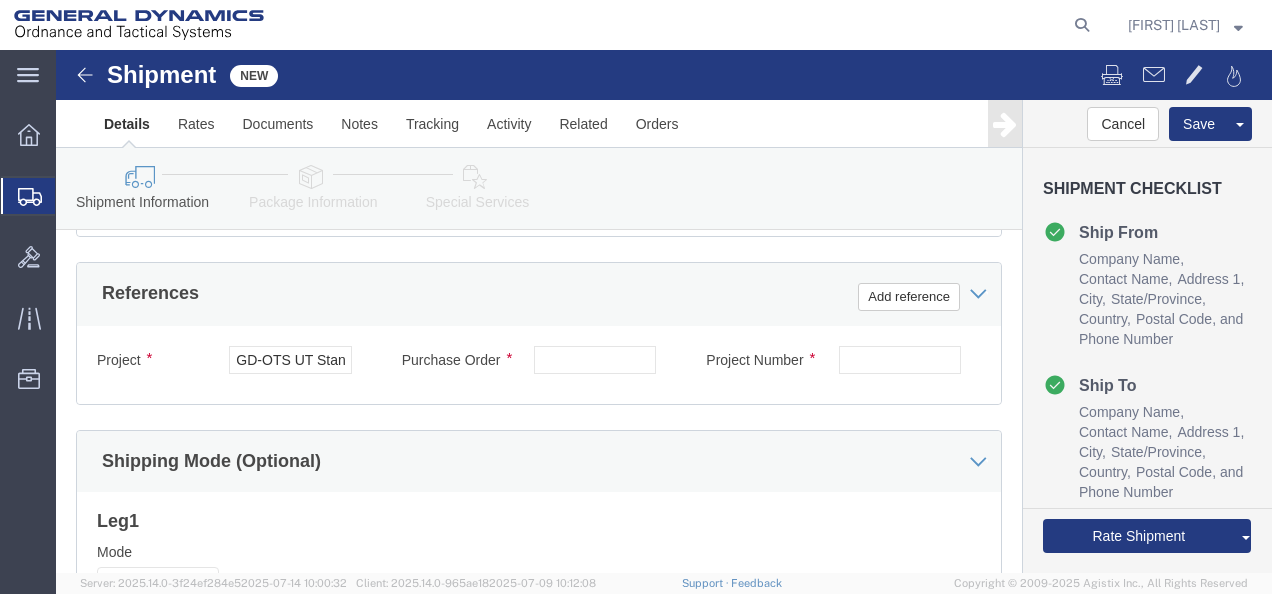 scroll, scrollTop: 1105, scrollLeft: 0, axis: vertical 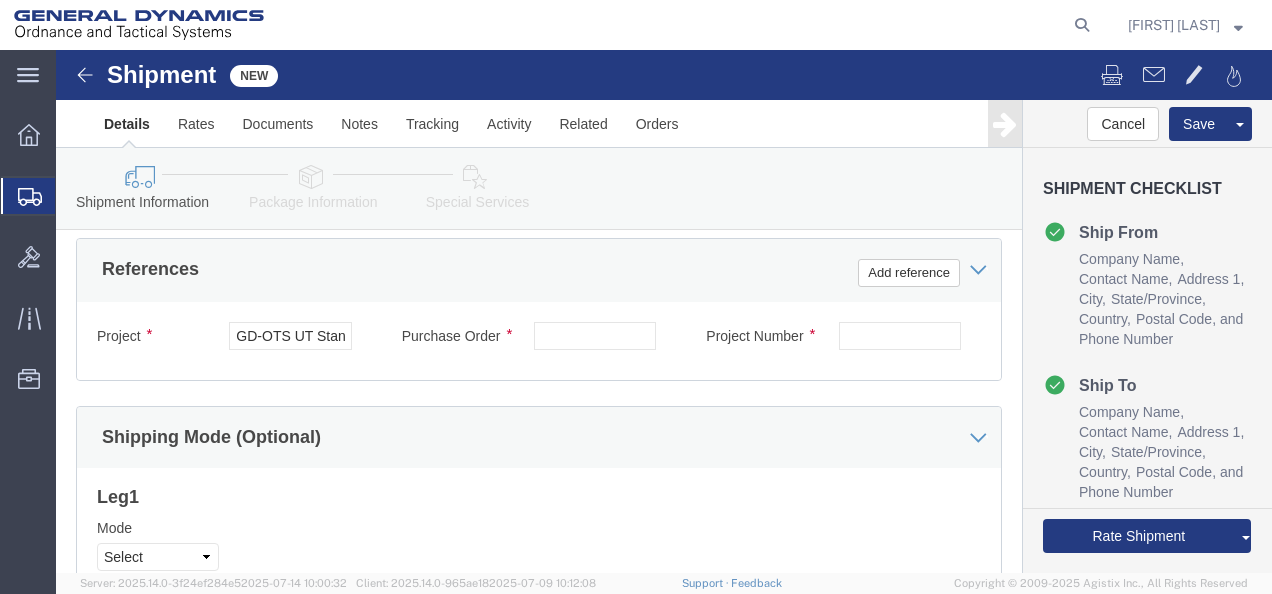 click on "Project GD-OTS UT Standards Purchase Order Project Number Select Account Type Activity ID Airline Appointment Number ASN Batch Request # Bill Of Lading Bin Booking Number Booking Request ID Cancel Pickup Location CBP Entry No Claim Container Number Customer Ref Delivery Number Department Document No Expenditure Export Reference Flight Number General GL Code House Airway Bill Internal Requisition Invoice Number ITN No Job Number License Lloyd's Code Lot Number Master Airway Bill Master Tracking Number Material Requisition Order Number Organization Packing Slip Pickup Number Pickup Request PO Line Item No PRO # Problem File Number Project Project Number Protocol Number Purchase Order Quote Number R.M.A. Release Number Route Sales Order Seal Number Serial No Shipment Id Number Shipment Line No Study Number Task Tender ID VAT Number Vessel Name VIN Voyage Number Waybill Number Work Order" 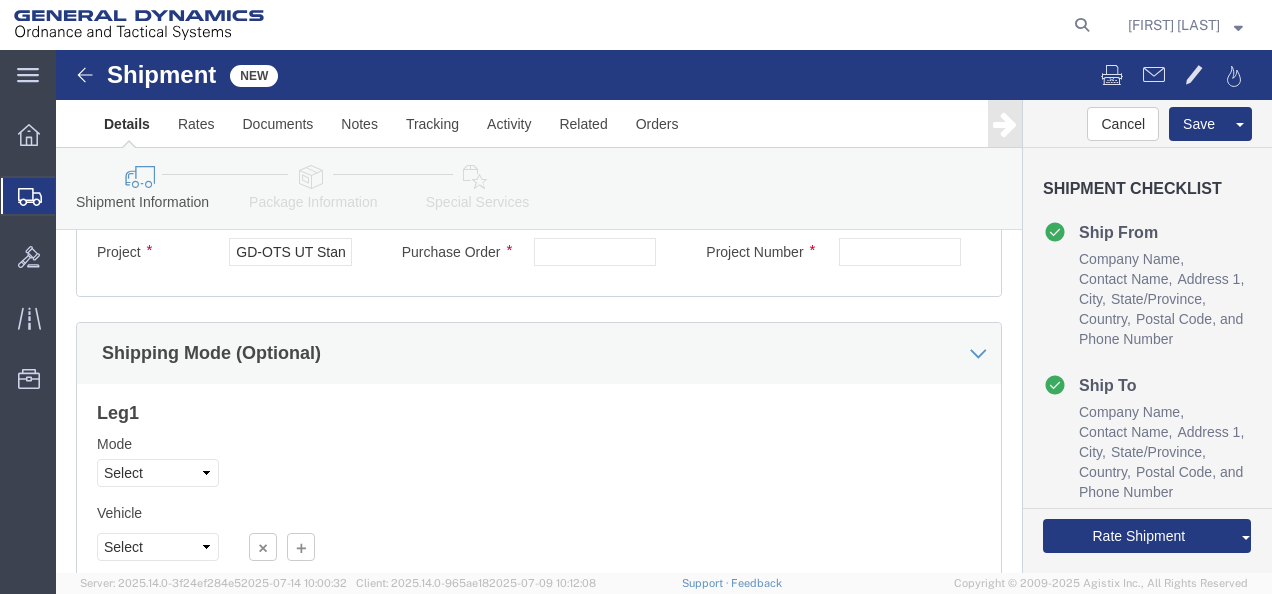 scroll, scrollTop: 1366, scrollLeft: 0, axis: vertical 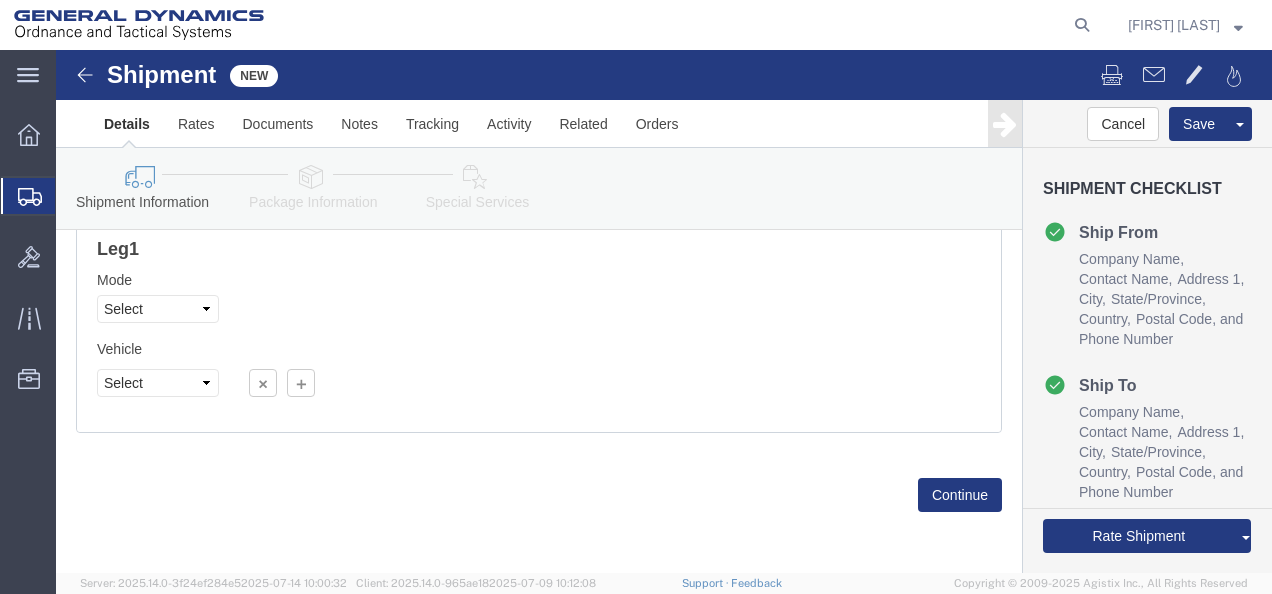 click on "Mode Select Air Less than Truckload Multi-Leg Ocean Freight Rail Small Parcel Truckload" 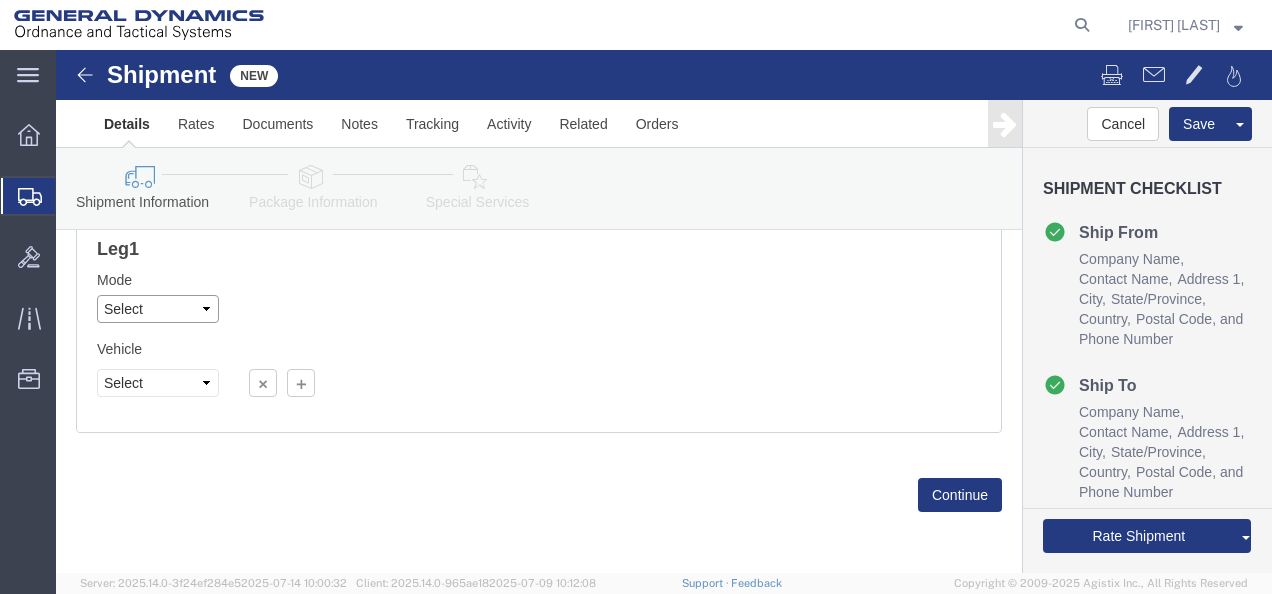 click on "Select Air Less than Truckload Multi-Leg Ocean Freight Rail Small Parcel Truckload" 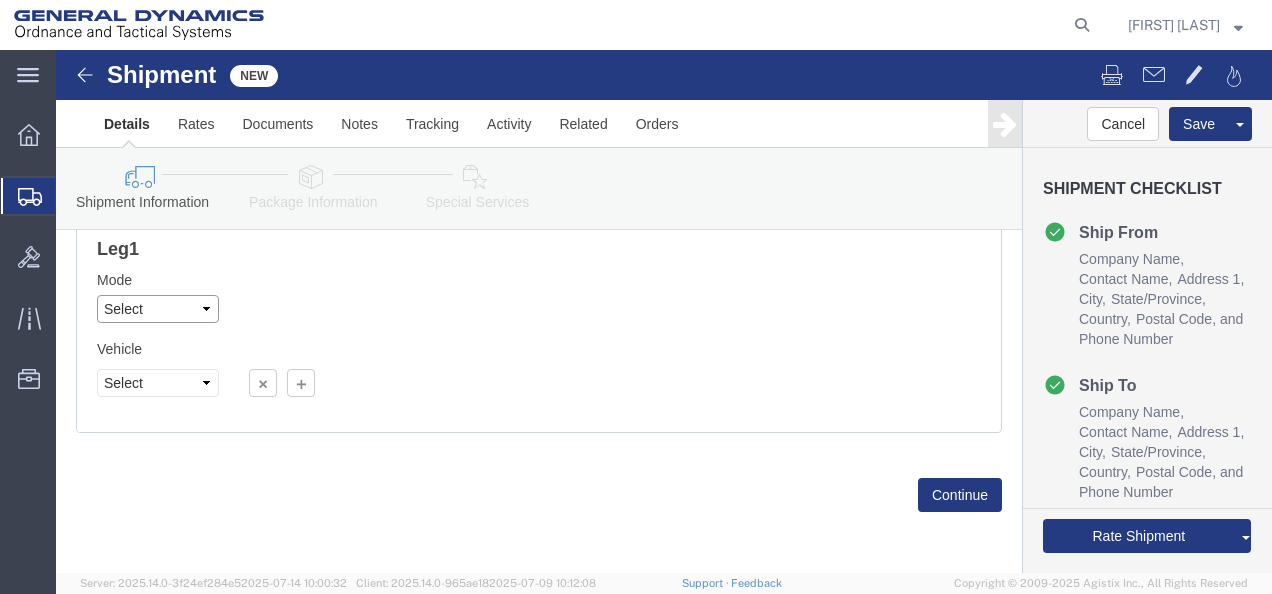 click on "Select Air Less than Truckload Multi-Leg Ocean Freight Rail Small Parcel Truckload" 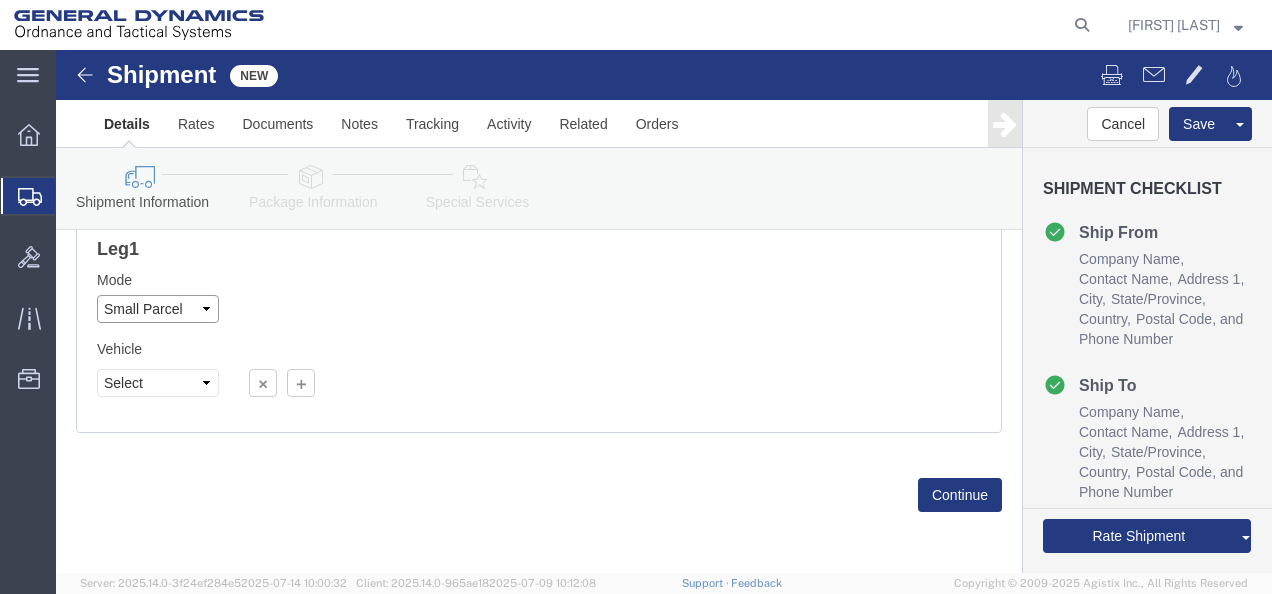click on "Select Air Less than Truckload Multi-Leg Ocean Freight Rail Small Parcel Truckload" 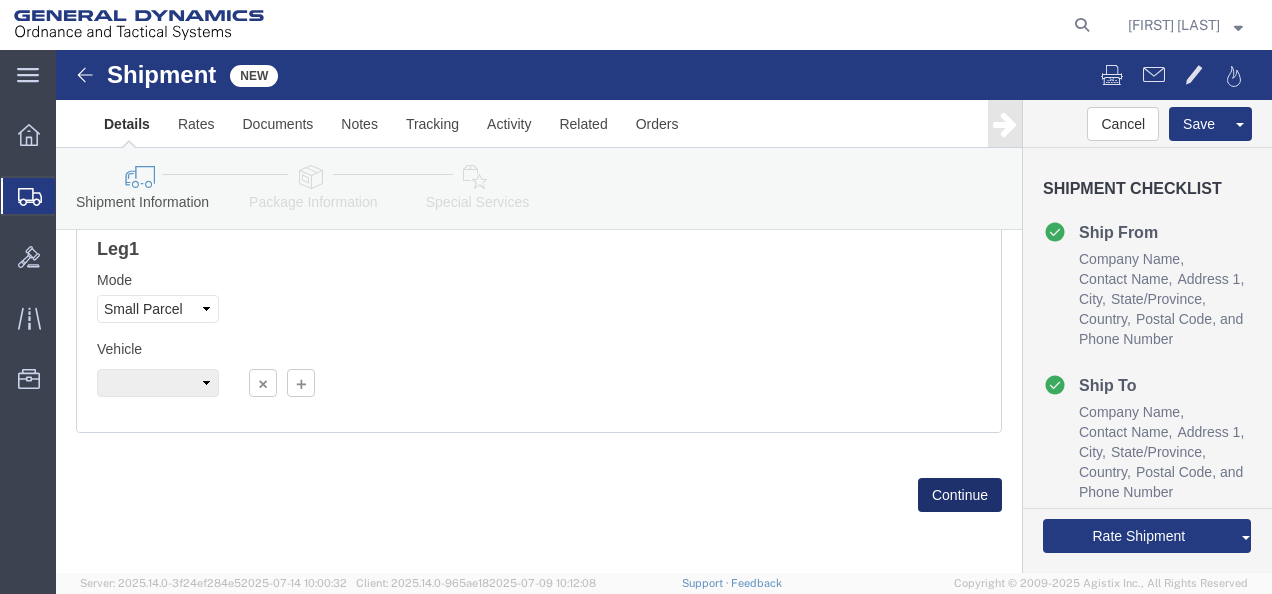 click on "Continue" 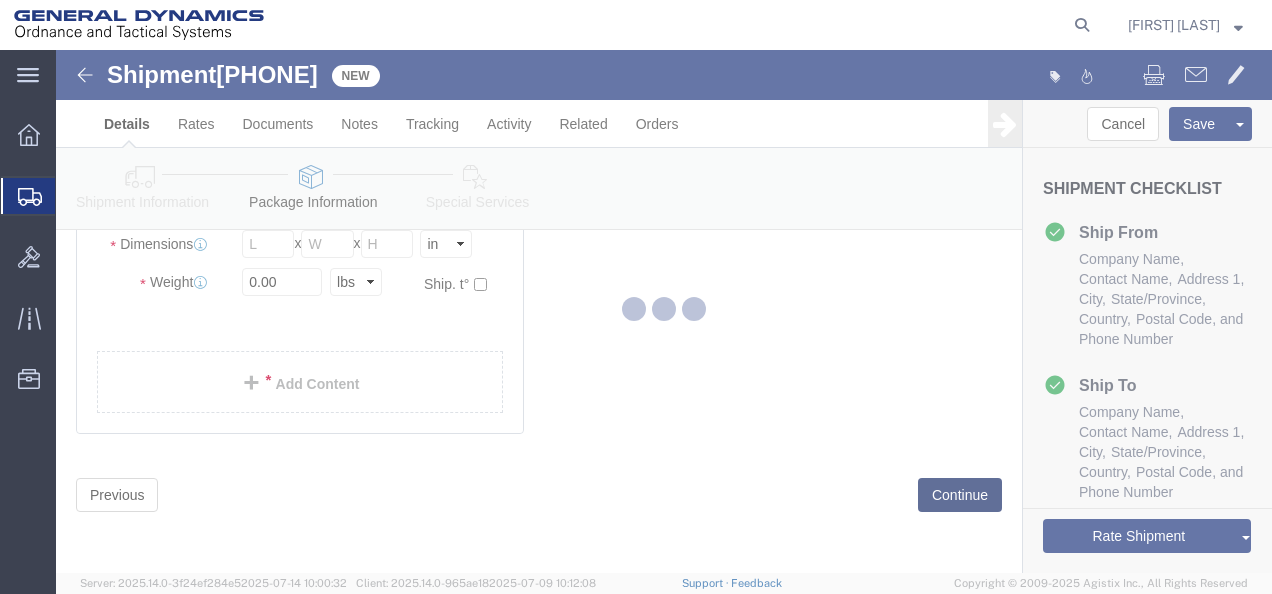 scroll, scrollTop: 148, scrollLeft: 0, axis: vertical 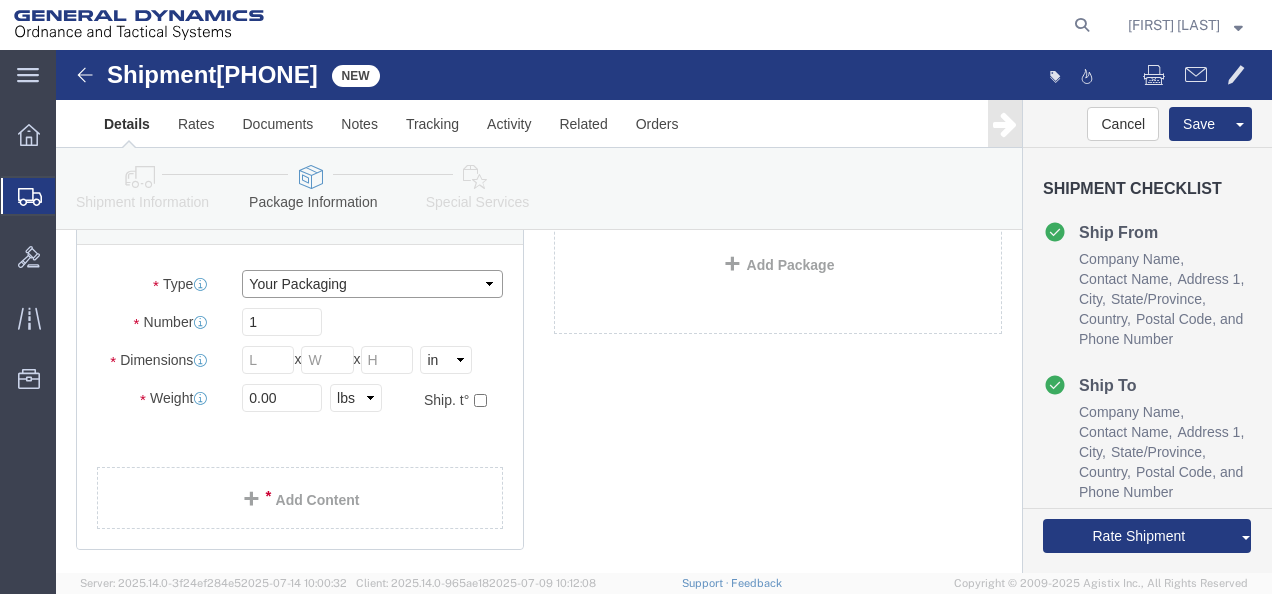 click on "Select Envelope Large Box Medium Box PAK Rack Small Box Tube Your Packaging" 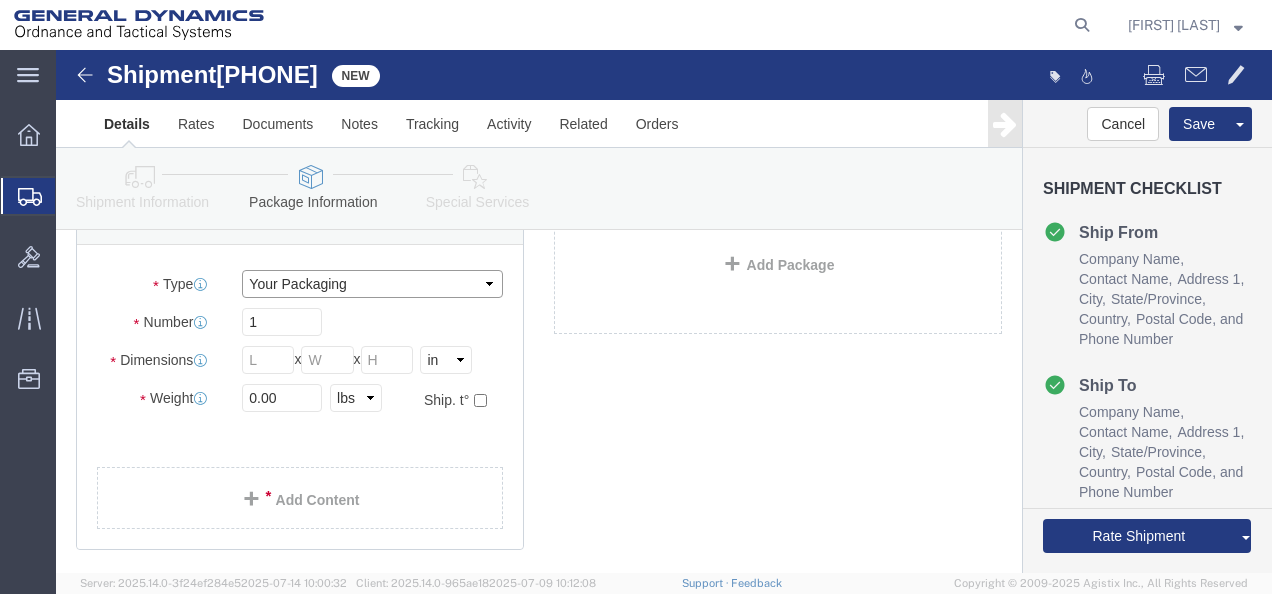 select on "ENV" 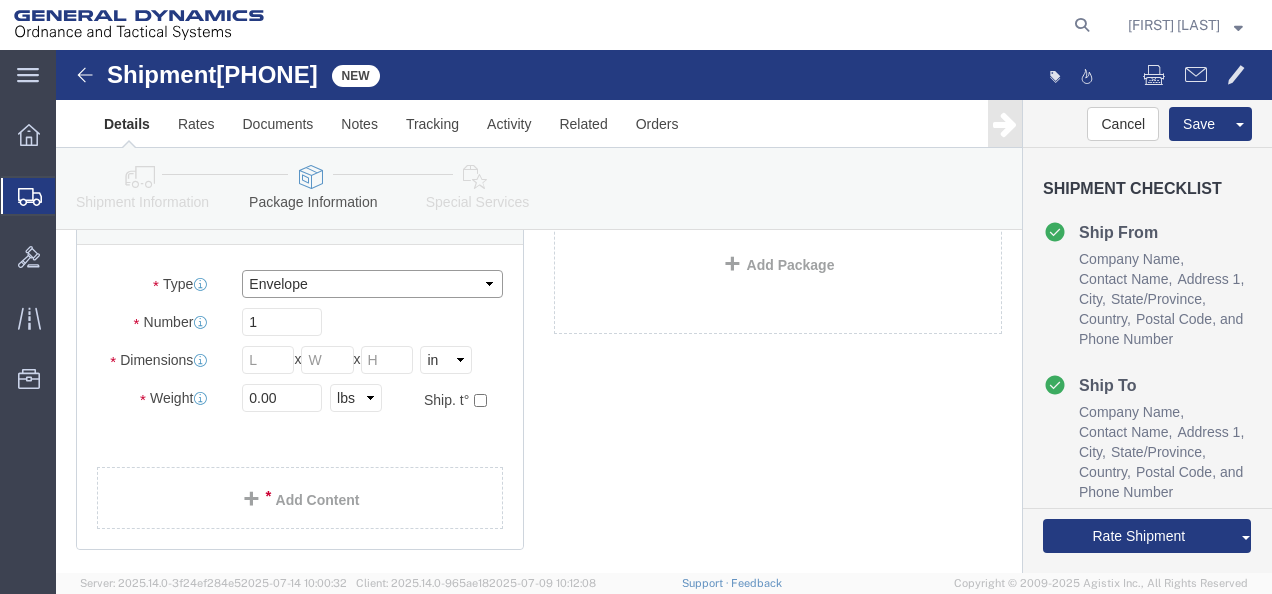 click on "Select Envelope Large Box Medium Box PAK Rack Small Box Tube Your Packaging" 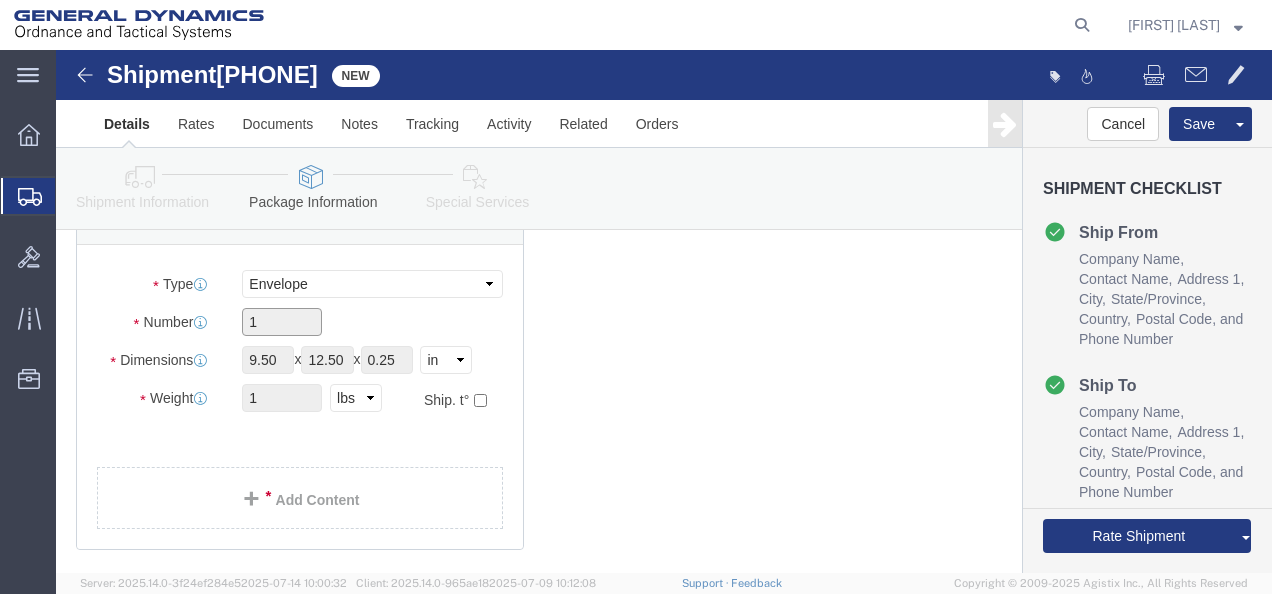 click on "1" 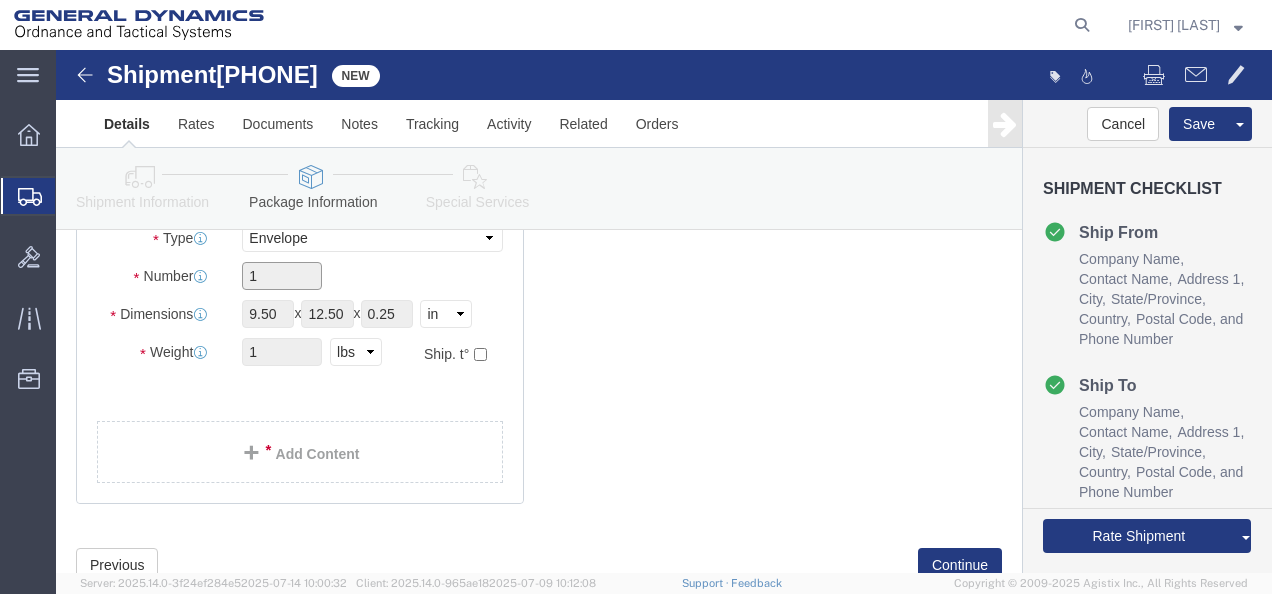 scroll, scrollTop: 188, scrollLeft: 0, axis: vertical 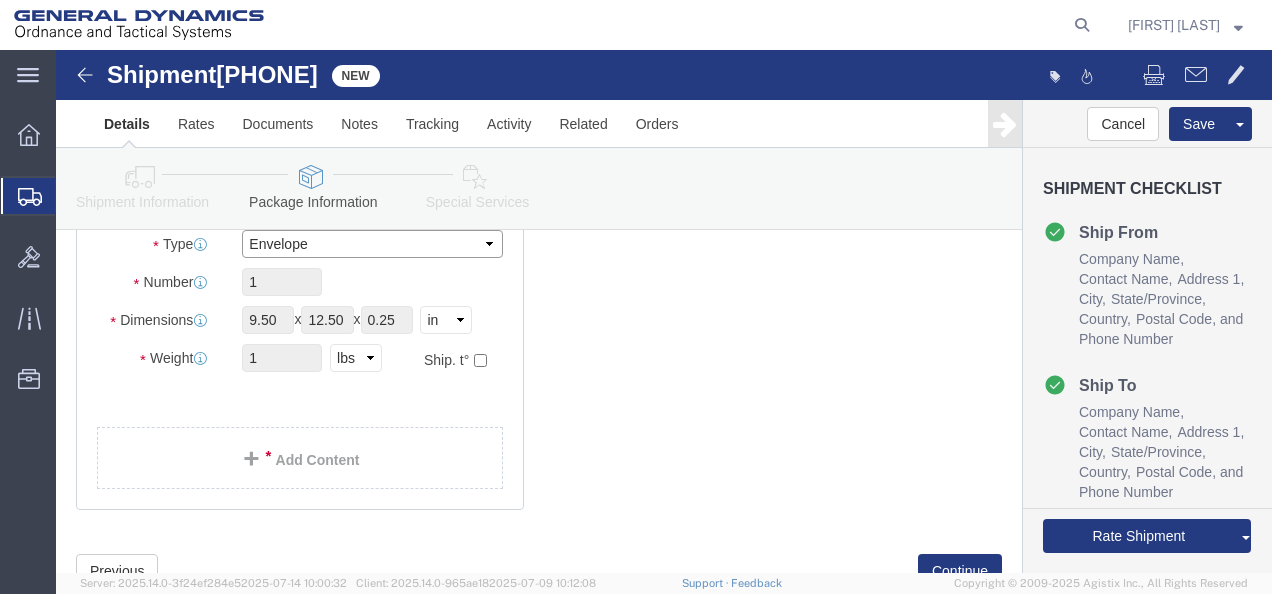 click on "Select Envelope Large Box Medium Box PAK Rack Small Box Tube Your Packaging" 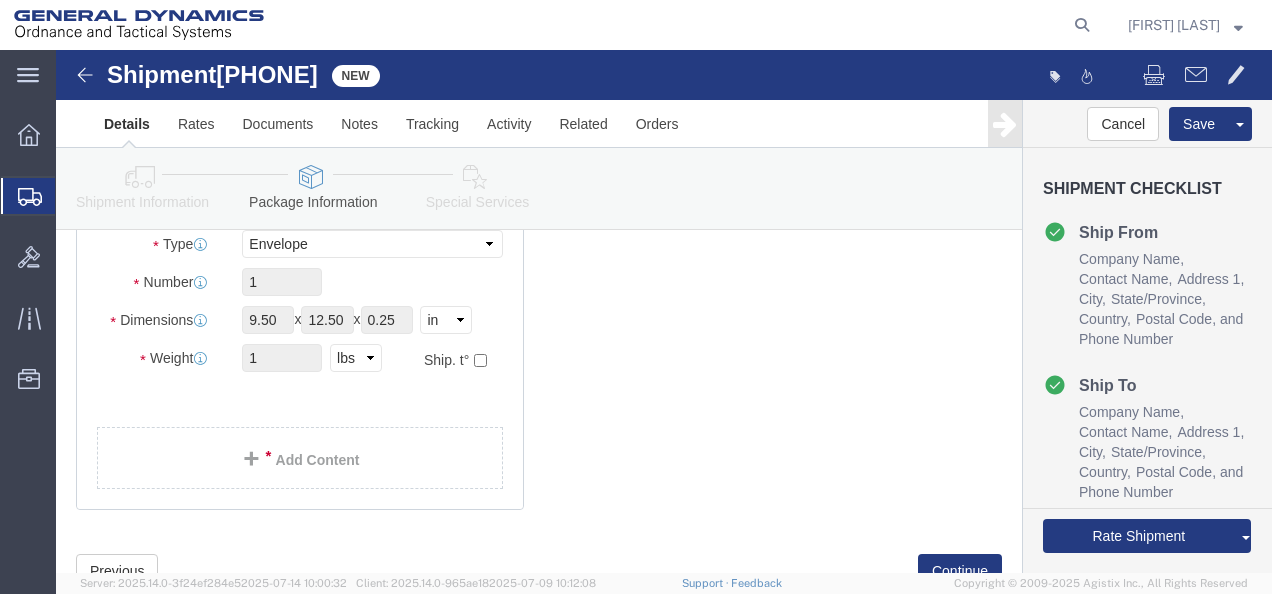 click on "1
x
Envelope
Package  Type
Select Envelope Large Box Medium Box PAK Rack Small Box Tube Your Packaging
Carton Count
Number
1
Dimensions
Length
9.50
x
Width
12.50
x
Height
0.25    Select cm ft in
Weight
1    Select kgs lbs
Ship. t°
Temperature
Select
Additional Info
Packaging Material
Packaging Material
Type
Dry Ice Gel Pack(s) Liquid Nitrogen
Quantity
1
Add Content
Add Package" 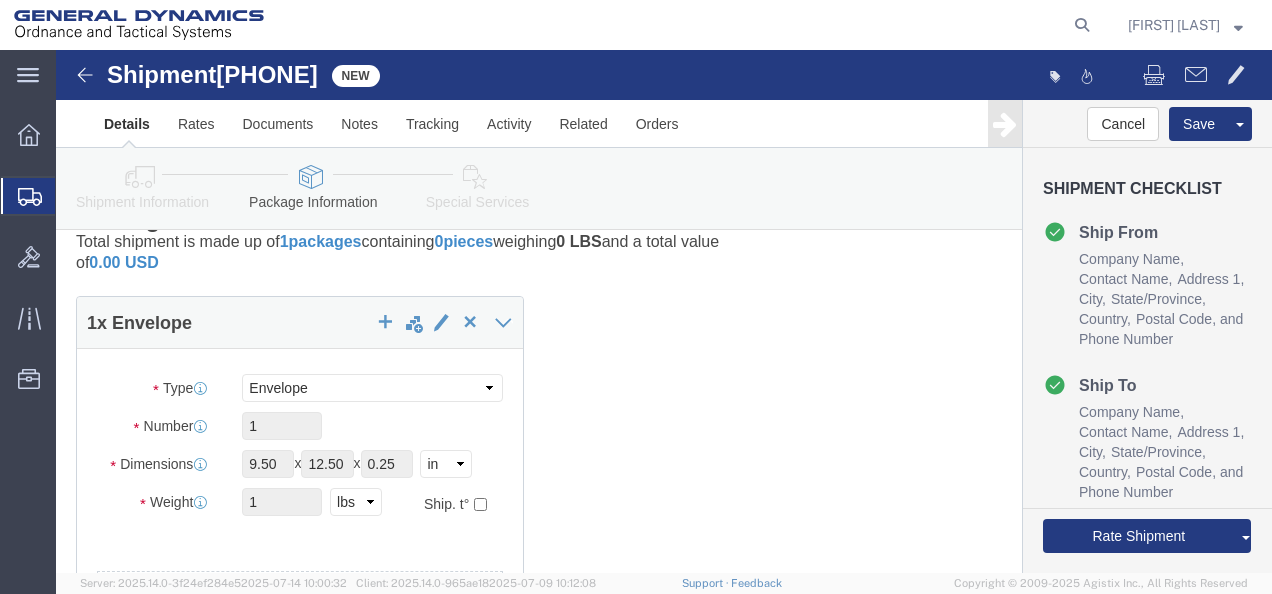 scroll, scrollTop: 46, scrollLeft: 0, axis: vertical 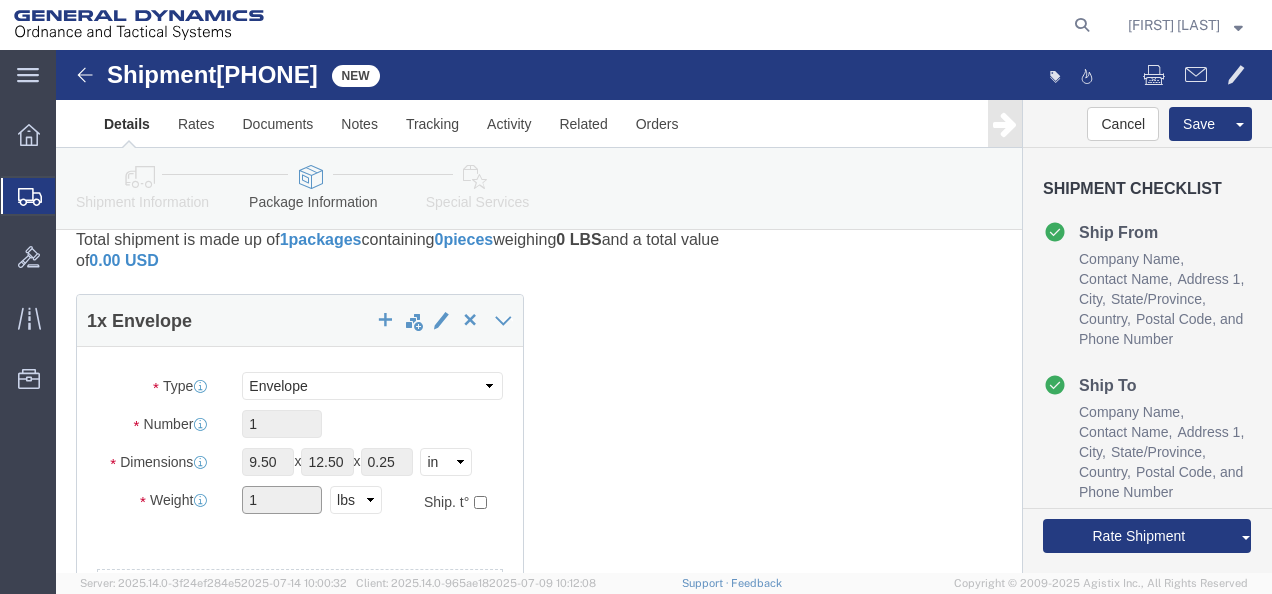 click on "1" 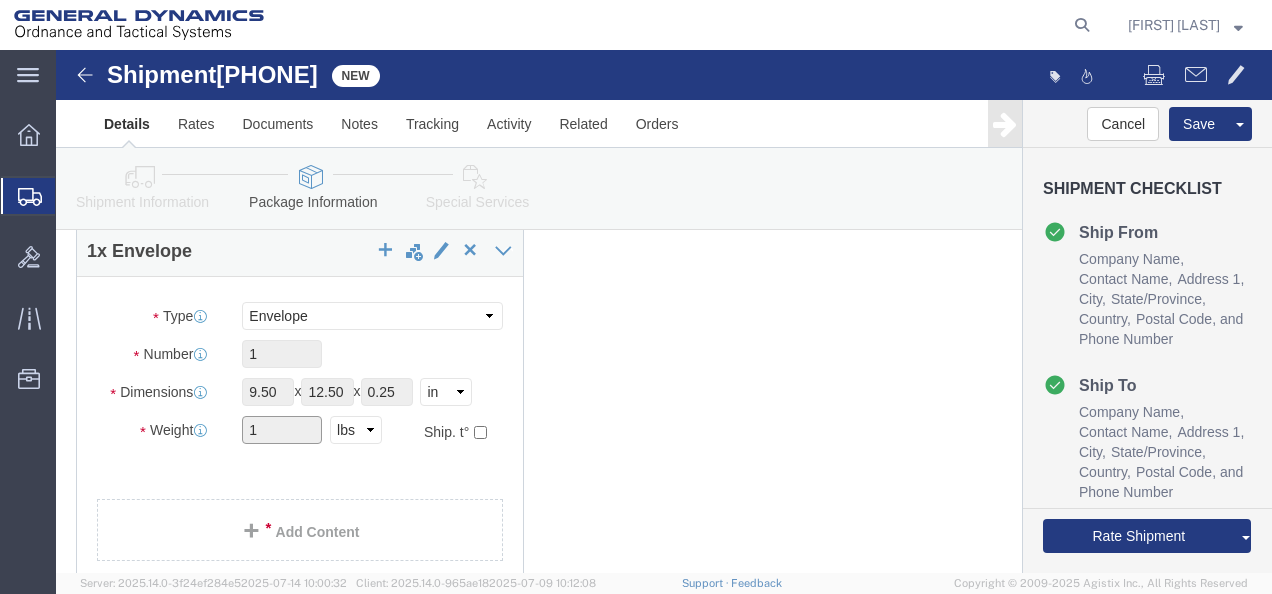 scroll, scrollTop: 238, scrollLeft: 0, axis: vertical 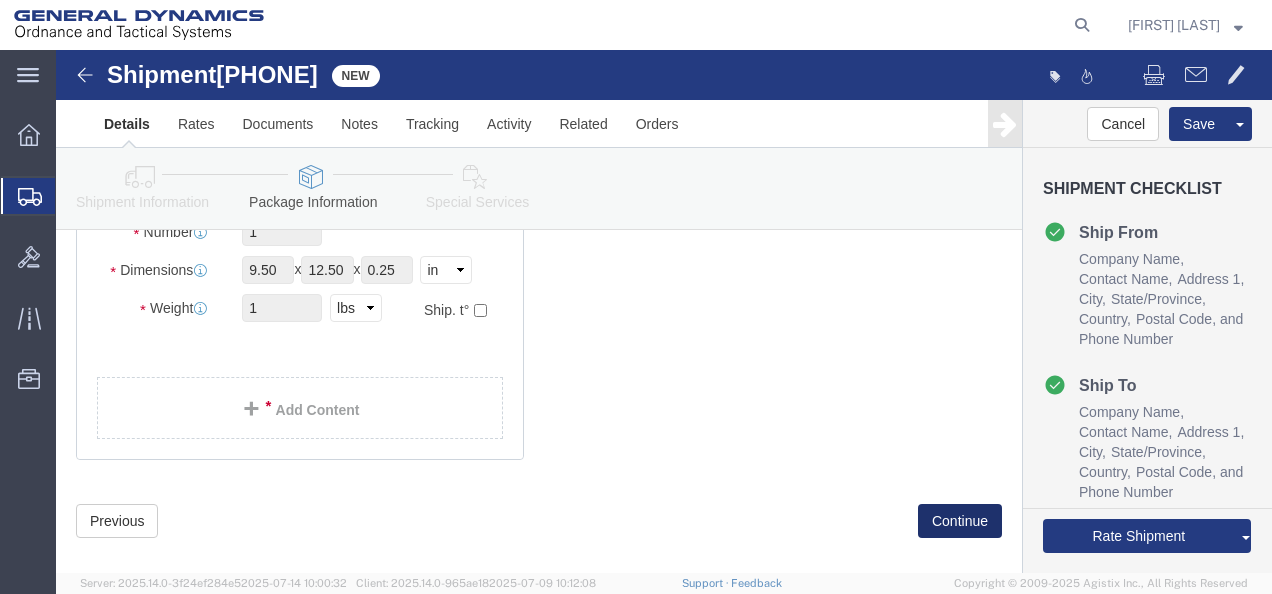 click on "Continue" 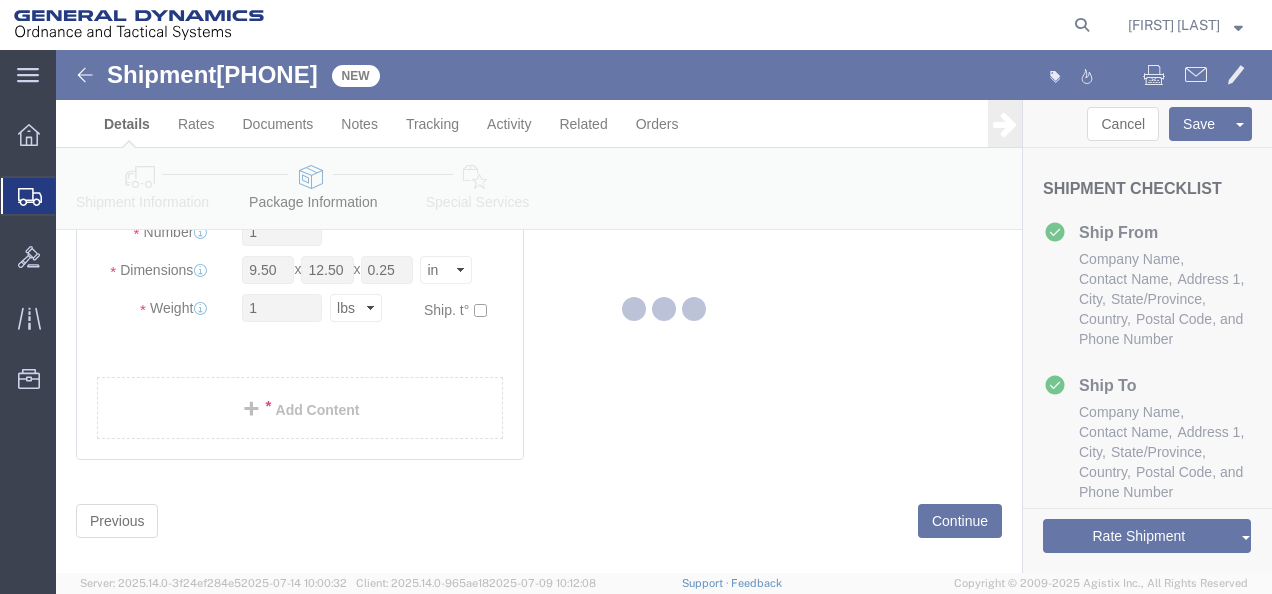 select 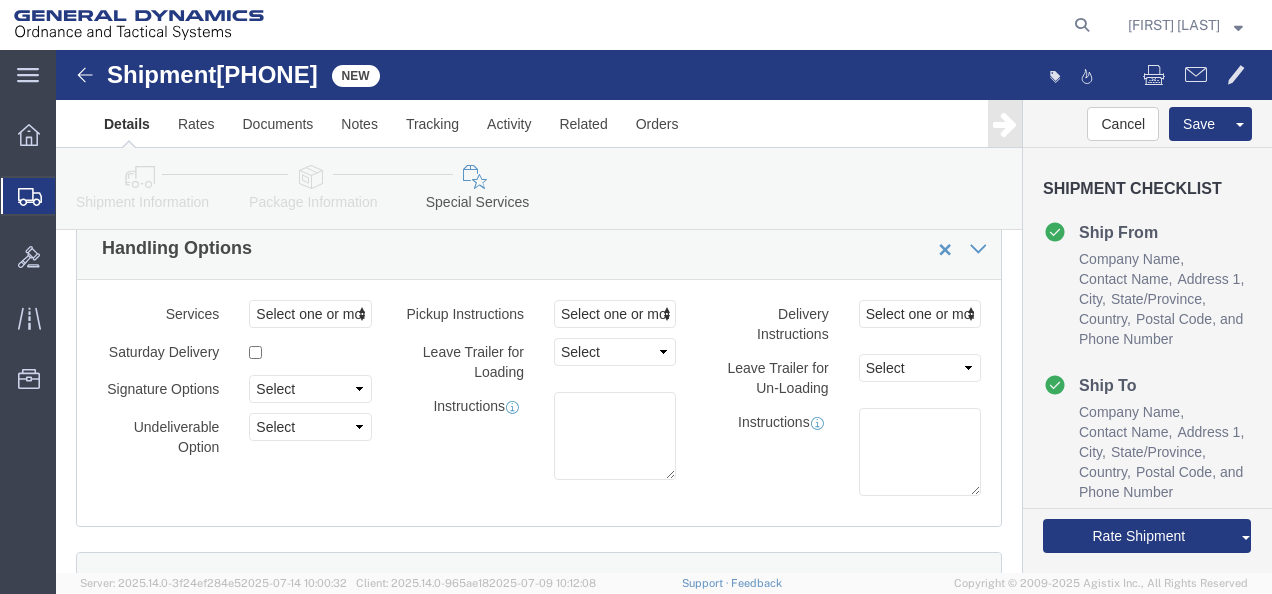 scroll, scrollTop: 131, scrollLeft: 0, axis: vertical 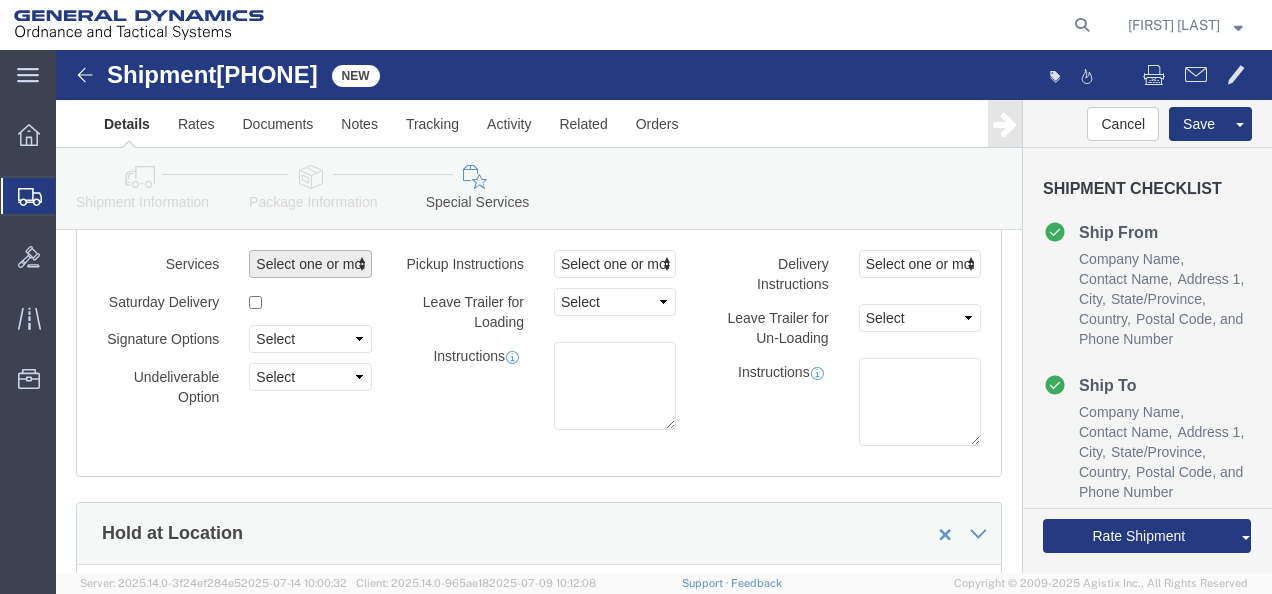 click on "Select one or more" 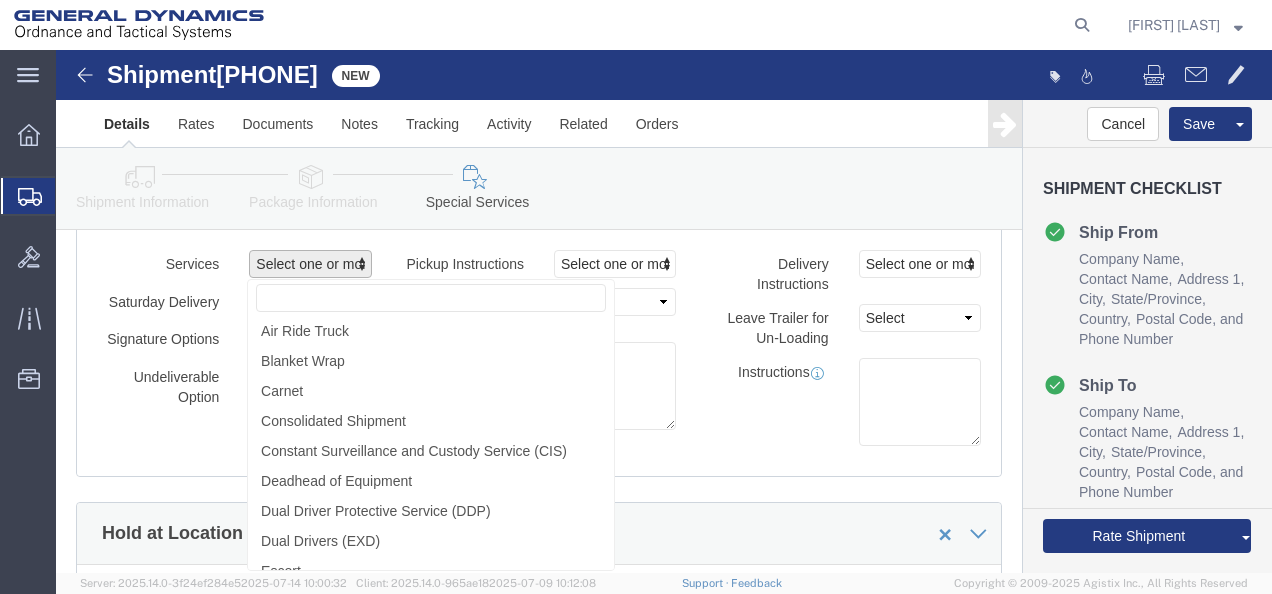 click on "Select one or more" 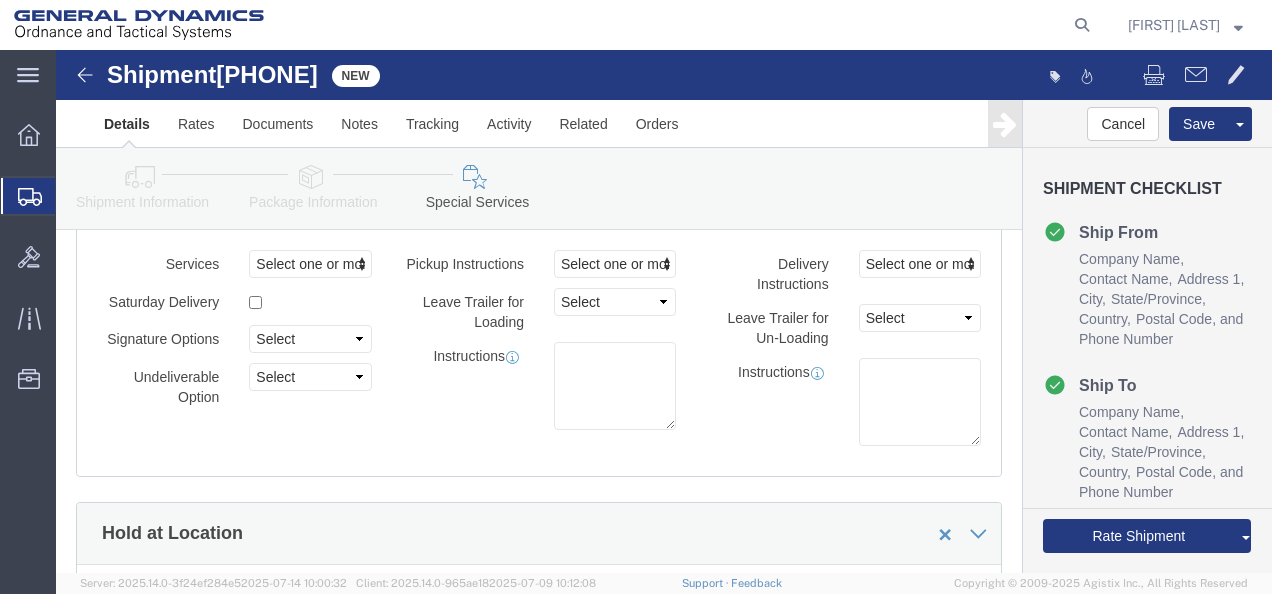 click on "Services
Select one or more   Air Ride Truck Blanket Wrap Carnet Consolidated Shipment Constant Surveillance and Custody Service (CIS) Deadhead of Equipment Dual Driver Protective Service (DDP) Dual Drivers (EXD) Escort Exclusive Use of Trailer or Dromedary (EXC) Expedited Service (EXP) Flatbed / Step deck Fragile Lift Gate Load Locks Package Tracking Protective Security Service (PSS) Protective Tarping Services (PTS) Roll Up Door Only Satellite Motor Surveillance Service (SNS) Satellite Tracking Seal Security Escort Vehicle Service (SEV) Security Team Signature Tally & Record (675) Strapping Strapping Tarp Required Tracking Device Trailer Tracking Service (DCS)
Saturday Delivery
Signature Options
Select Adult Signature Required Direct Signature Required No Signature Required Indirect Signature Required
Undeliverable Option
Select Address Service Requested Carrier Leave If No Response Change Service Requested Forwarding Service Requested Return Service Requested" 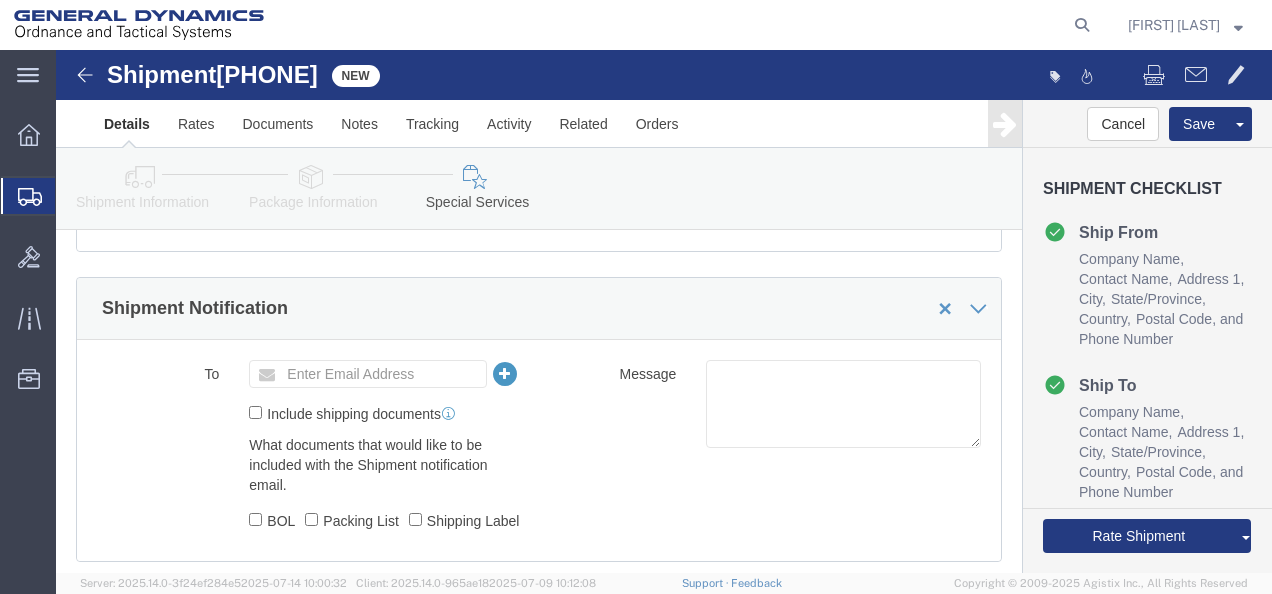 scroll, scrollTop: 1535, scrollLeft: 0, axis: vertical 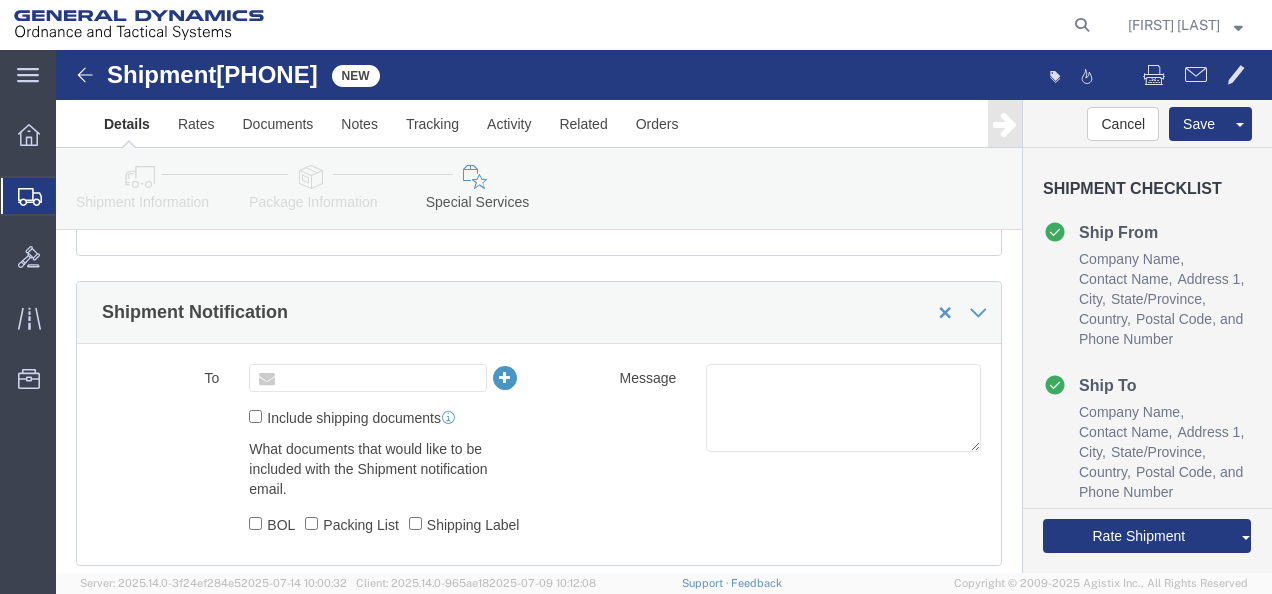 click 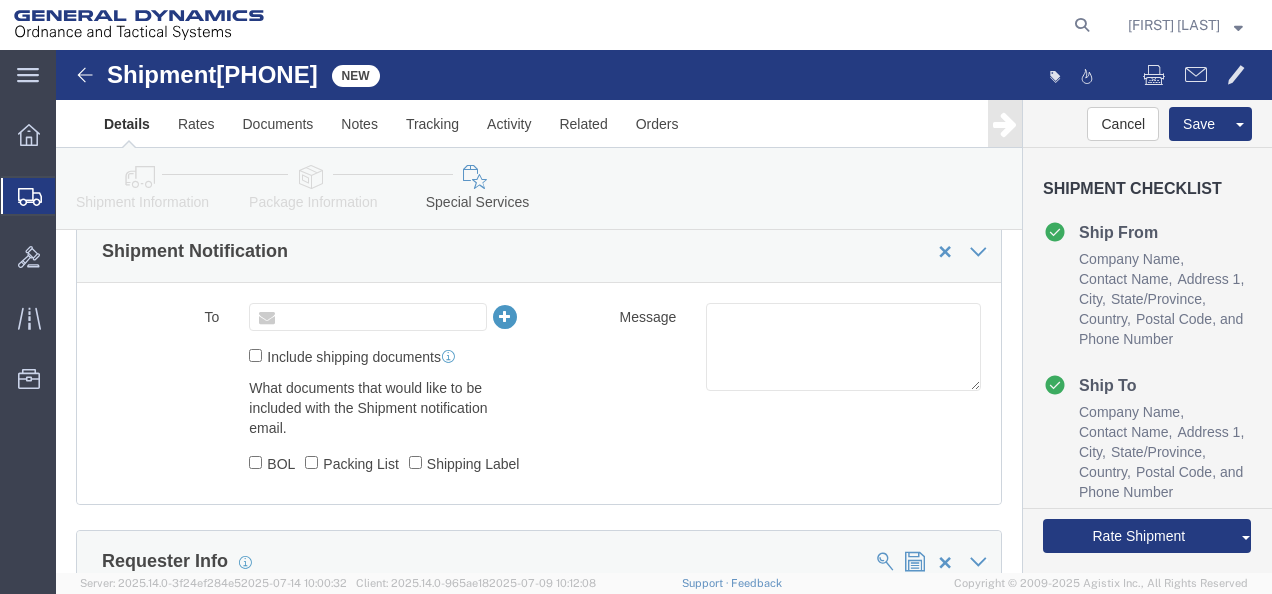 scroll, scrollTop: 1597, scrollLeft: 0, axis: vertical 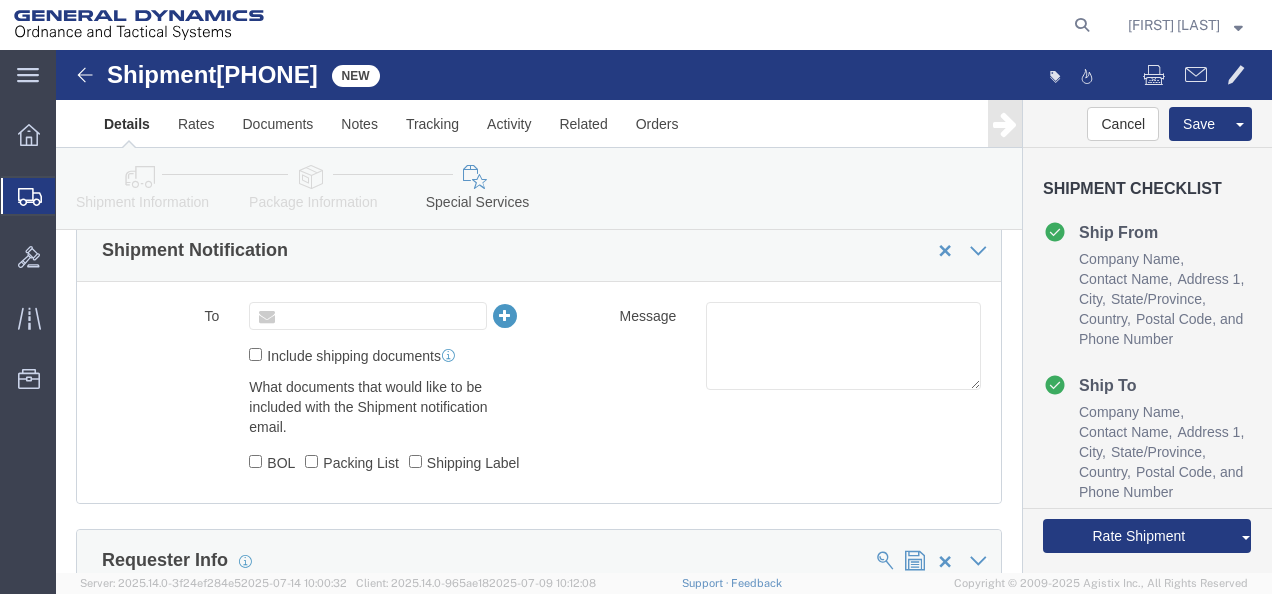 type on "Enter Email Address" 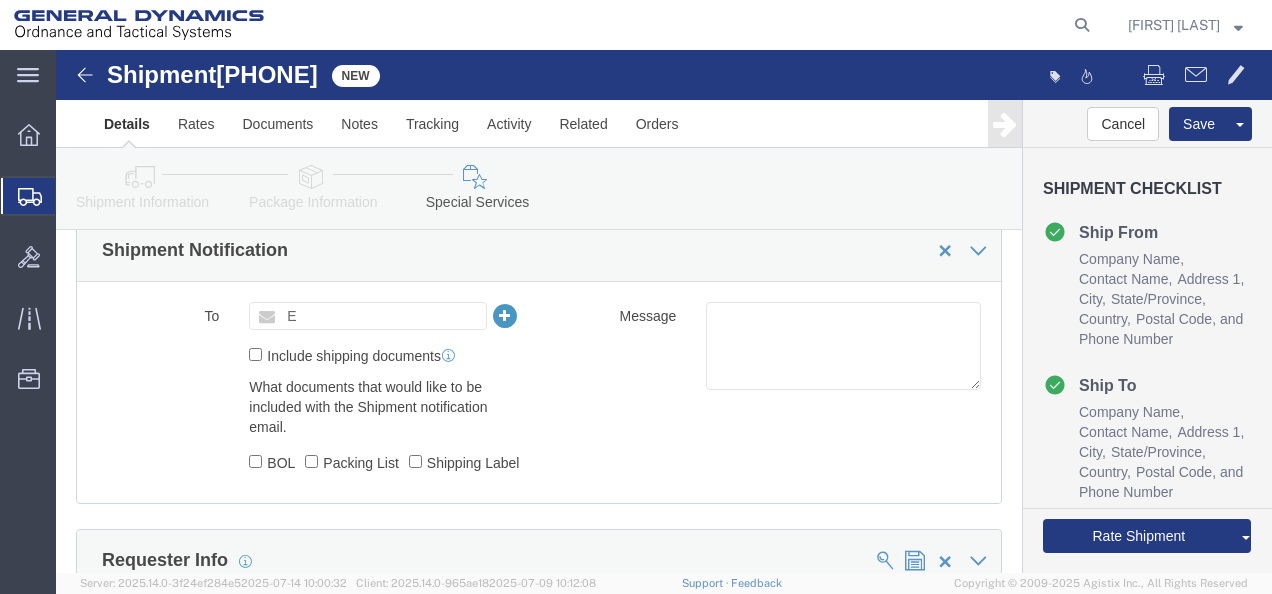 click on "Include shipping documents" 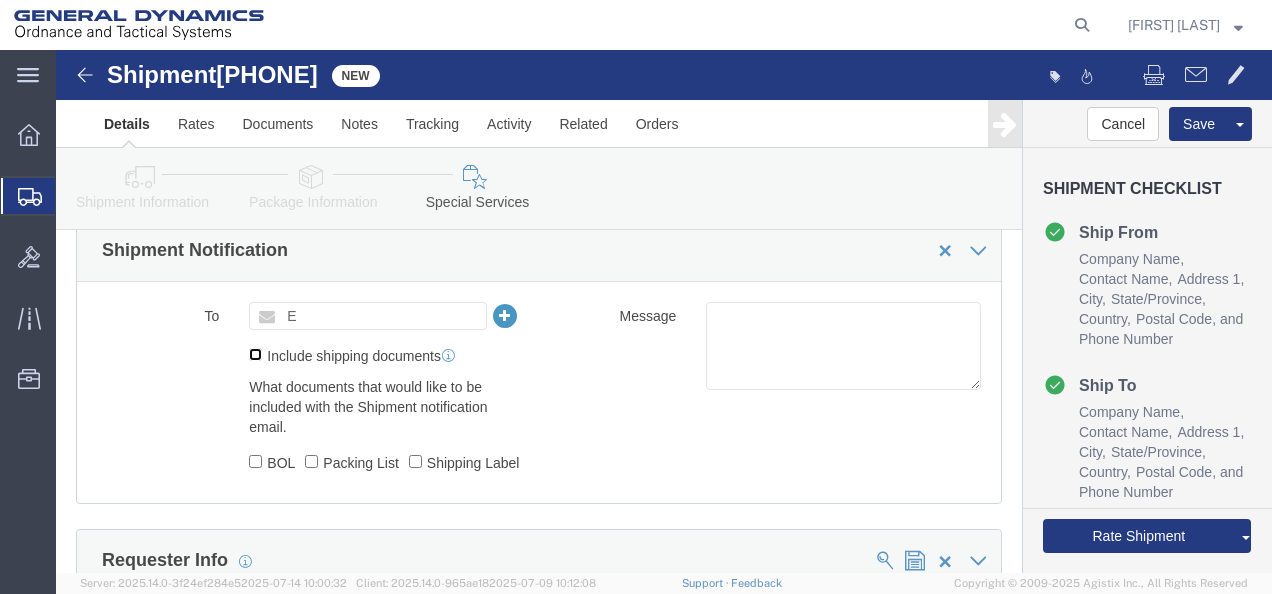 click on "Include shipping documents" 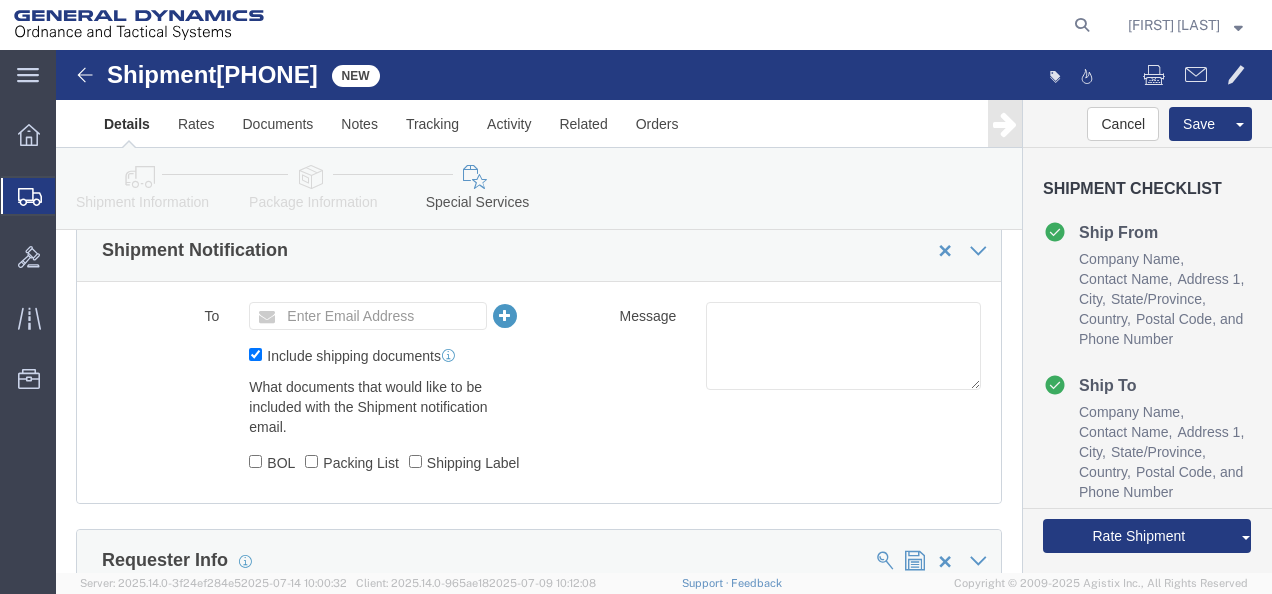 click on "BOL" 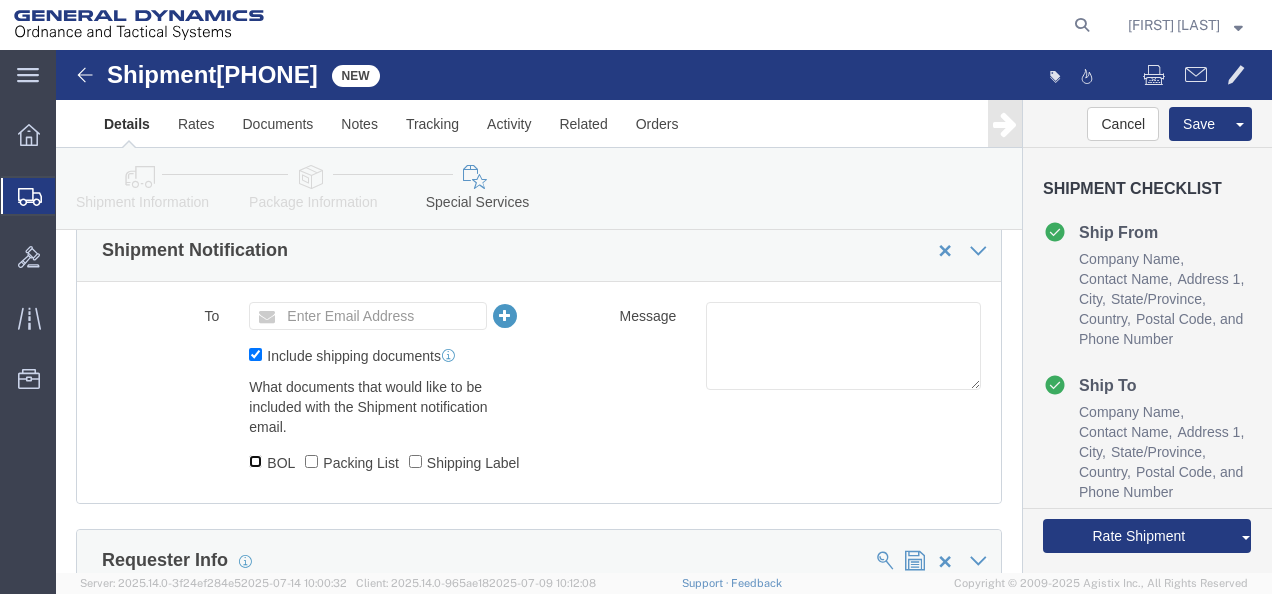 click on "BOL" 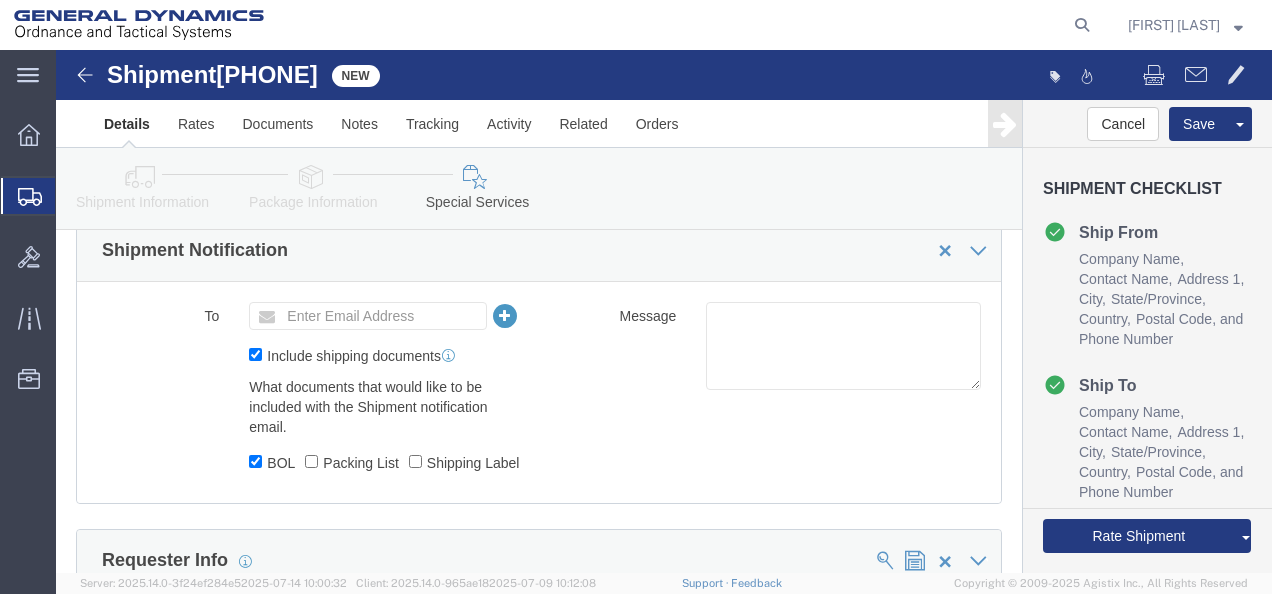 click on "Packing List" 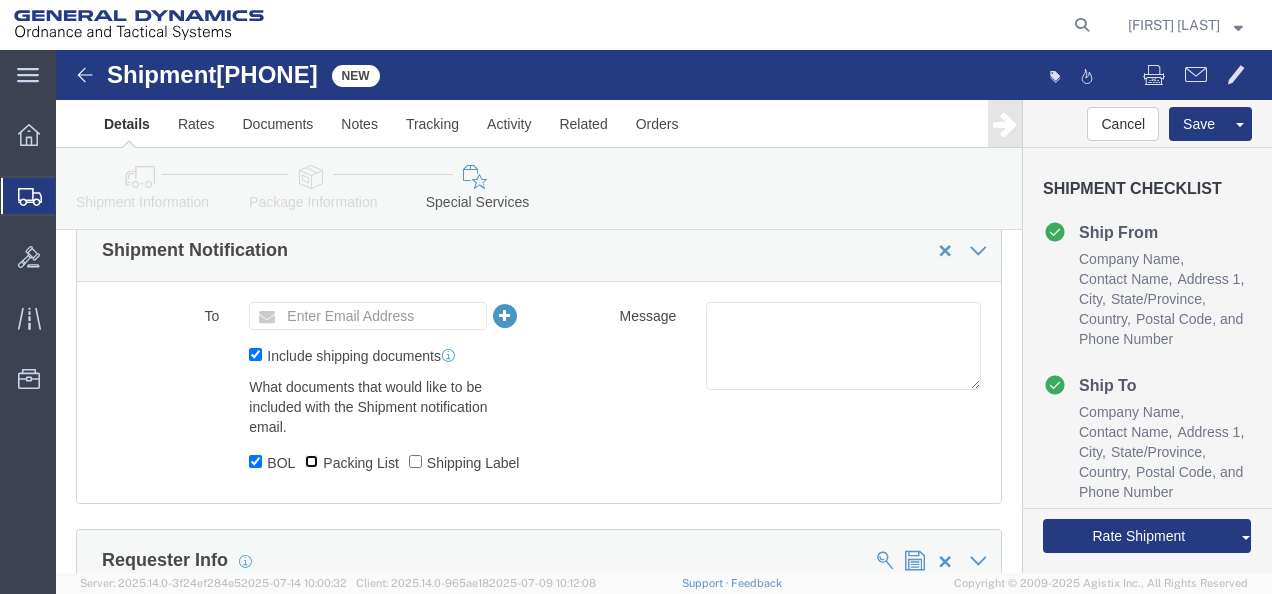 click on "Packing List" 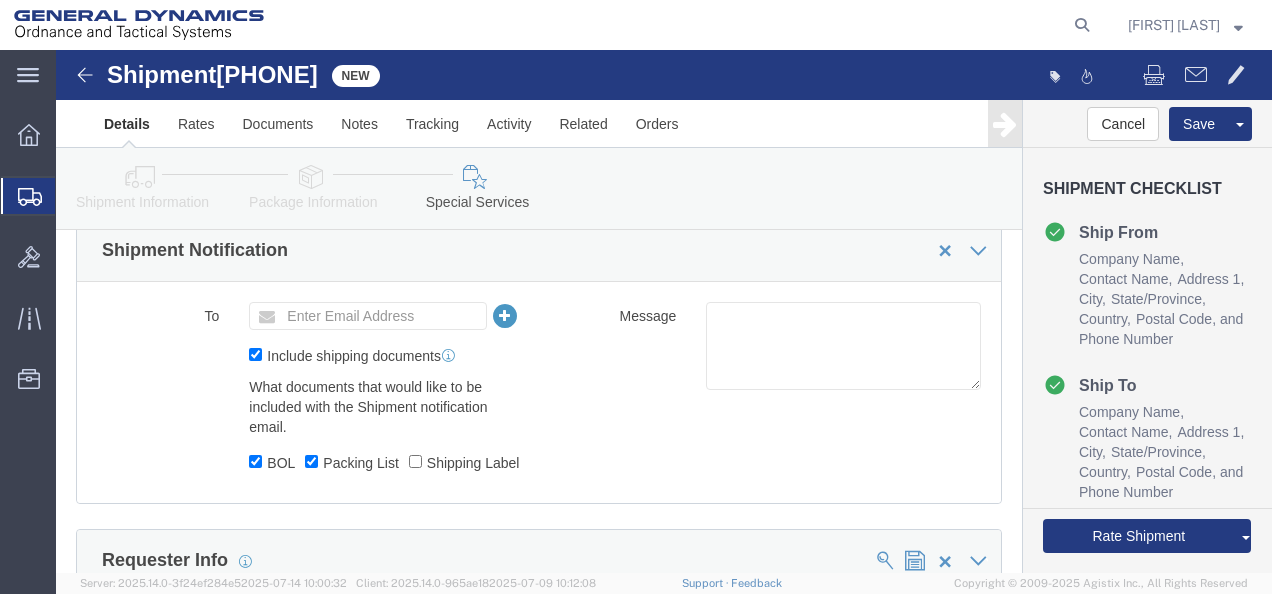 click on "Shipping Label" 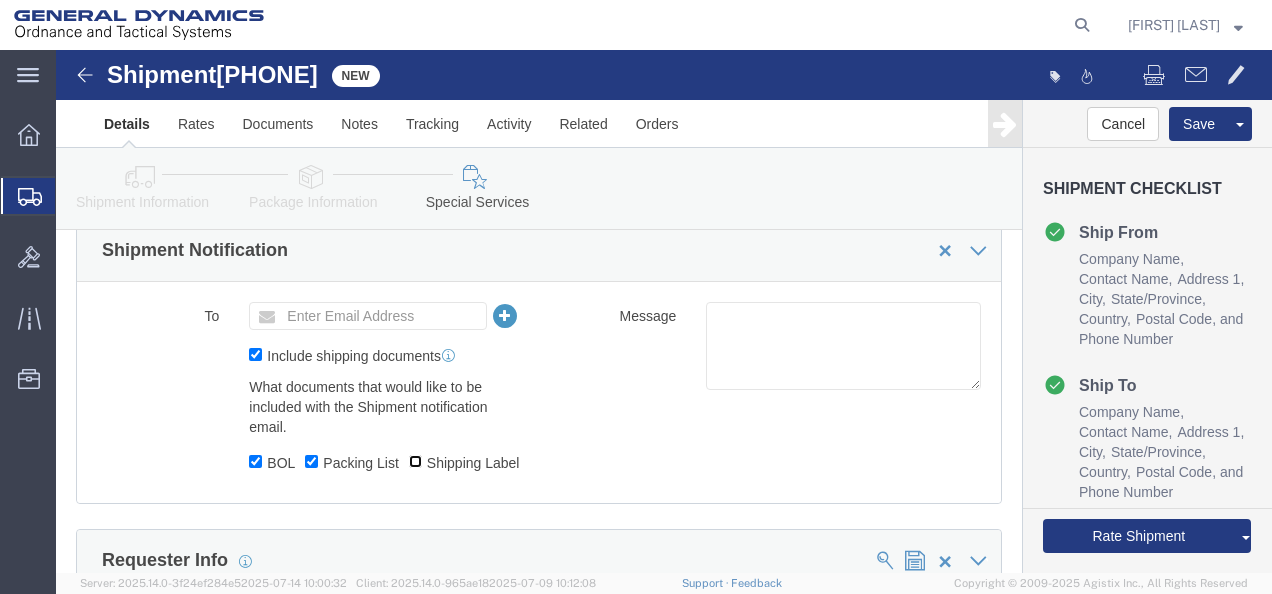 click on "Shipping Label" 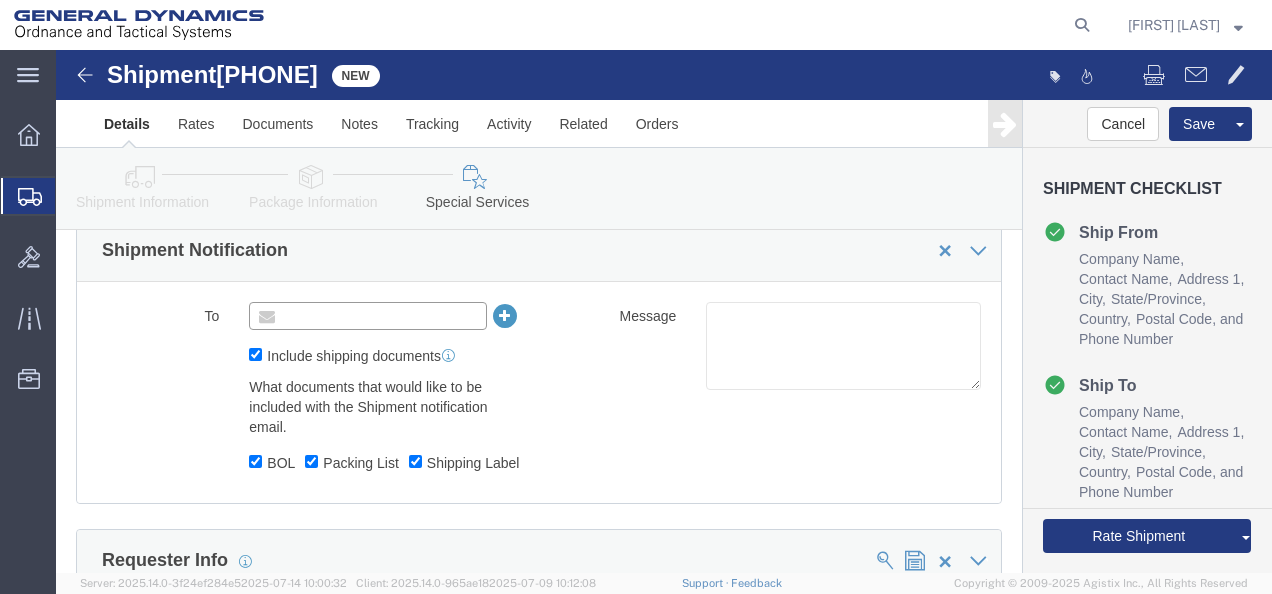 click 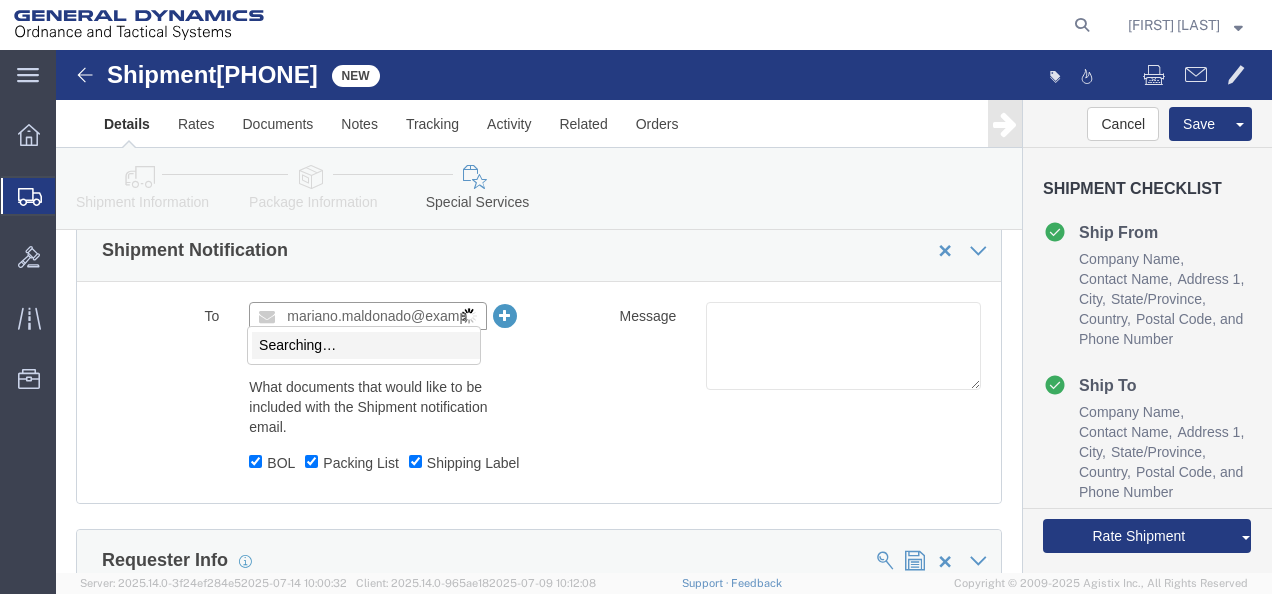 scroll, scrollTop: 0, scrollLeft: 0, axis: both 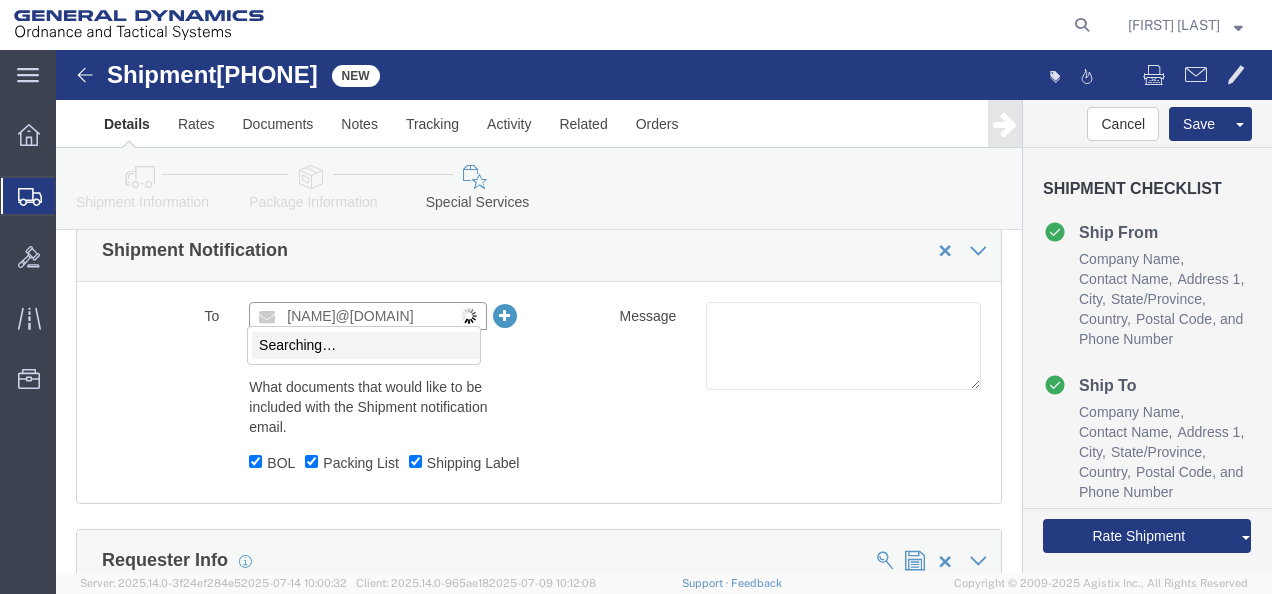 type on "[NAME]@[DOMAIN]" 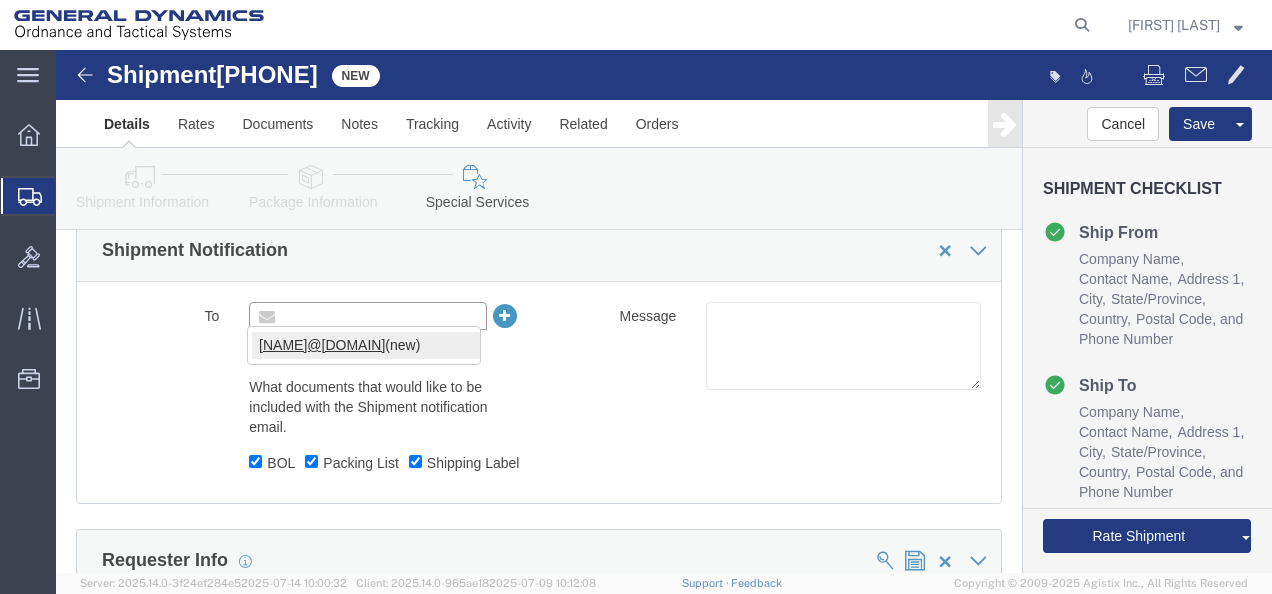 scroll, scrollTop: 0, scrollLeft: 0, axis: both 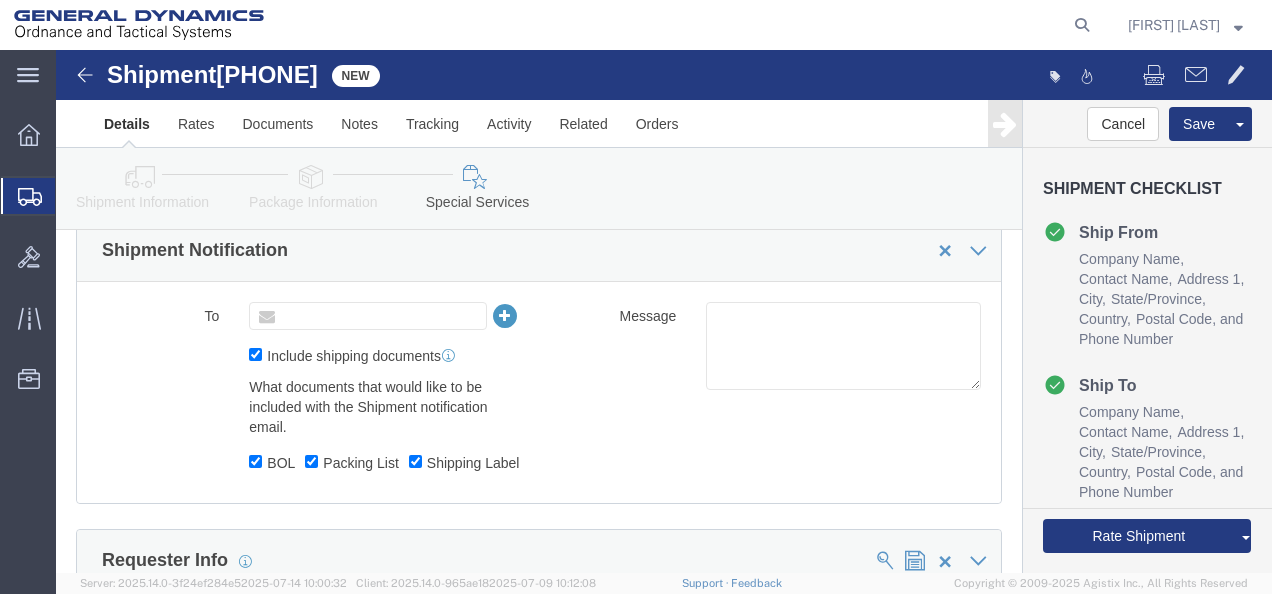 type on "Enter Email Address" 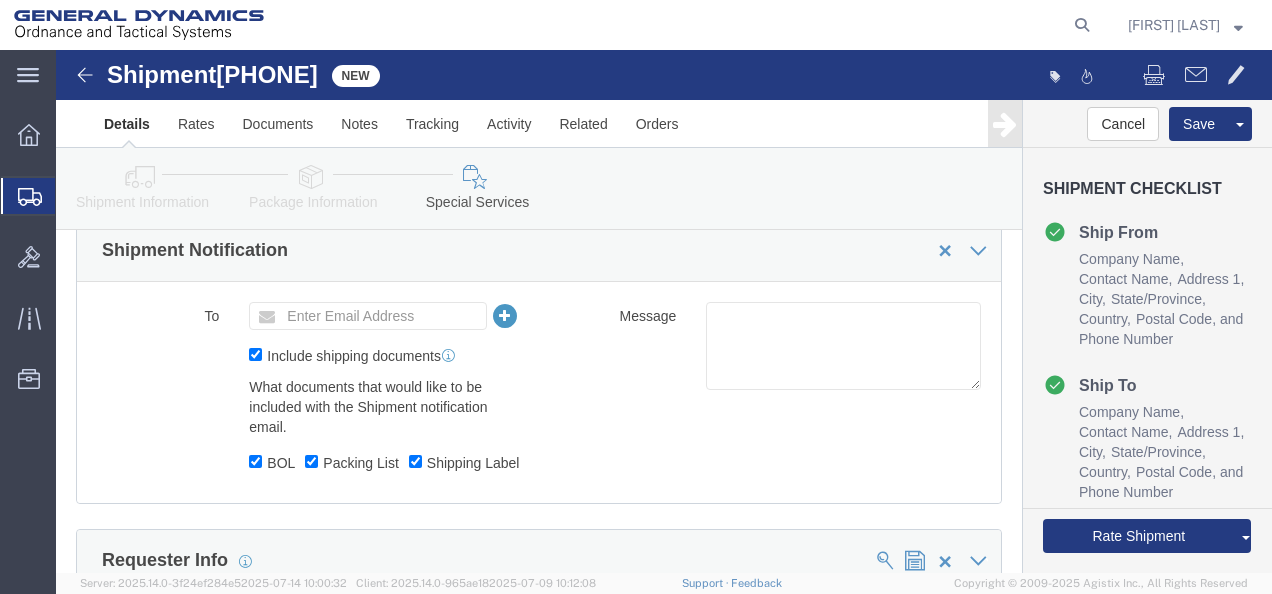 click on "To Enter Email Address Include shipping documents What documents that would like to be included with the Shipment notification email. BOL Packing List Shipping Label" 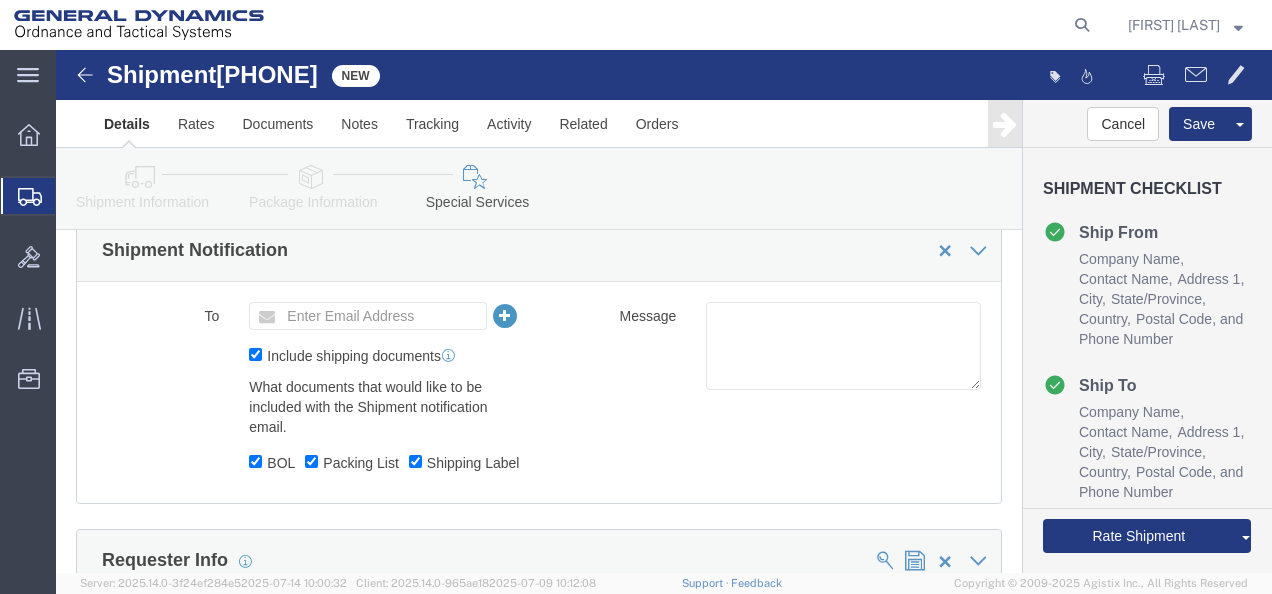 click 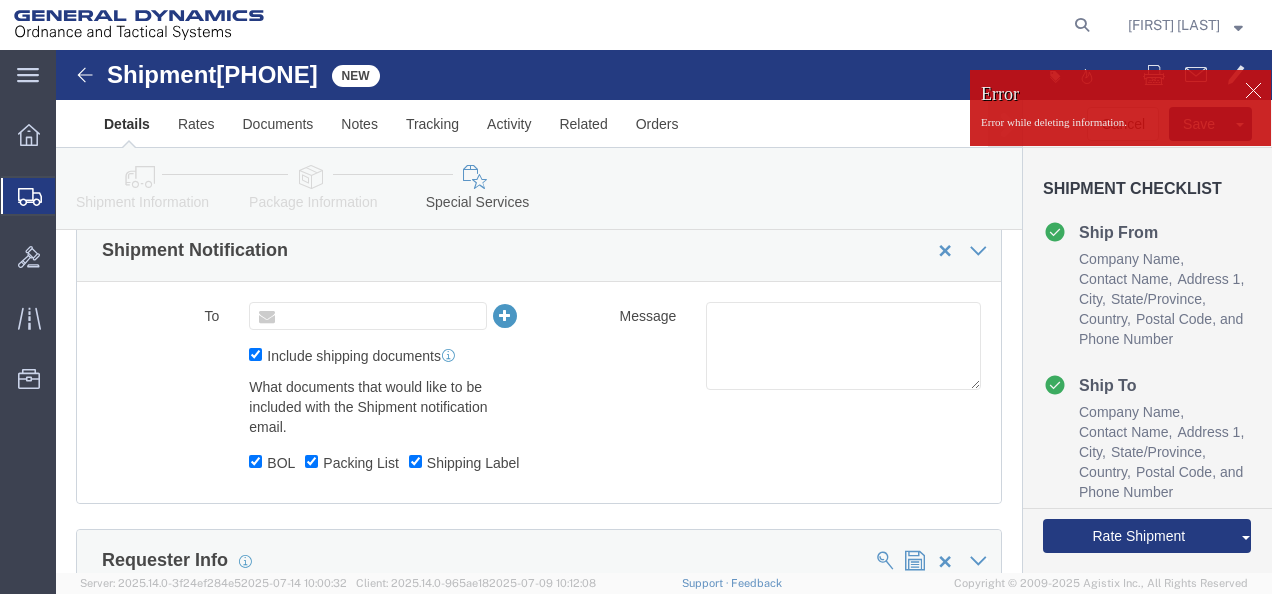 click 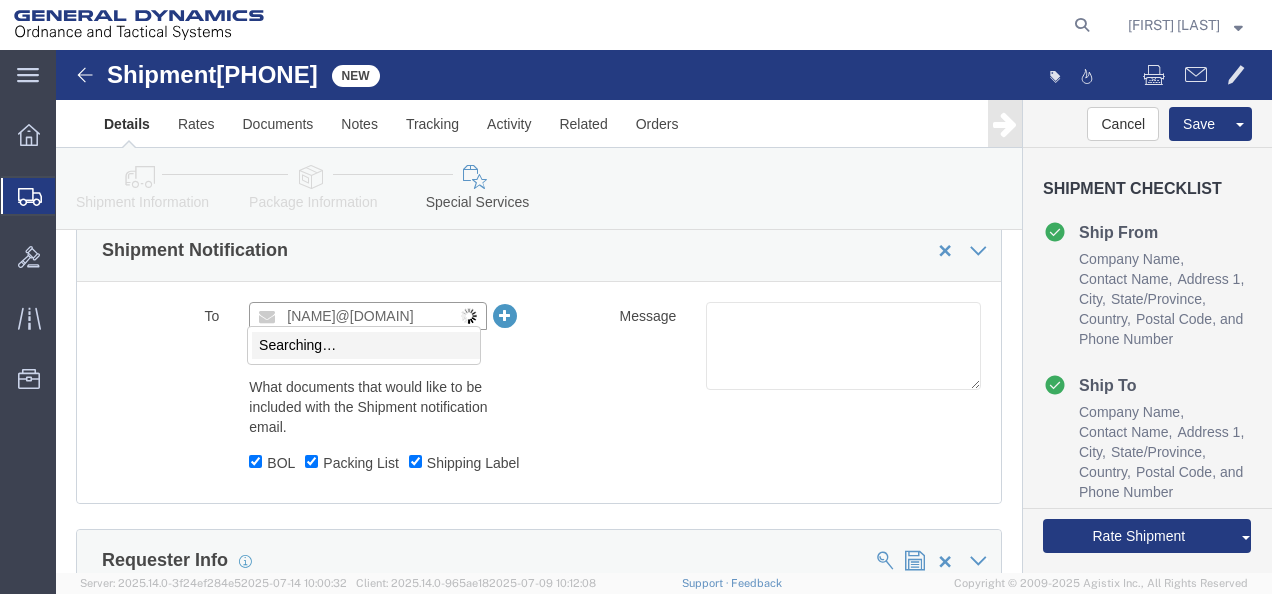 scroll, scrollTop: 0, scrollLeft: 27, axis: horizontal 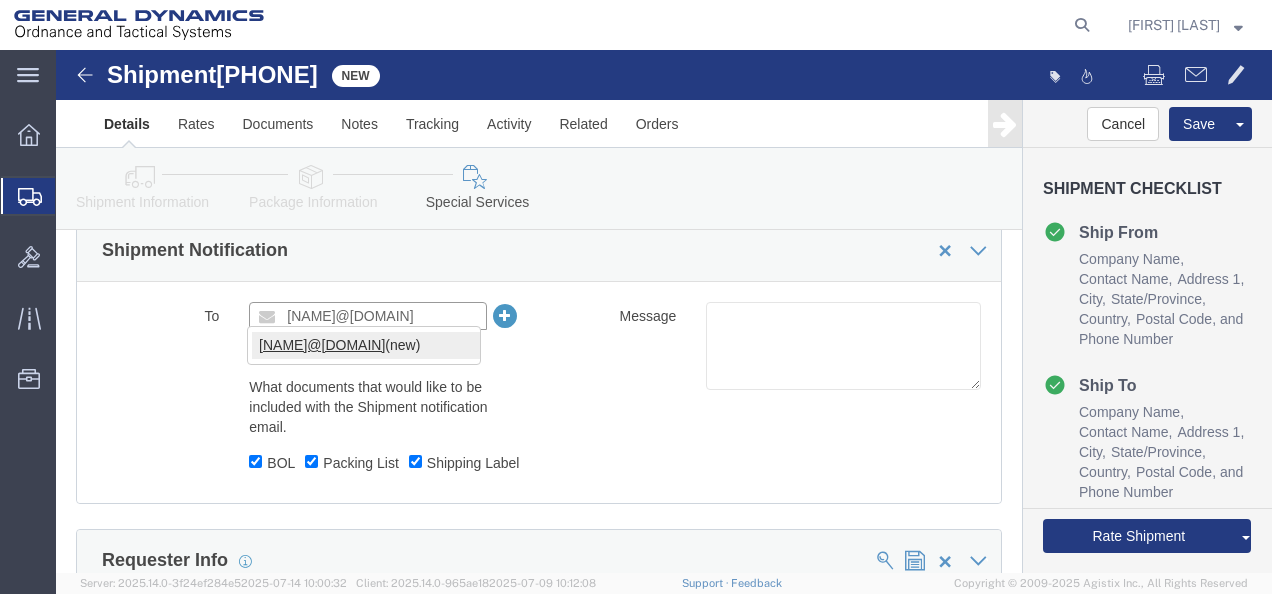 type on "[NAME]@[DOMAIN]" 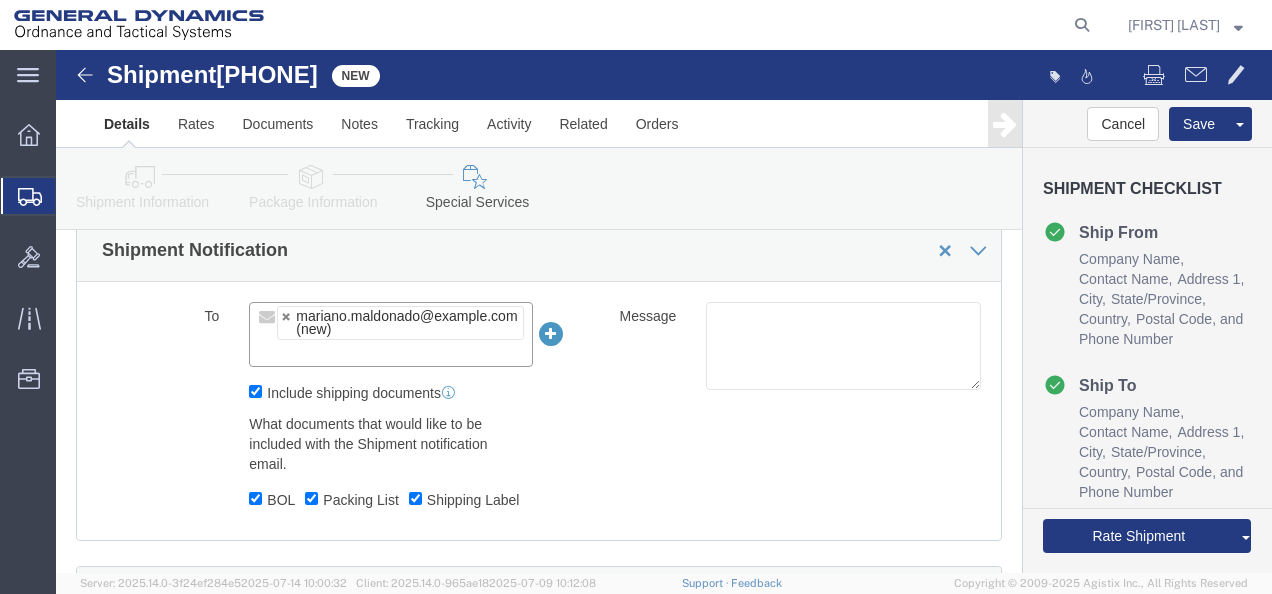 scroll, scrollTop: 0, scrollLeft: 0, axis: both 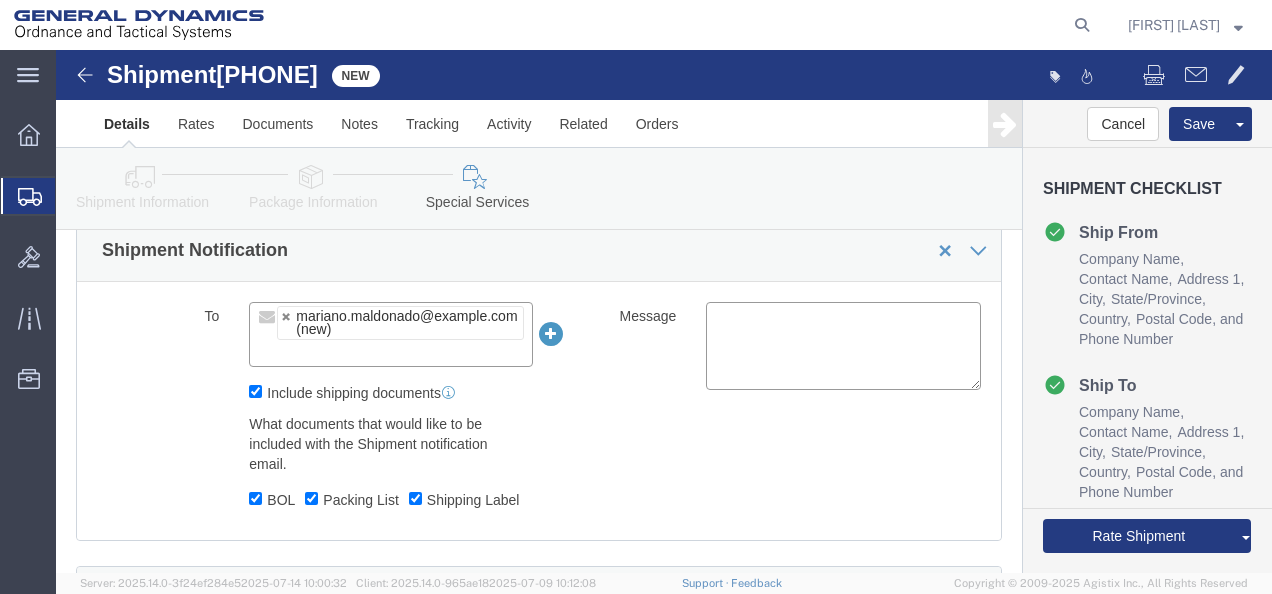 click on "Message" 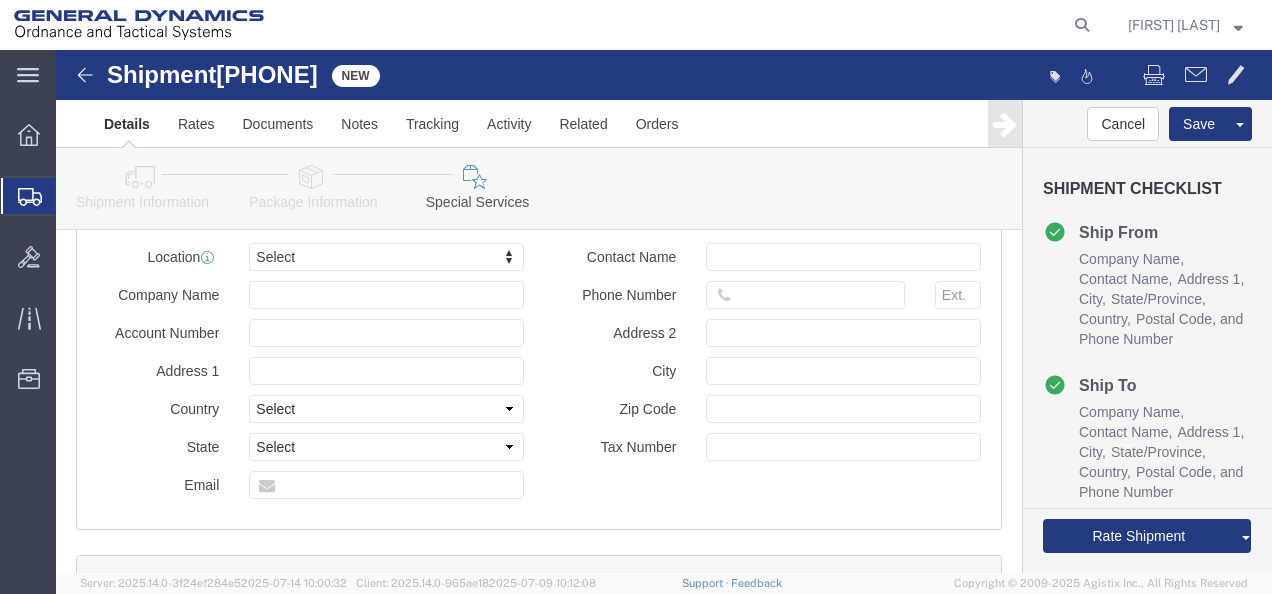 scroll, scrollTop: 2004, scrollLeft: 0, axis: vertical 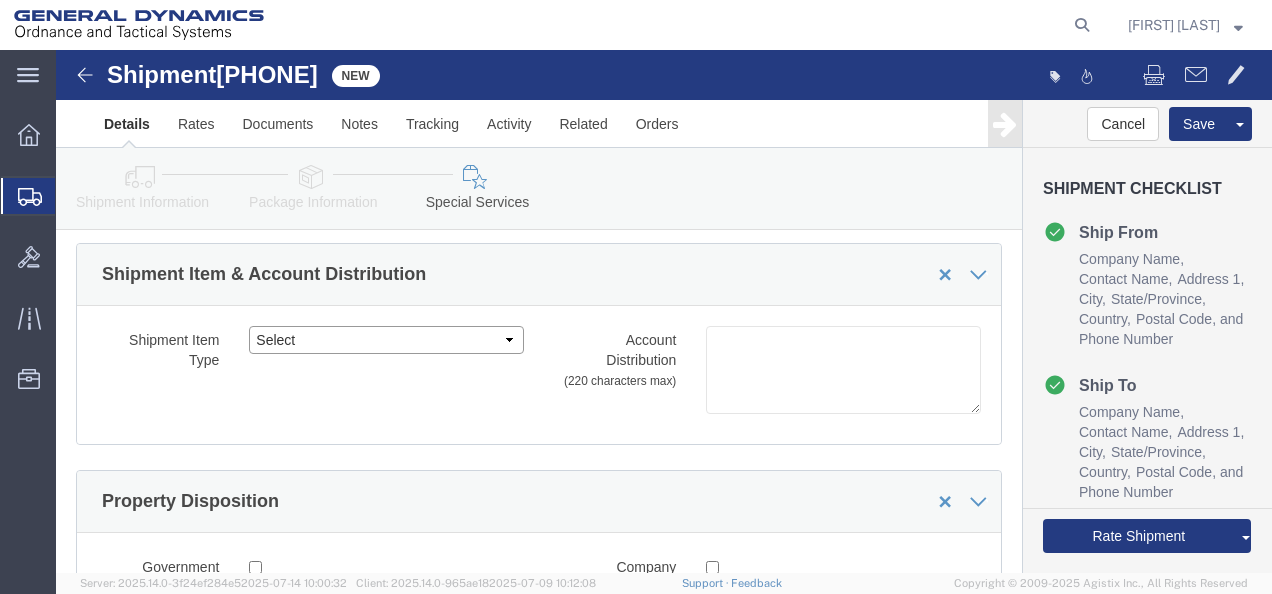 click on "Select 1 Prod. Mtl 2 Non Prod. 3 Def. Mtl 4 Wrong Mtl. 5 Over Ship 6 Misc. Chg 7 Repairs 8 Consignment 9 Misc. Memo 0 No Charge 10 Early Shipments 11 Discrepant Documentation" 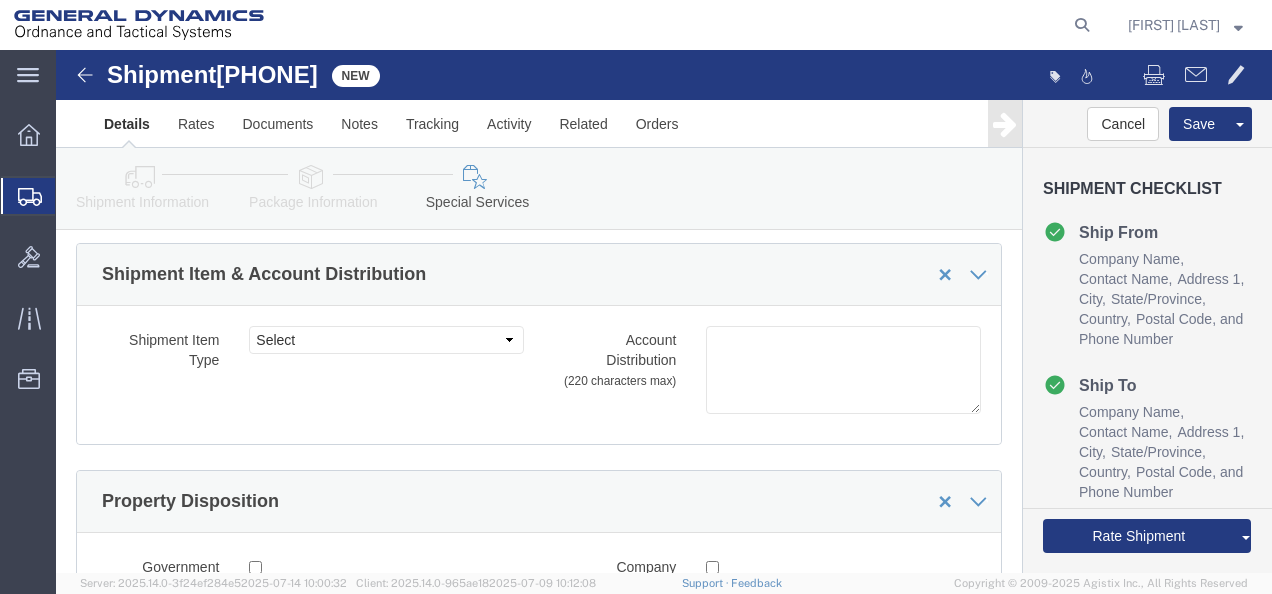 click on "Shipment Item & Account Distribution" 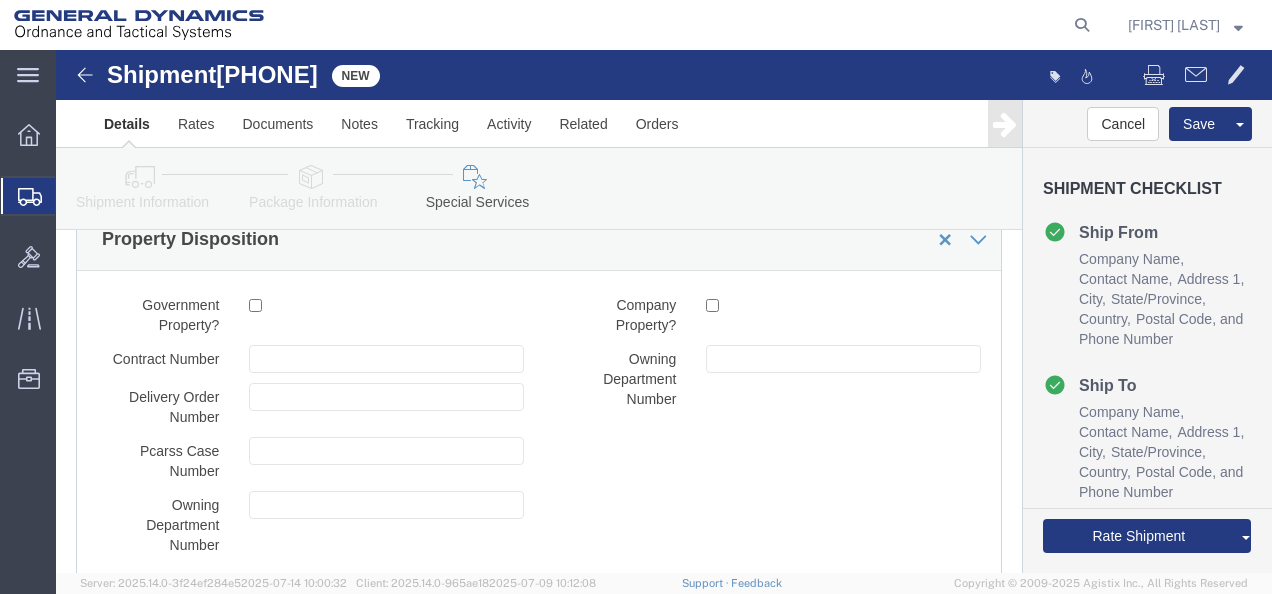 scroll, scrollTop: 3618, scrollLeft: 0, axis: vertical 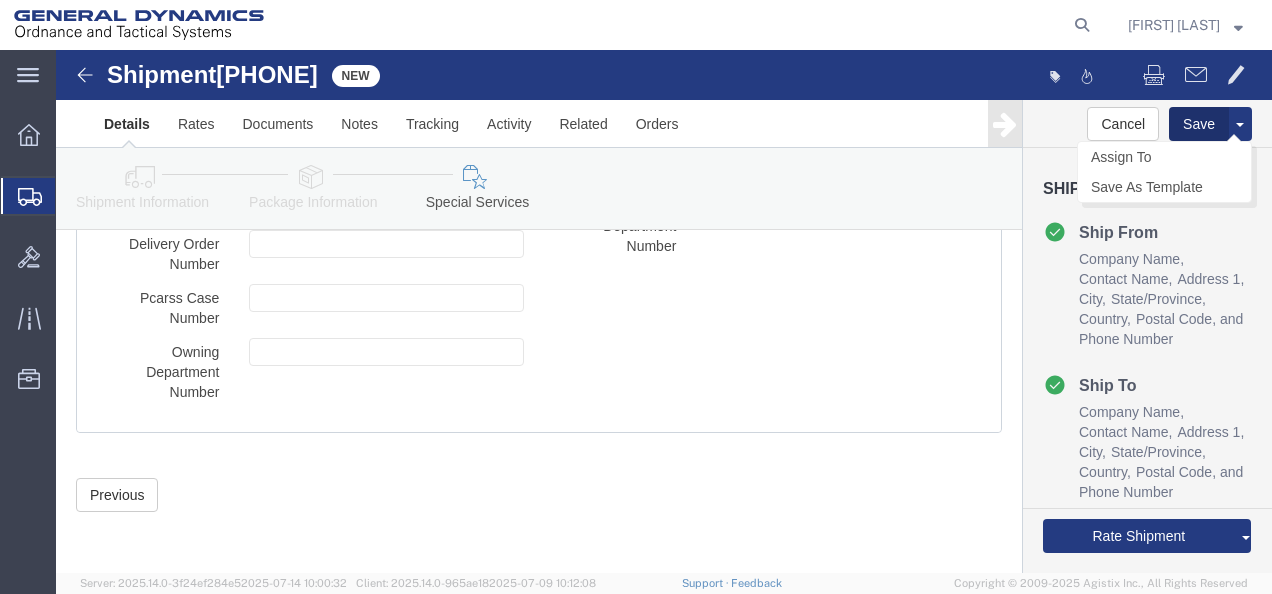 click on "Save" 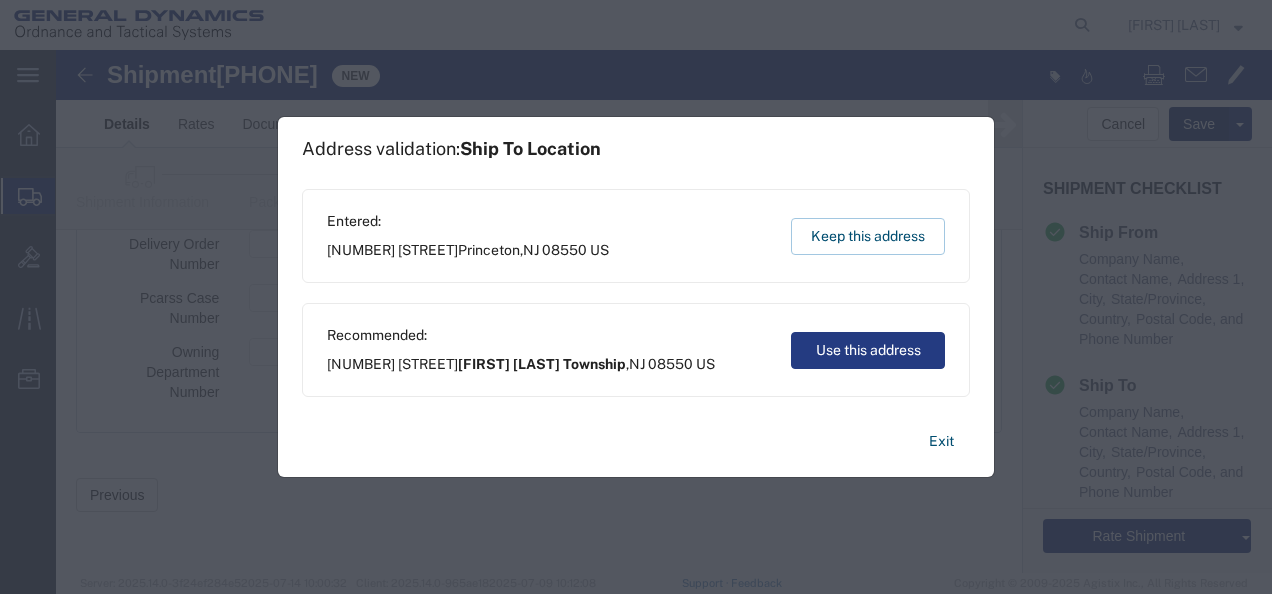 type on "Save" 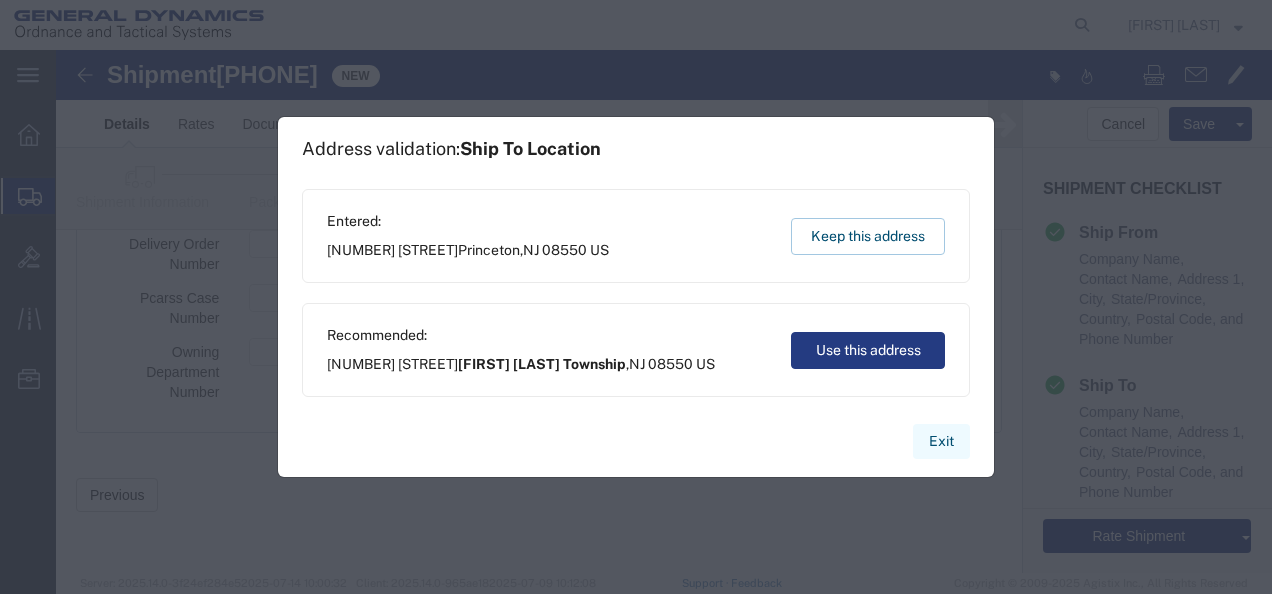 click on "Exit" 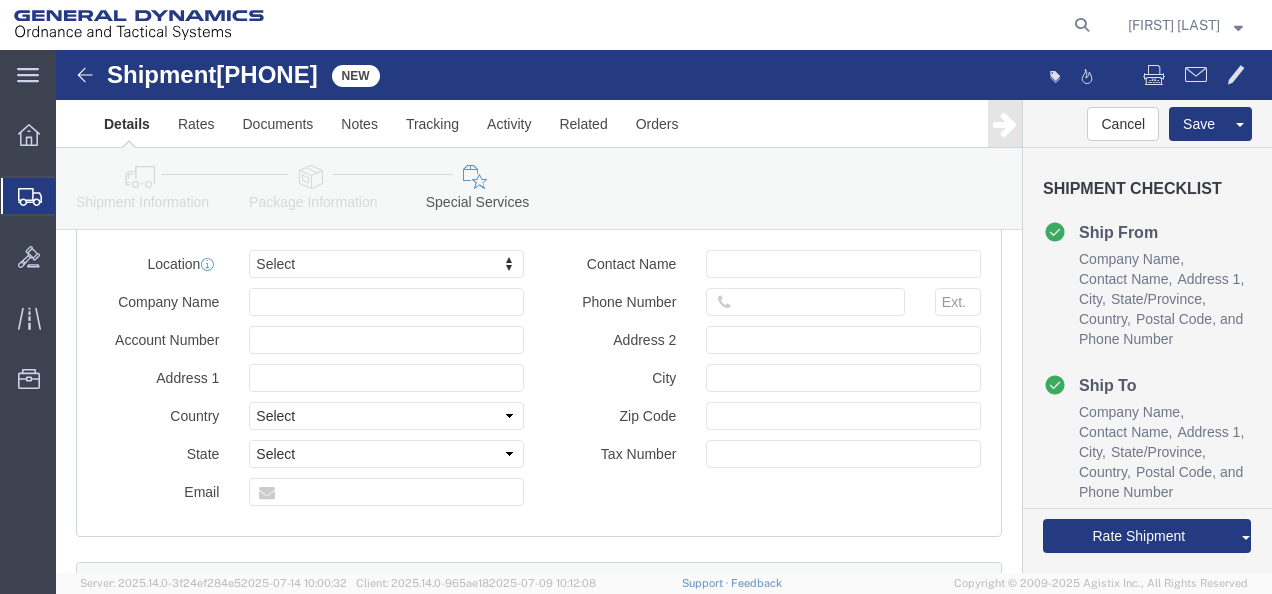 scroll, scrollTop: 1816, scrollLeft: 0, axis: vertical 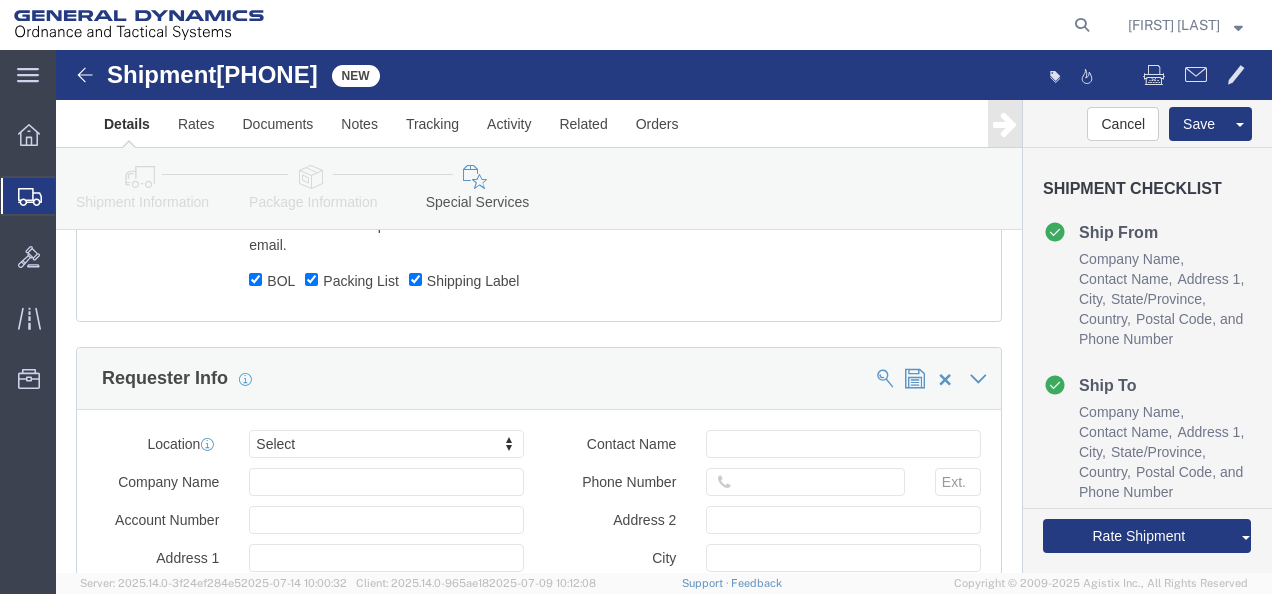 click 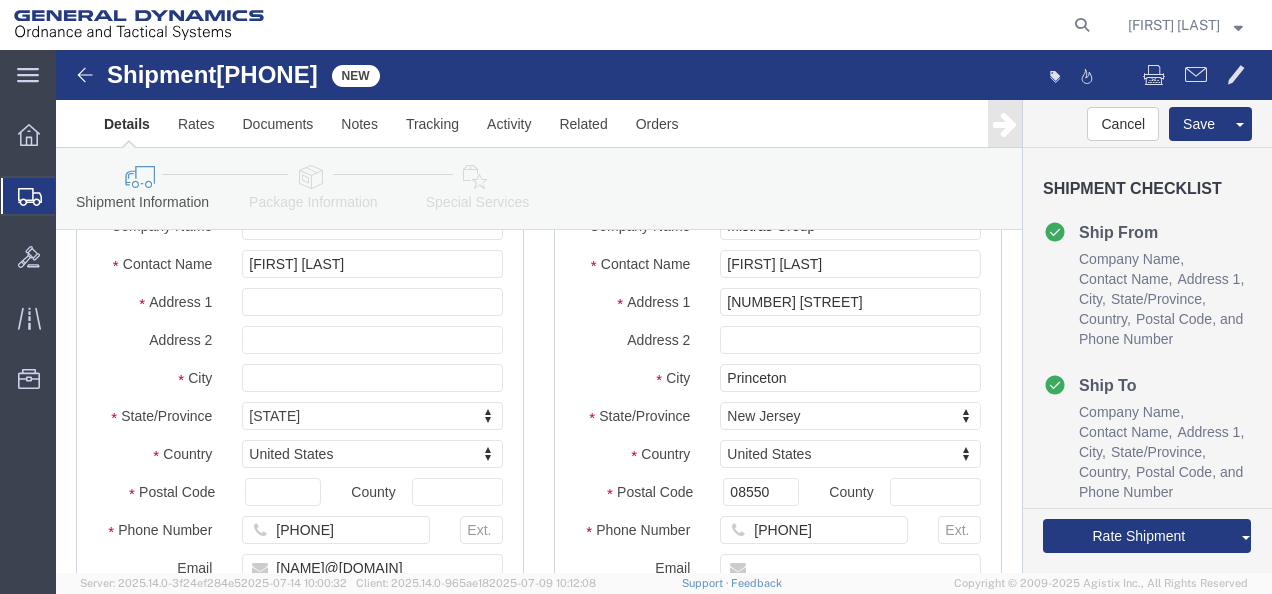 scroll, scrollTop: 194, scrollLeft: 0, axis: vertical 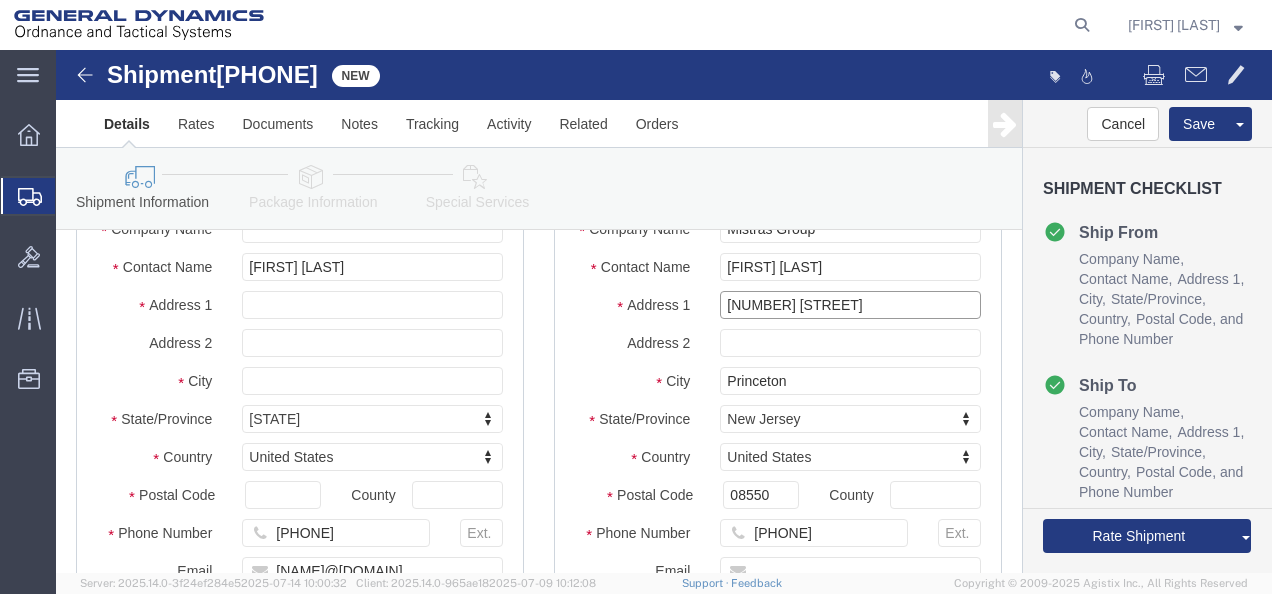 click on "[NUMBER] [STREET]" 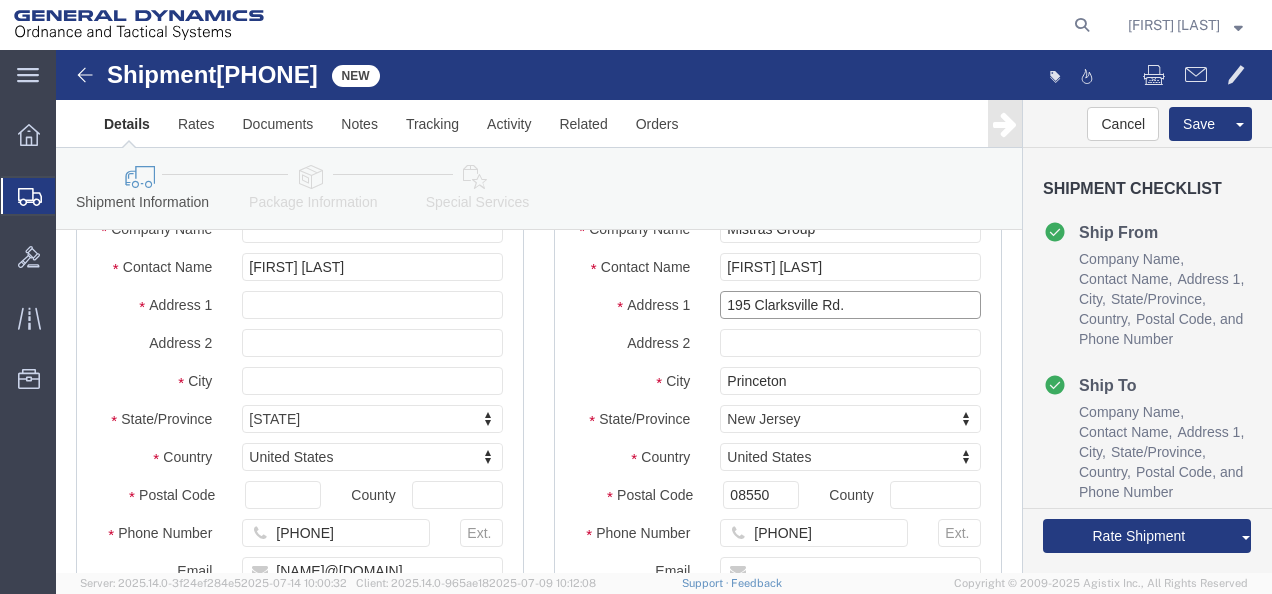 click on "195 Clarksville Rd." 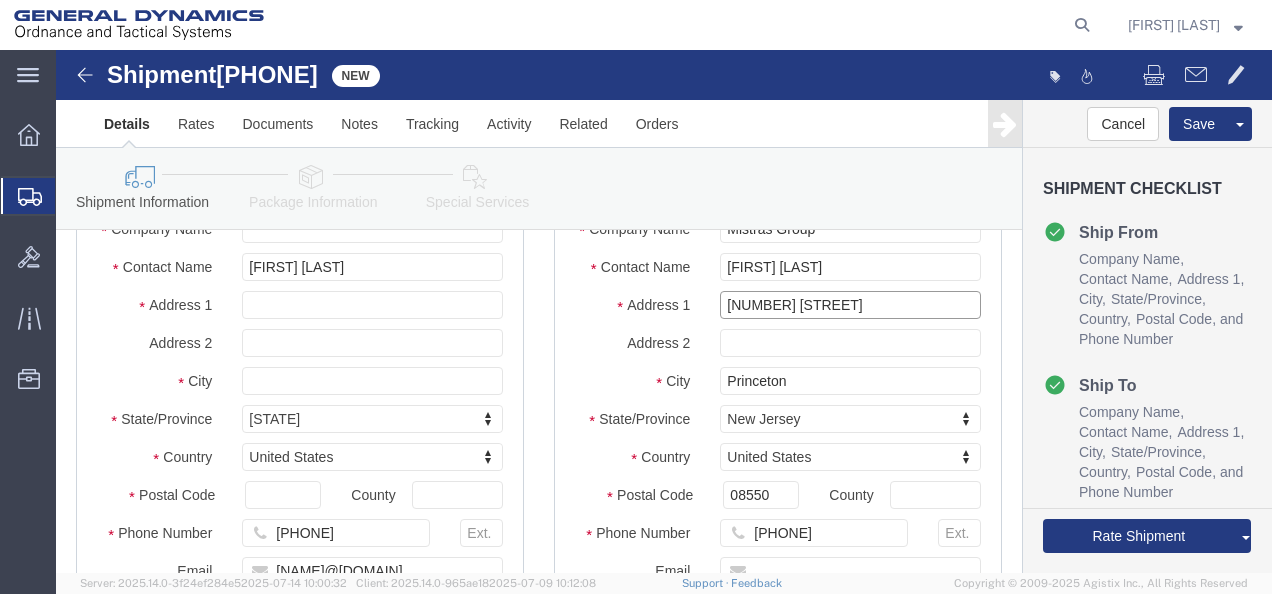 type on "[NUMBER] [STREET]" 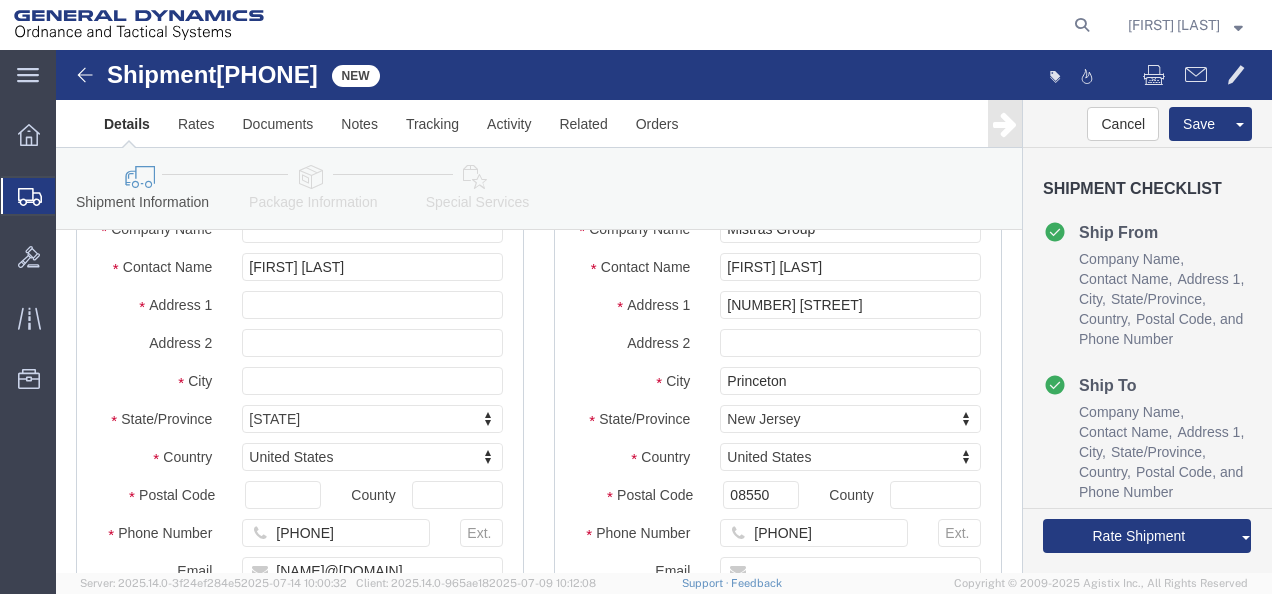 click on "City
Princeton" 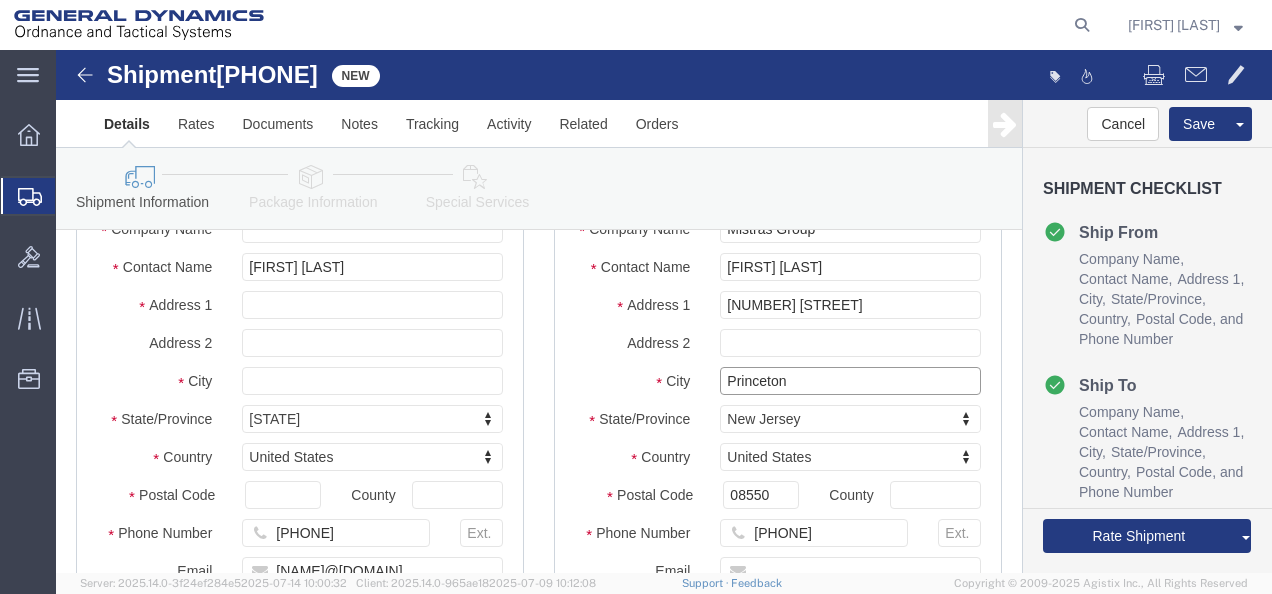 click on "Princeton" 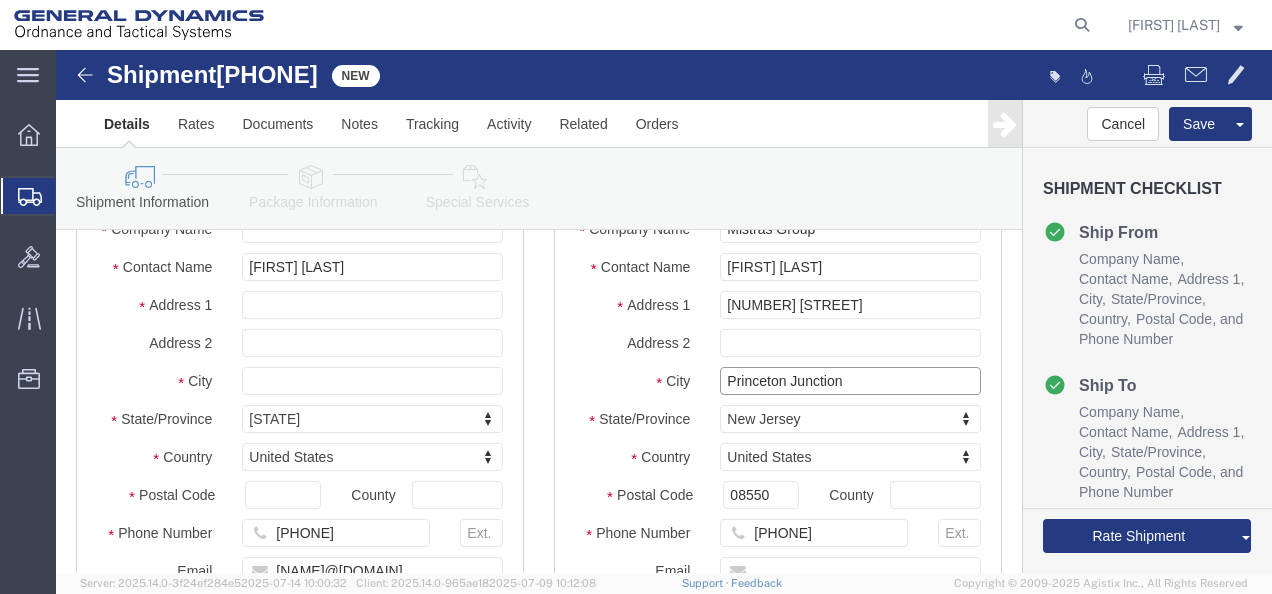 type on "Princeton Junction" 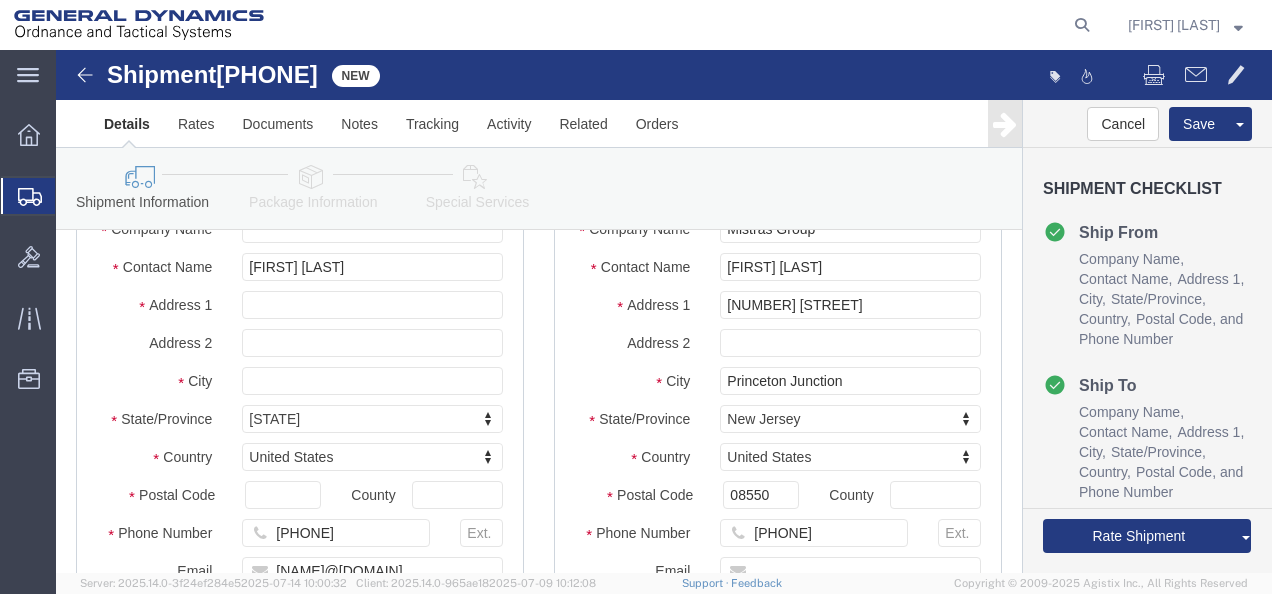 click on "Location My Profile Location GD-OTS Anniston (Commerce) GD-OTS Camden GD-OTS DeFuniak Springs GD-OTS Garland (Dock 1) GD-OTS Garland (Dock 2) GD-OTS Garland (Glenbrook) GD-OTS Hanover Township GD-OTS Herrin (Marion) GD-OTS Huntsville 2 GD-OTS Joplin GD-OTS Marion IL GD-OTS Master Location GD-OTS Mesquite GD-OTS Moses Lake GD-OTS Niceville GD-OTS Picatinny GD-OTS Red Lion GD-OTS San Diego GD-OTS Scranton GD-OTS Seattle GD-OTS St. Marks Powder GD-OTS St. Petersburg (Headquarters) GD-OTS Wilkes-Barre GDAS Hampton / Woodbury GDAS Jericho GDAS Saco GDAS Springboro GDAS Williston Lincoln Company Alias Company Name Mistras Group Contact Name [FIRST] [LAST] Address 1 195 Clarksville Rd. Address 2 City Princeton Junction State/Province [STATE] Select [STATE] [STATE] [STATE] Iowa" 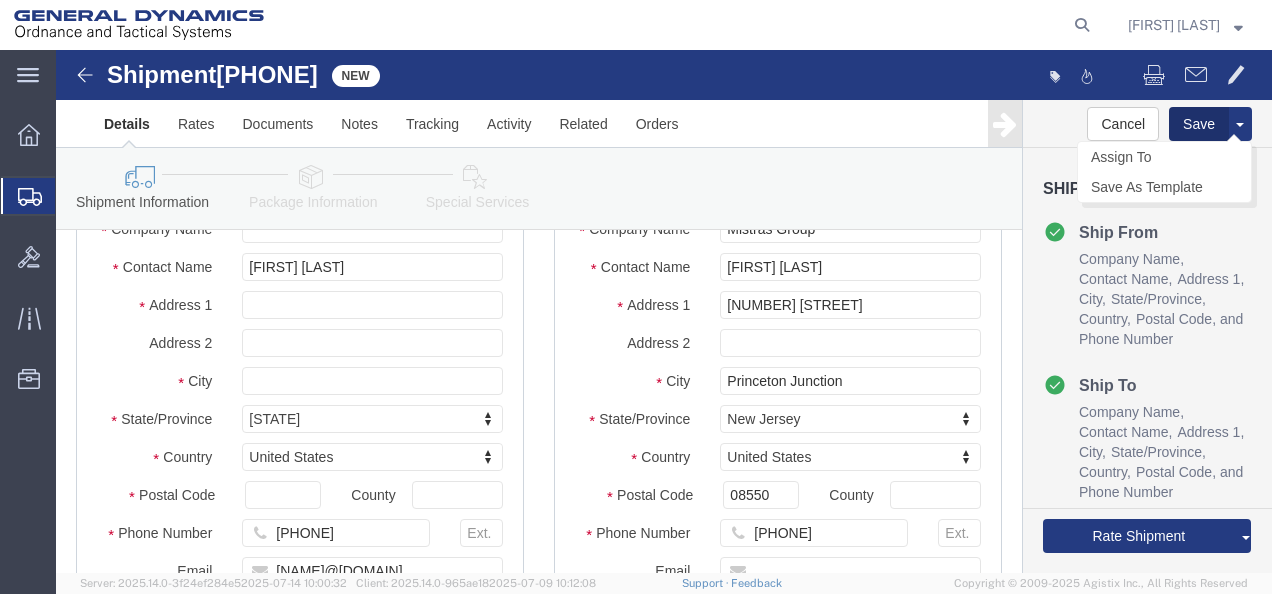 click on "Save" 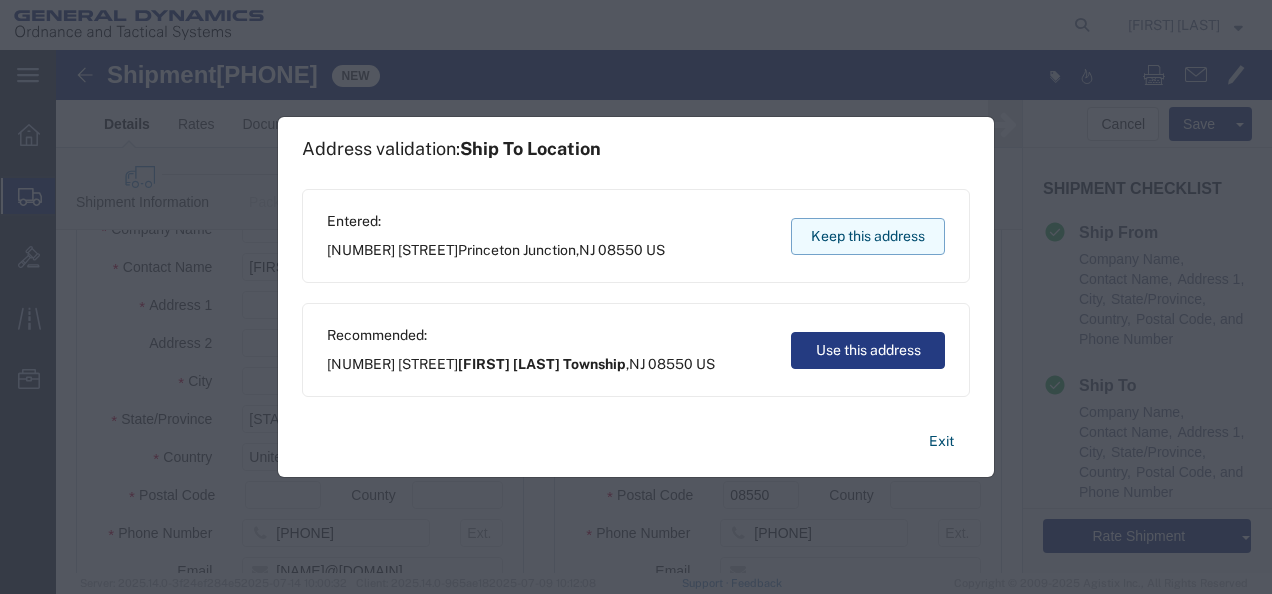 click on "Keep this address" 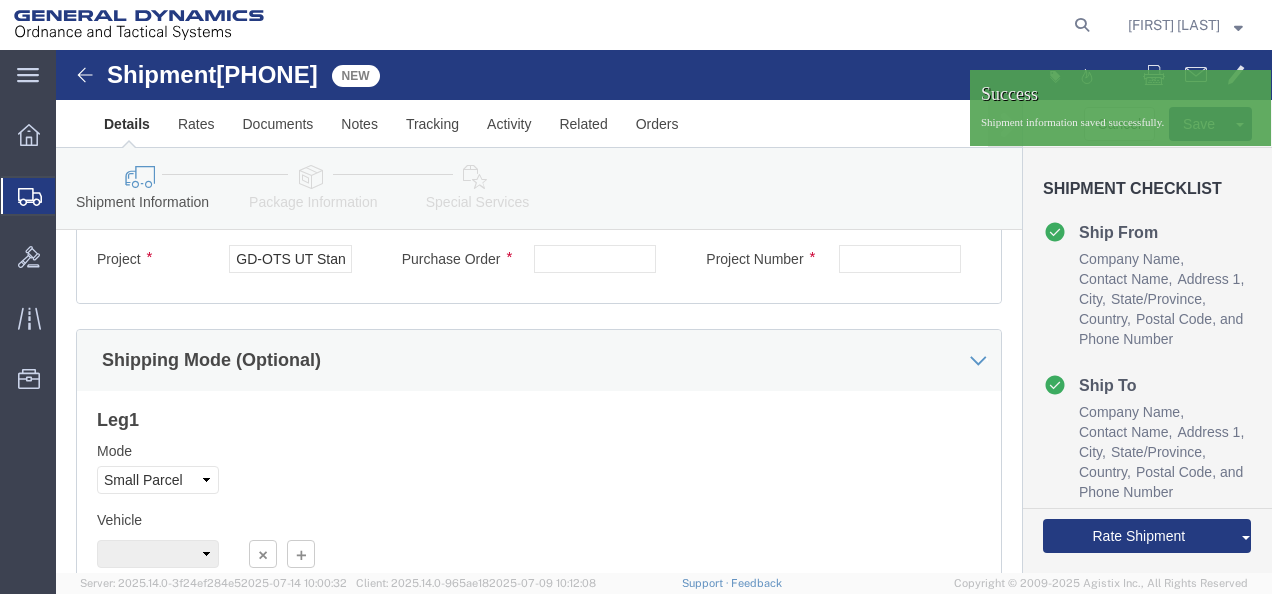 scroll, scrollTop: 1366, scrollLeft: 0, axis: vertical 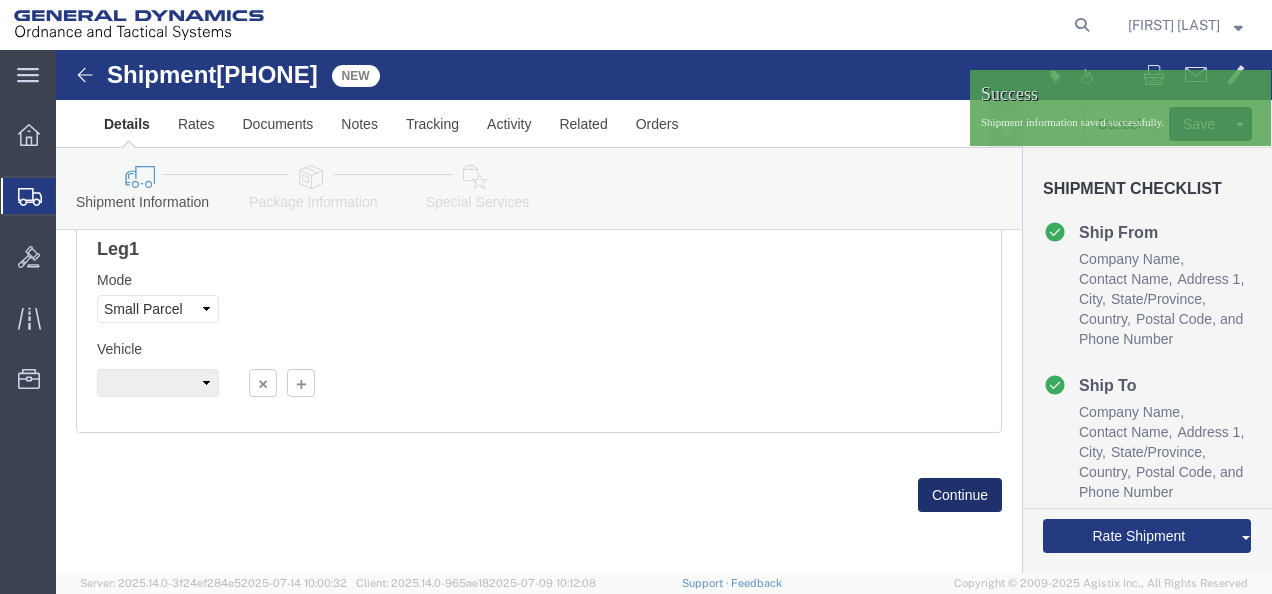 click on "Continue" 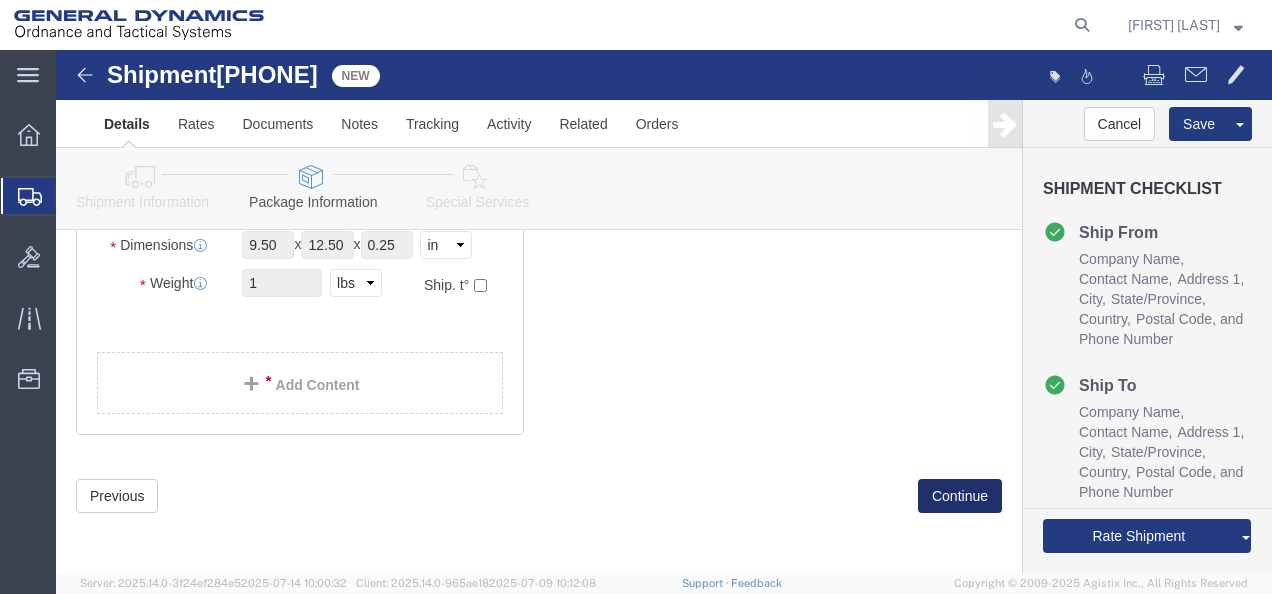 click on "Continue" 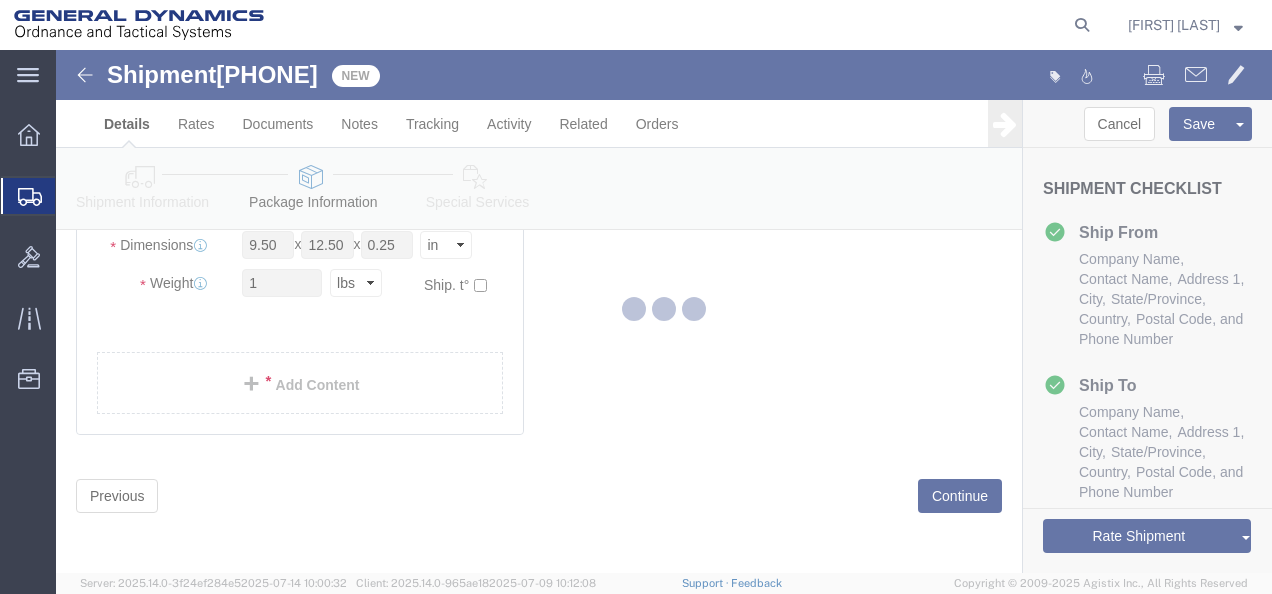 select 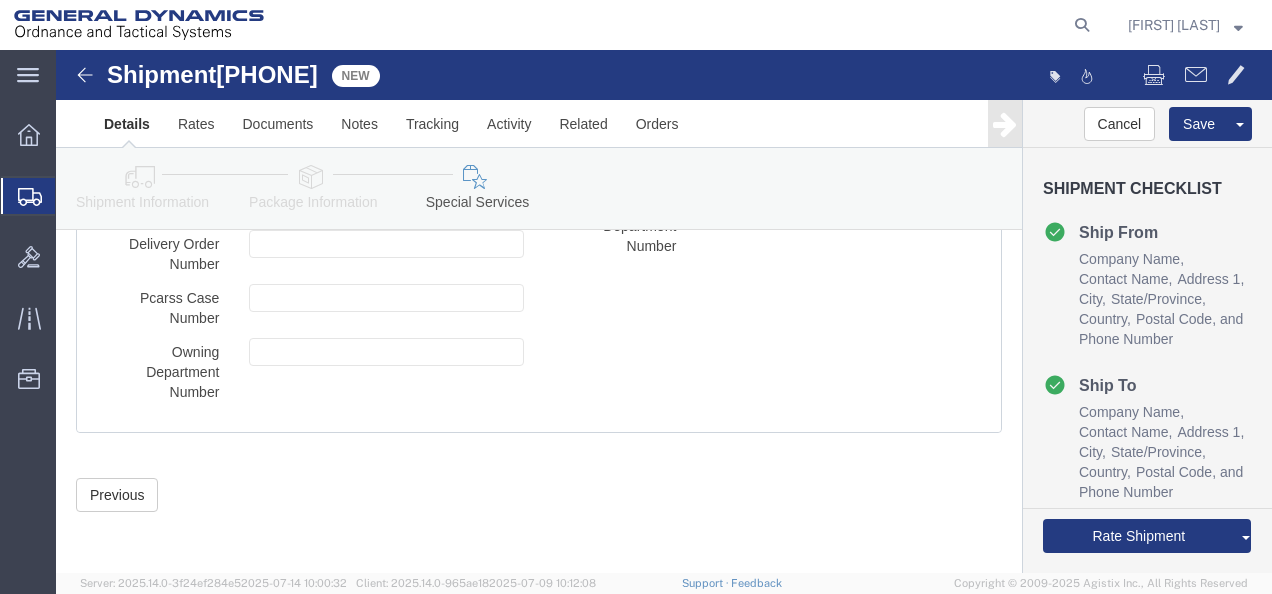 scroll, scrollTop: 3552, scrollLeft: 0, axis: vertical 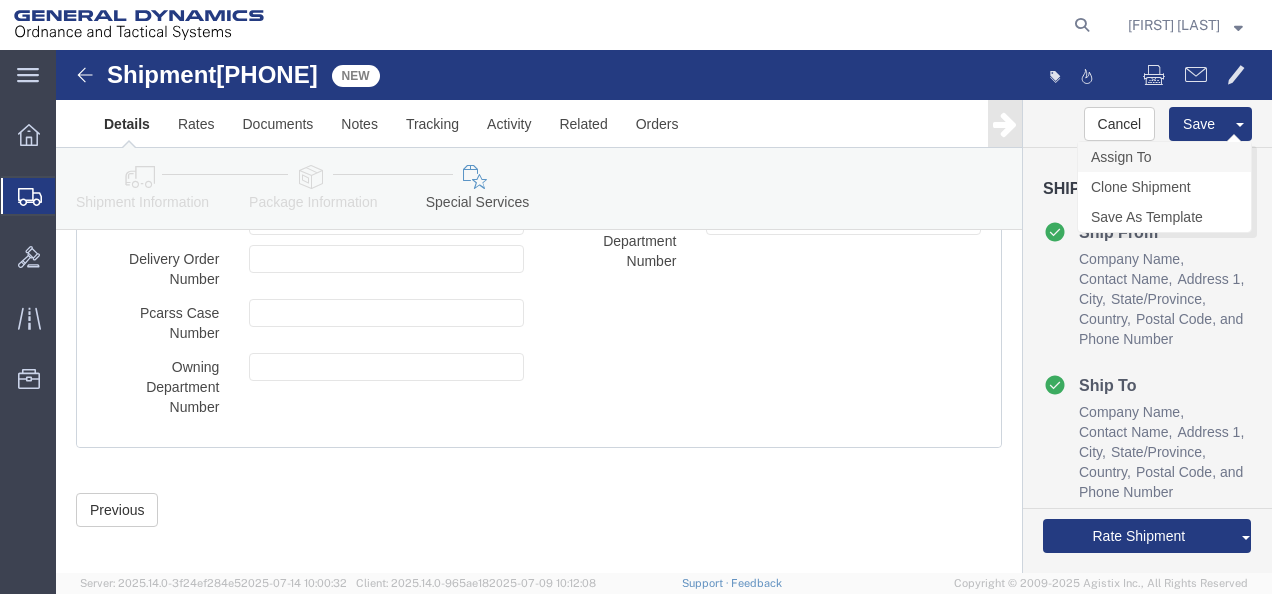 click on "Assign To" 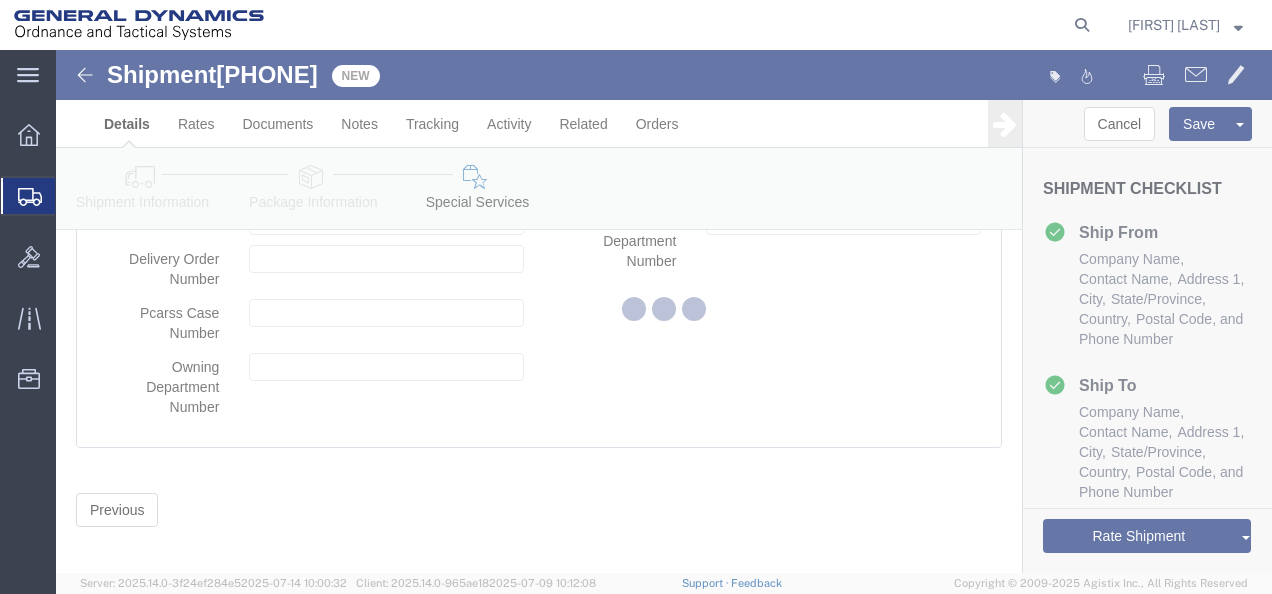 select 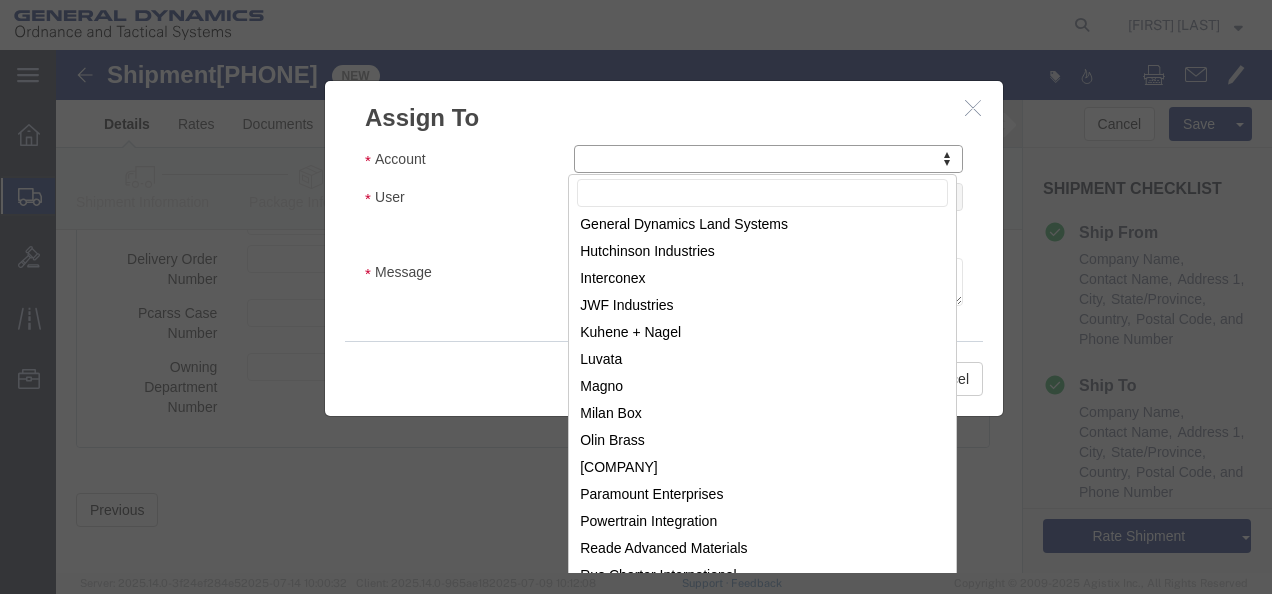 scroll, scrollTop: 310, scrollLeft: 0, axis: vertical 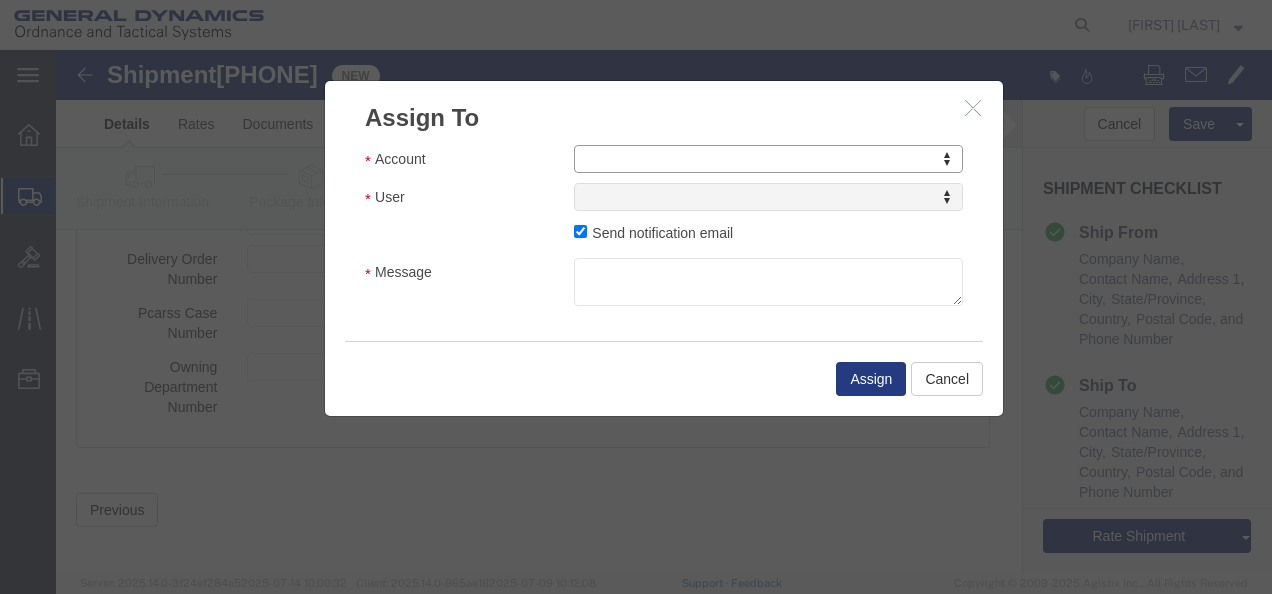 click 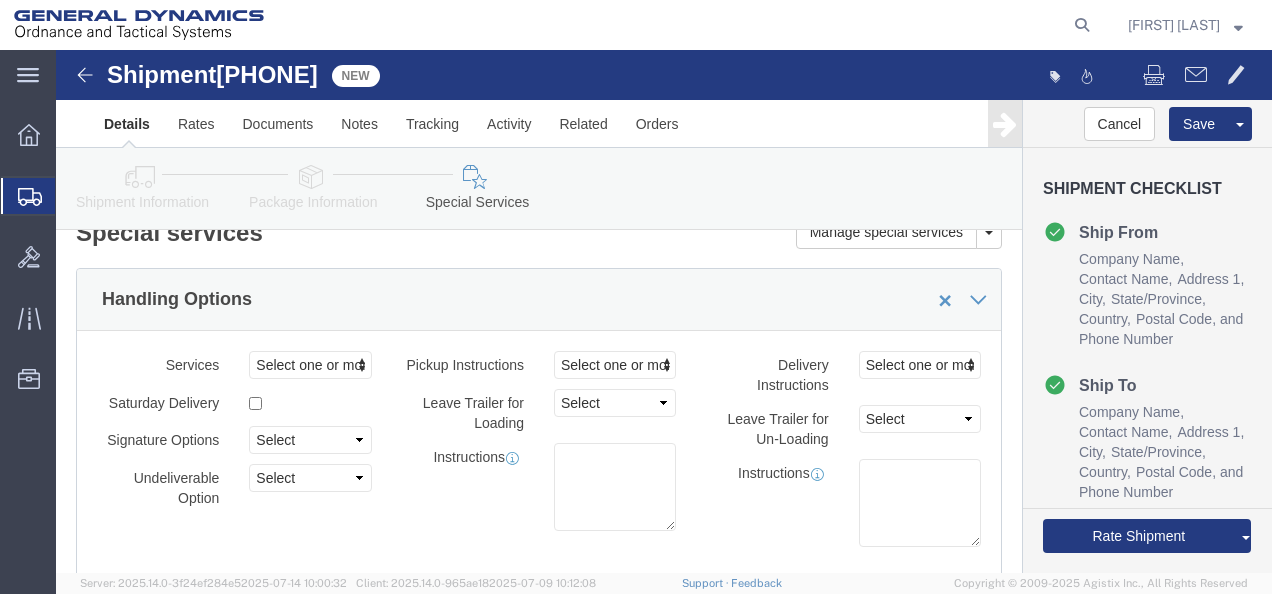 scroll, scrollTop: 0, scrollLeft: 0, axis: both 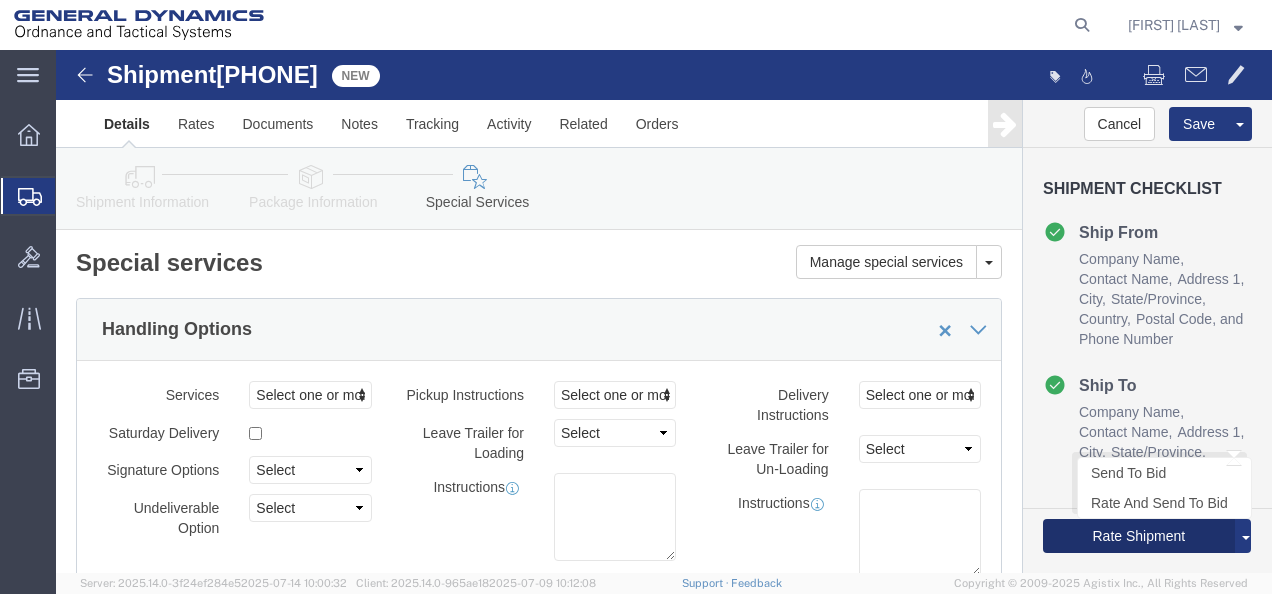 click on "Rate Shipment" 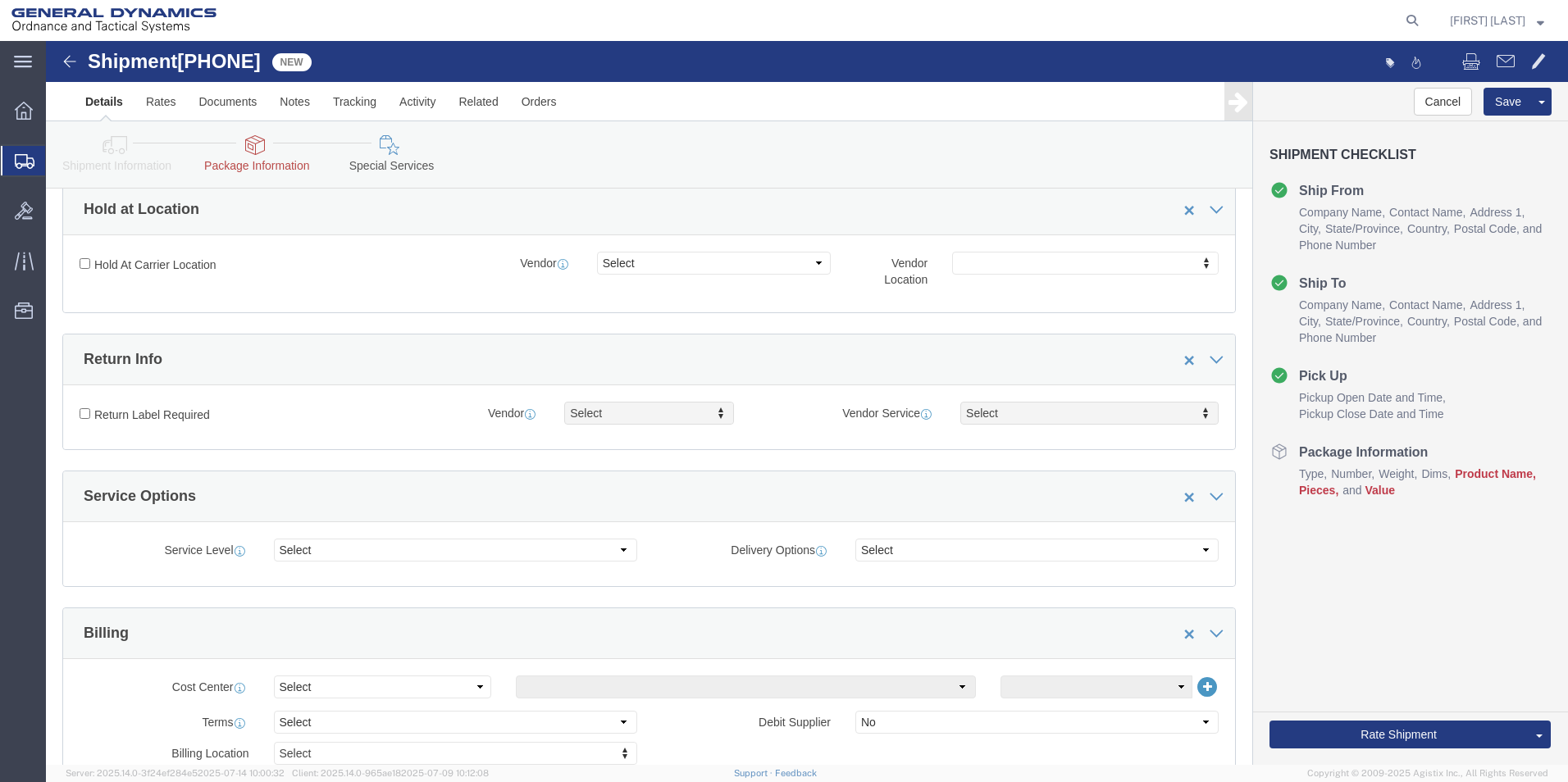 scroll, scrollTop: 272, scrollLeft: 0, axis: vertical 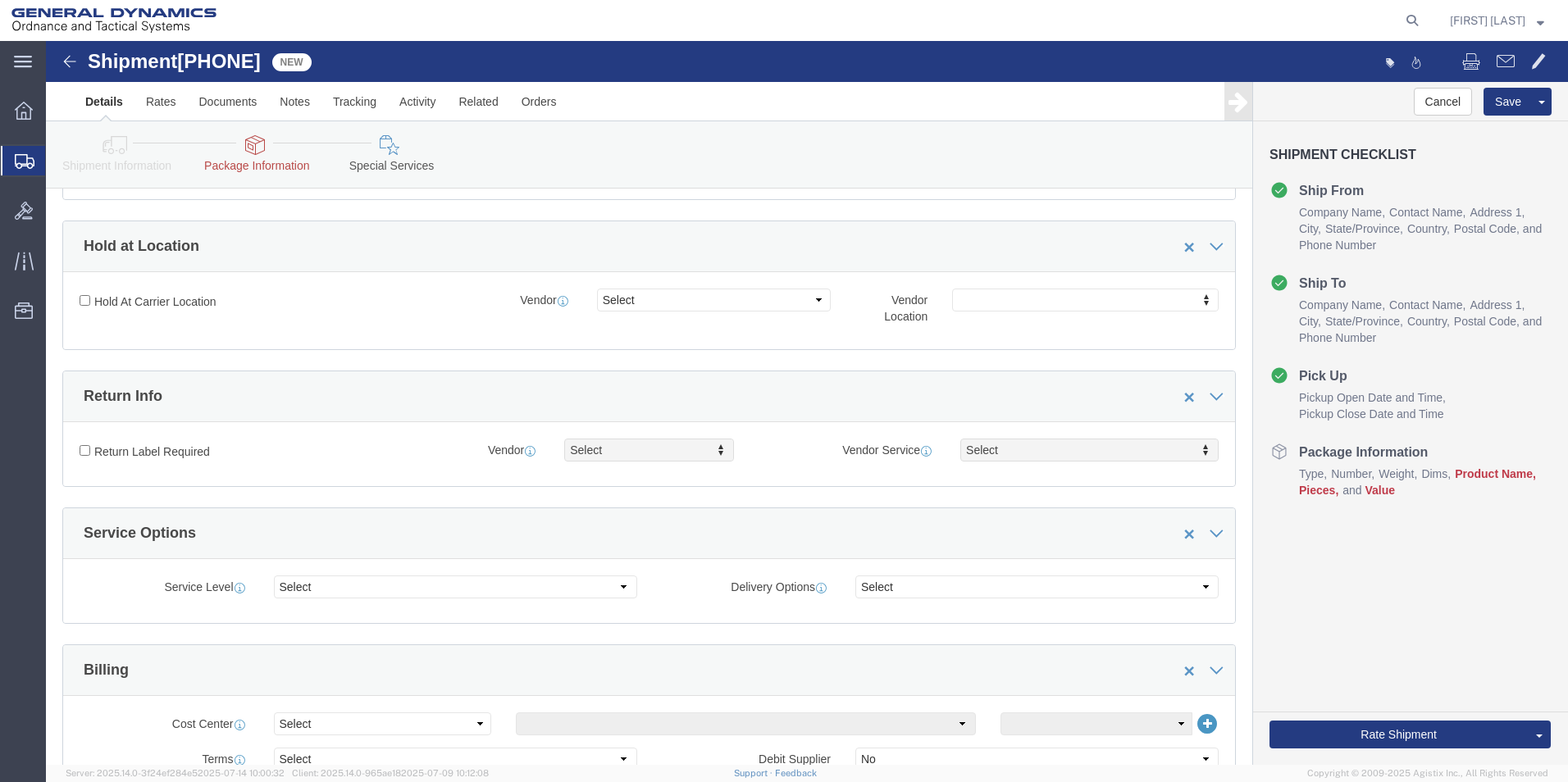 click 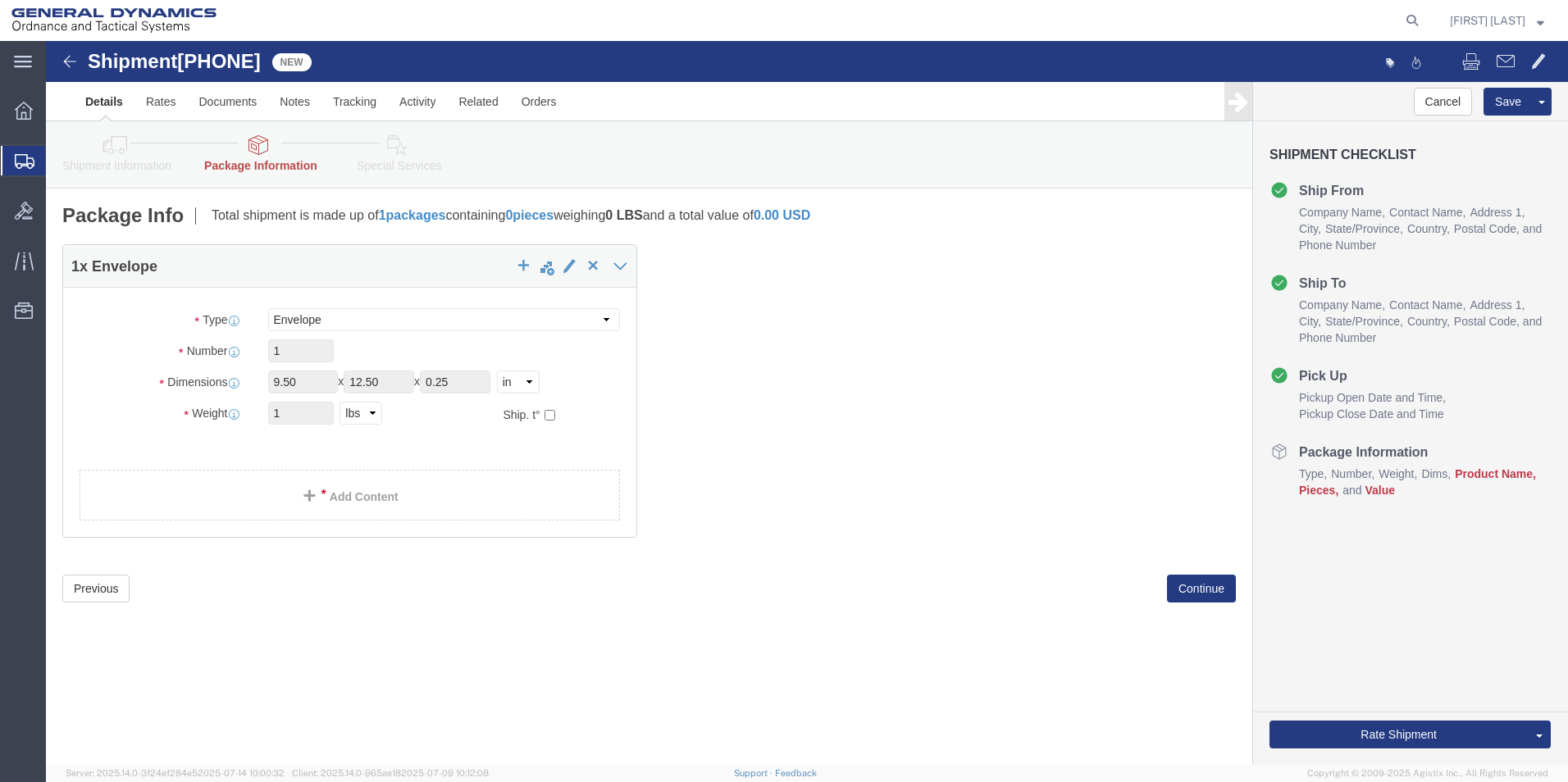 scroll, scrollTop: 0, scrollLeft: 0, axis: both 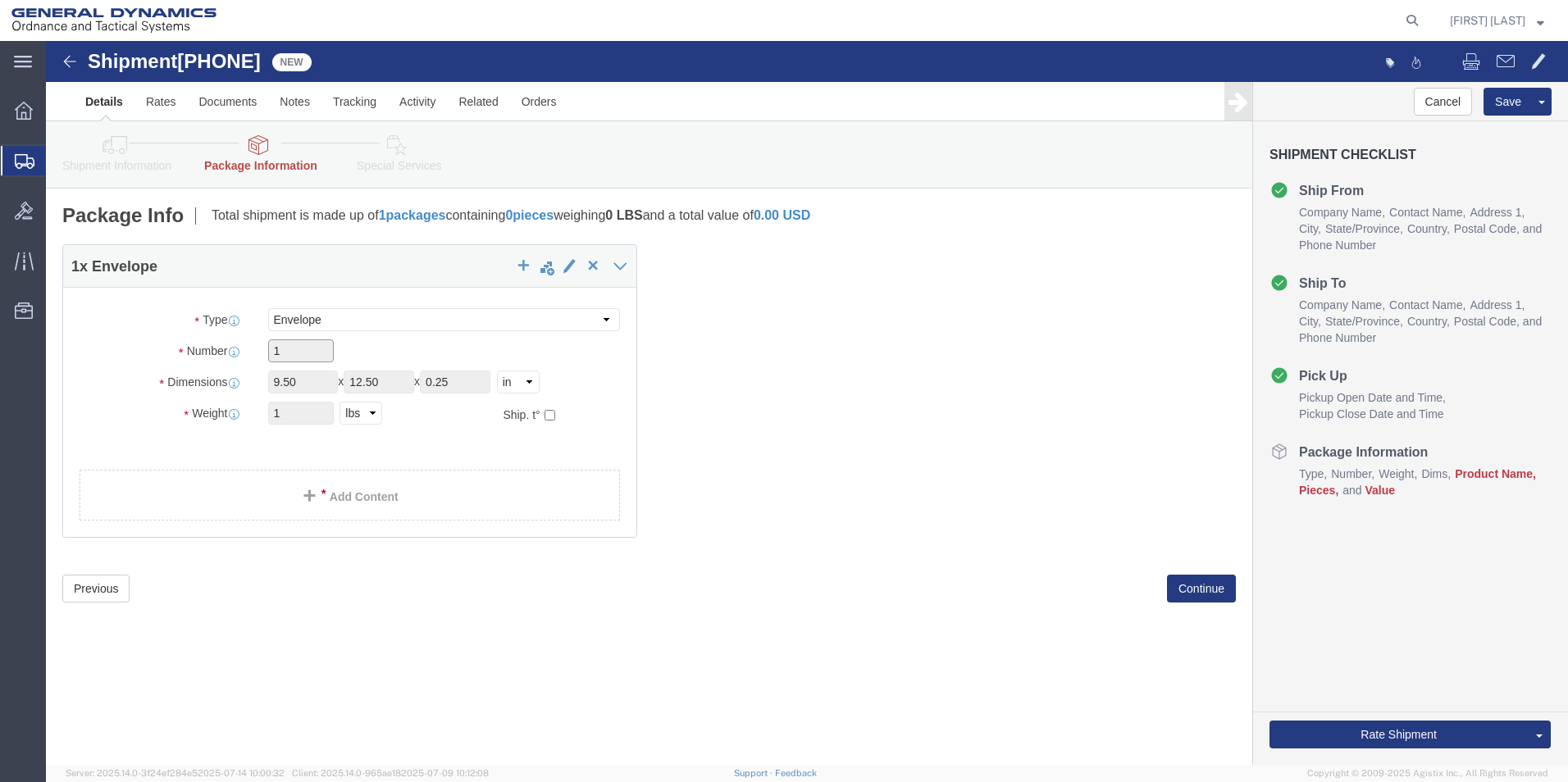 click on "1" 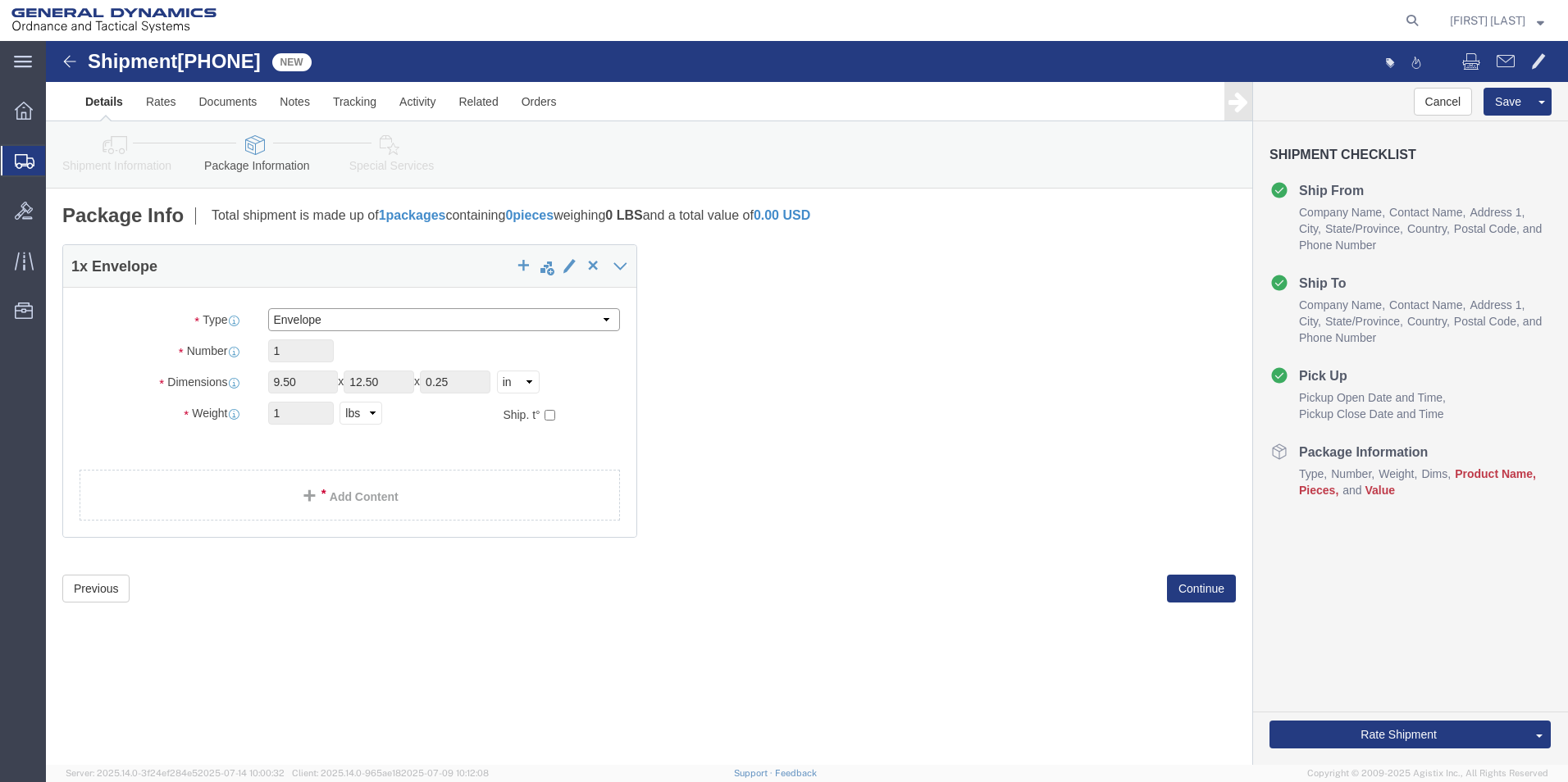click on "Select Envelope Large Box Medium Box PAK Rack Small Box Tube Your Packaging" 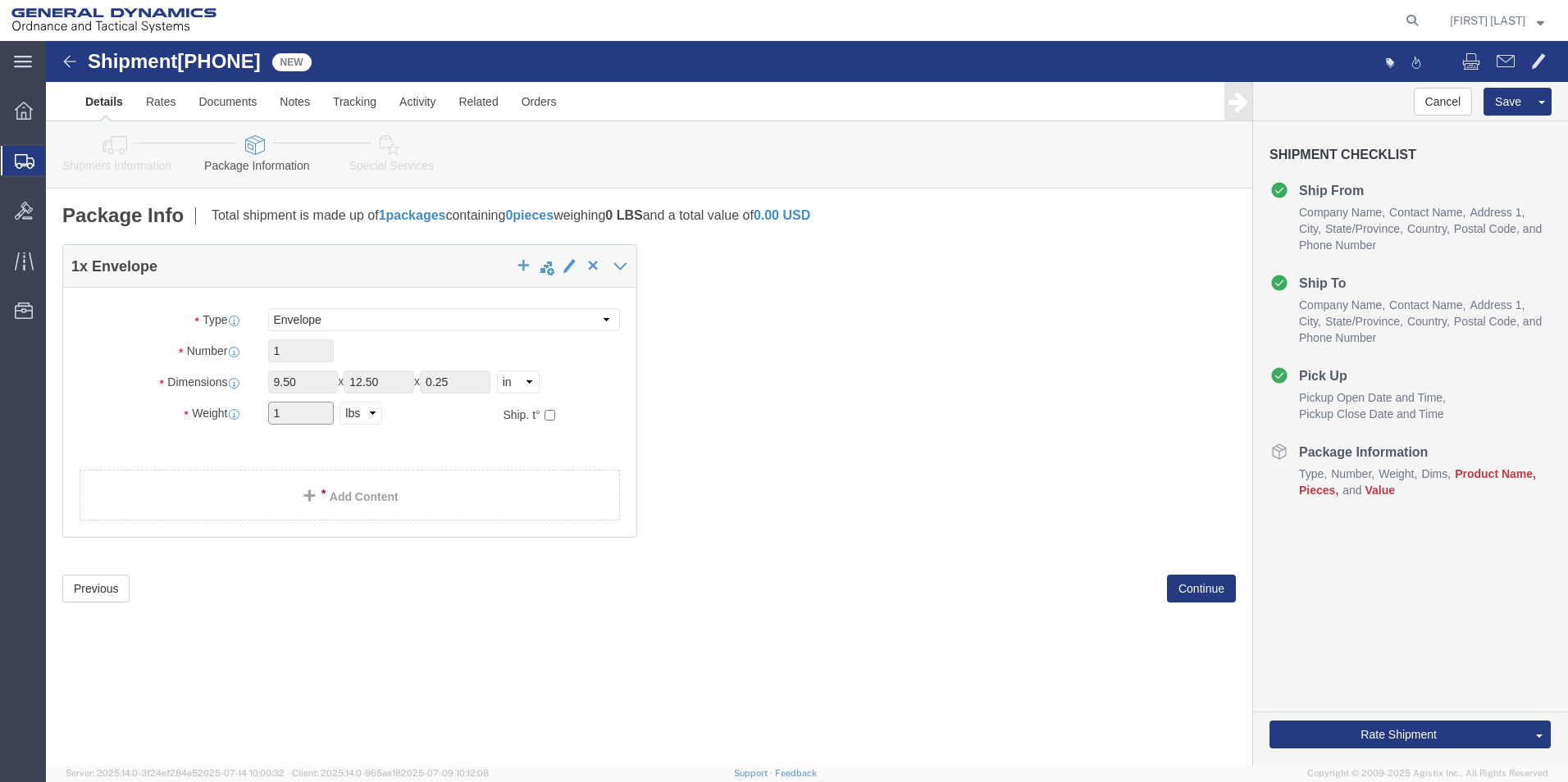 click on "1" 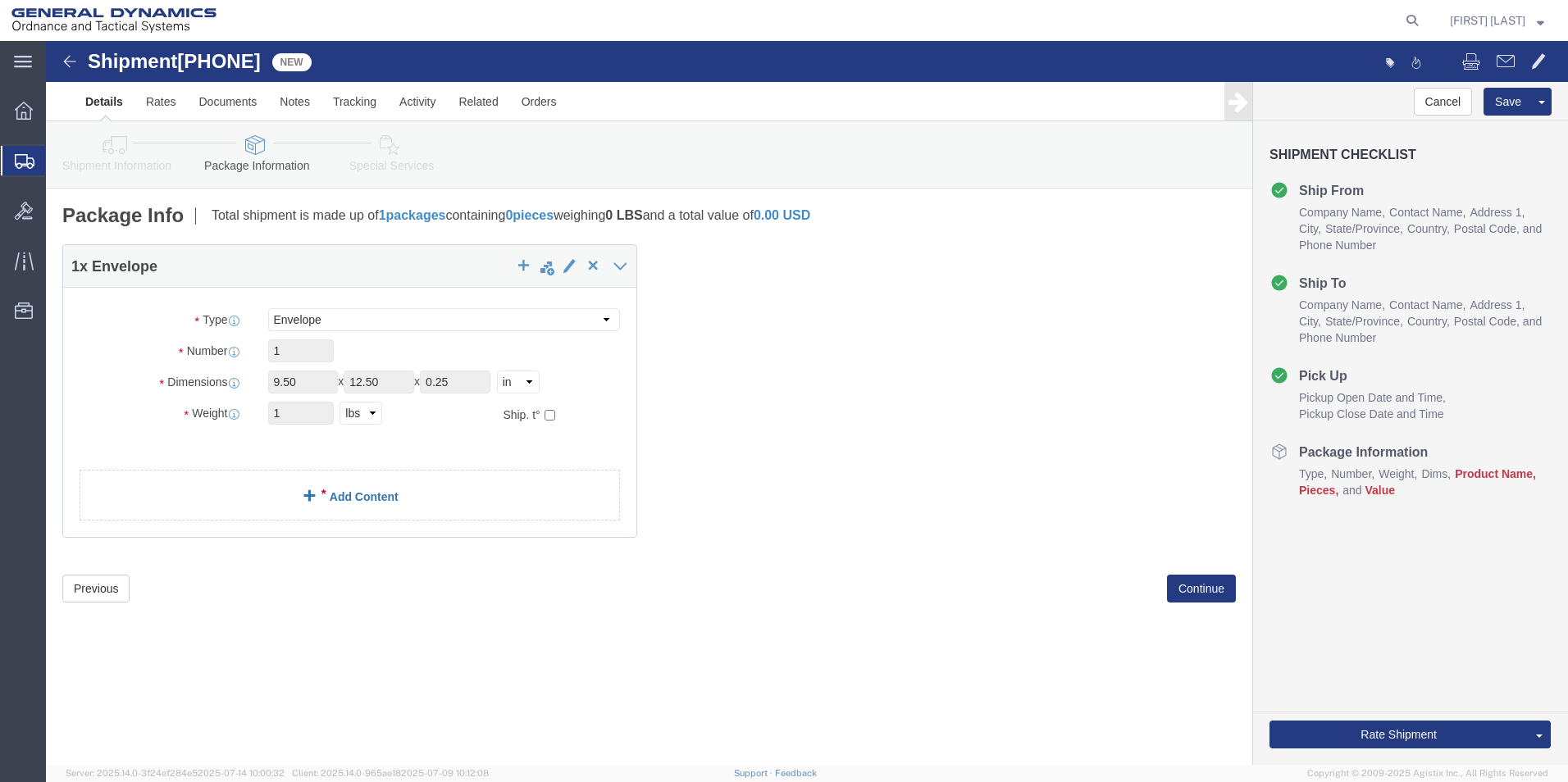 click on "Add Content" 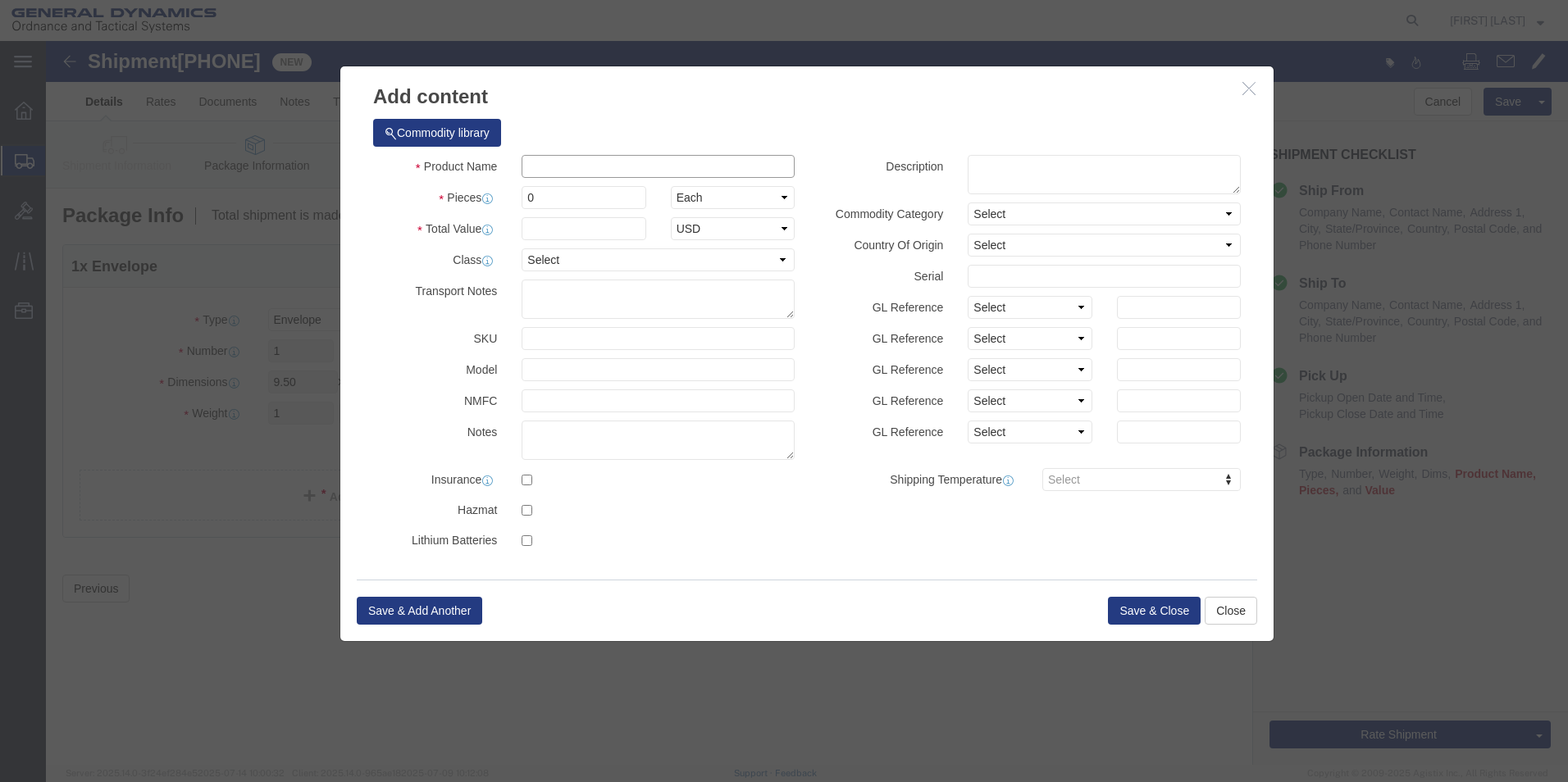 click 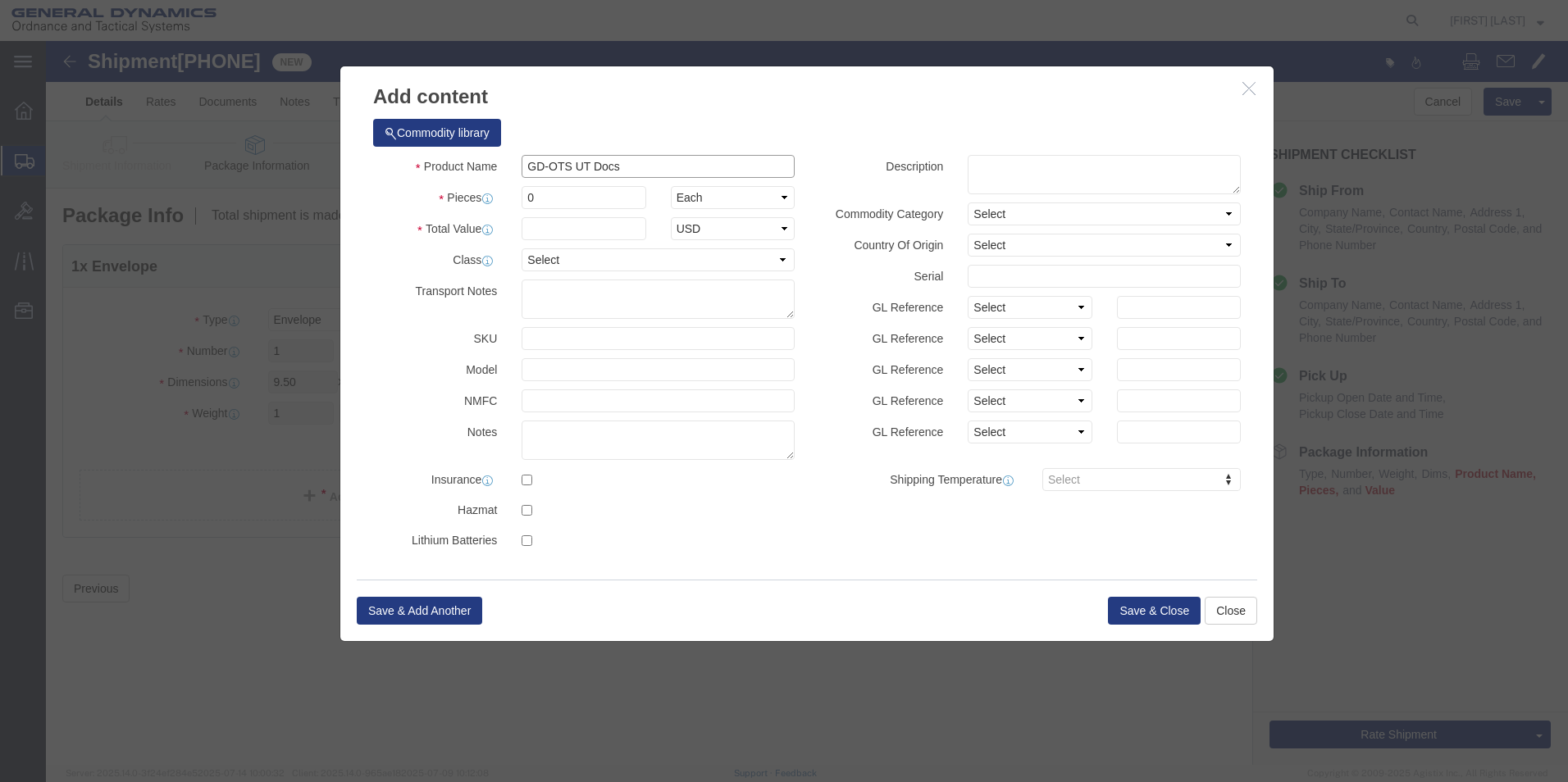type on "GD-OTS UT Docs" 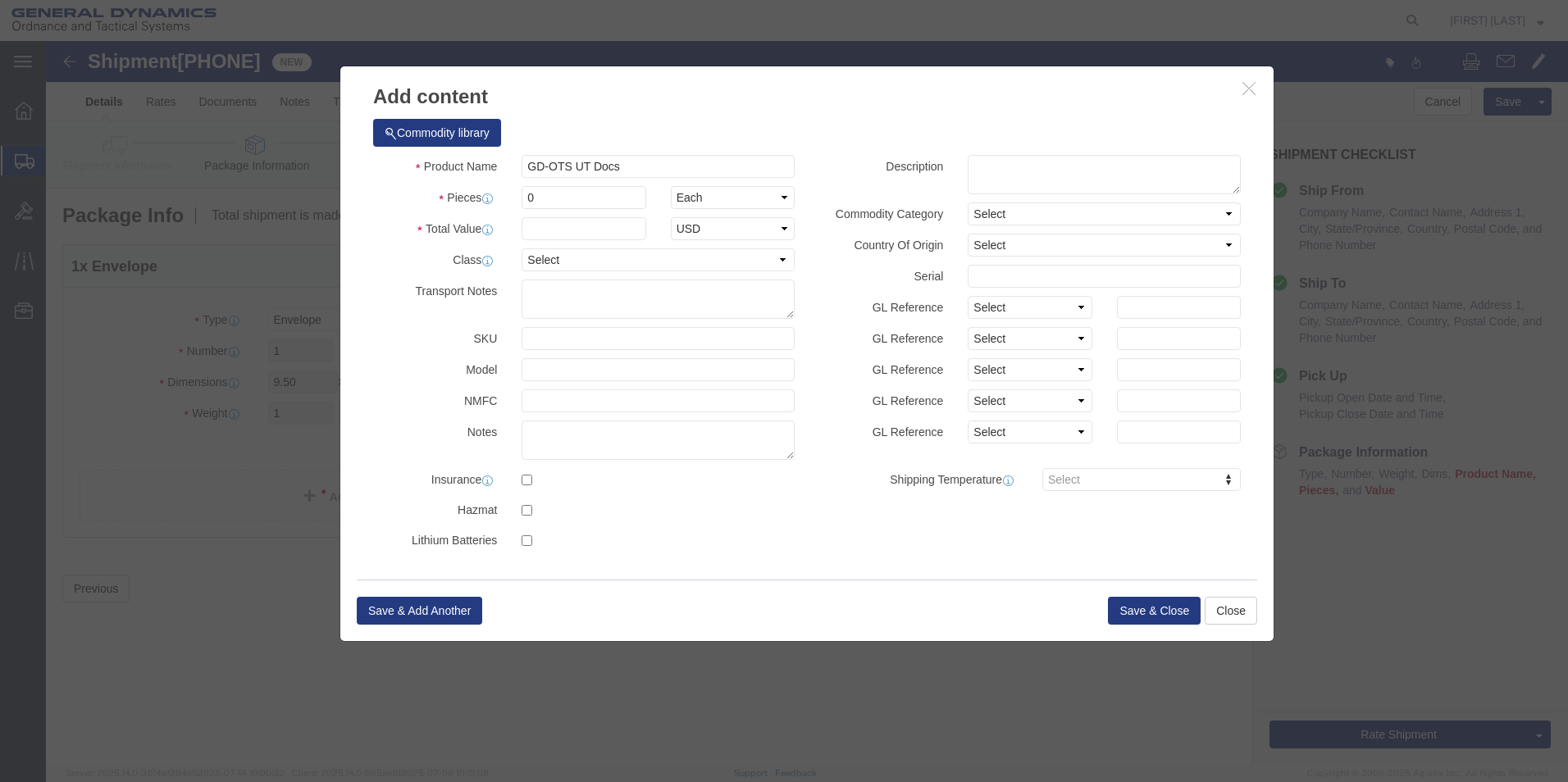 click on "Product Name
GD-OTS UT Docs
Pieces  0 Select Bag 100Board Feet Bottle Box Blister Pack Can Capsule Cartridge Case Cubic centimeter Cubic foot Cubic Inches Centimeter Container Carton Cubic yard Dozen Drum Each Fluid Ounce US Foot Gram Gallons Hundred Hour Inches Jar Kilogram Kilometer Liter Pound Meter Square meter Cubic meter Milligram Milliliter Ounce Pack Quart, US liquid Roll Square foot Square inch Stick Tablet US ton Tonne Tube Vials
Total Value  Select ADP AED AFN ALL AMD AOA ARS ATS AUD AWG AZN BAM BBD BDT BGL BGN BHD BIF BMD BND BOB BRL BSD BTN BWP BYN BZD CAD CDF CHF CLP CNY COP CRC CUC CUP CVE CYP CZK DJF DKK DOP DZD EGP ERN ETB EUR FJD FKP GBP GEL GHS GIP GMD GNF GTQ GWP GYD HKD HNL HRK HTG HUF IDR ILS INR IQD IRR ISK JMD JOD JPY KES KGS KHR KMF KPW KRW KWD KYD KZT LAK LBP LKR LRD LSL LYD MAD MDL MGA MGF MKD MMK MNT MOP MRU MUR MVR MWK MXN MYR MZN NAD NGN NIO NOK NPR NZD OMR PAB PEN PGK PHP PKR PLN PYG QAR RON RSD RUB RWF SAR SBD SCR SDG SEK SGD 50" 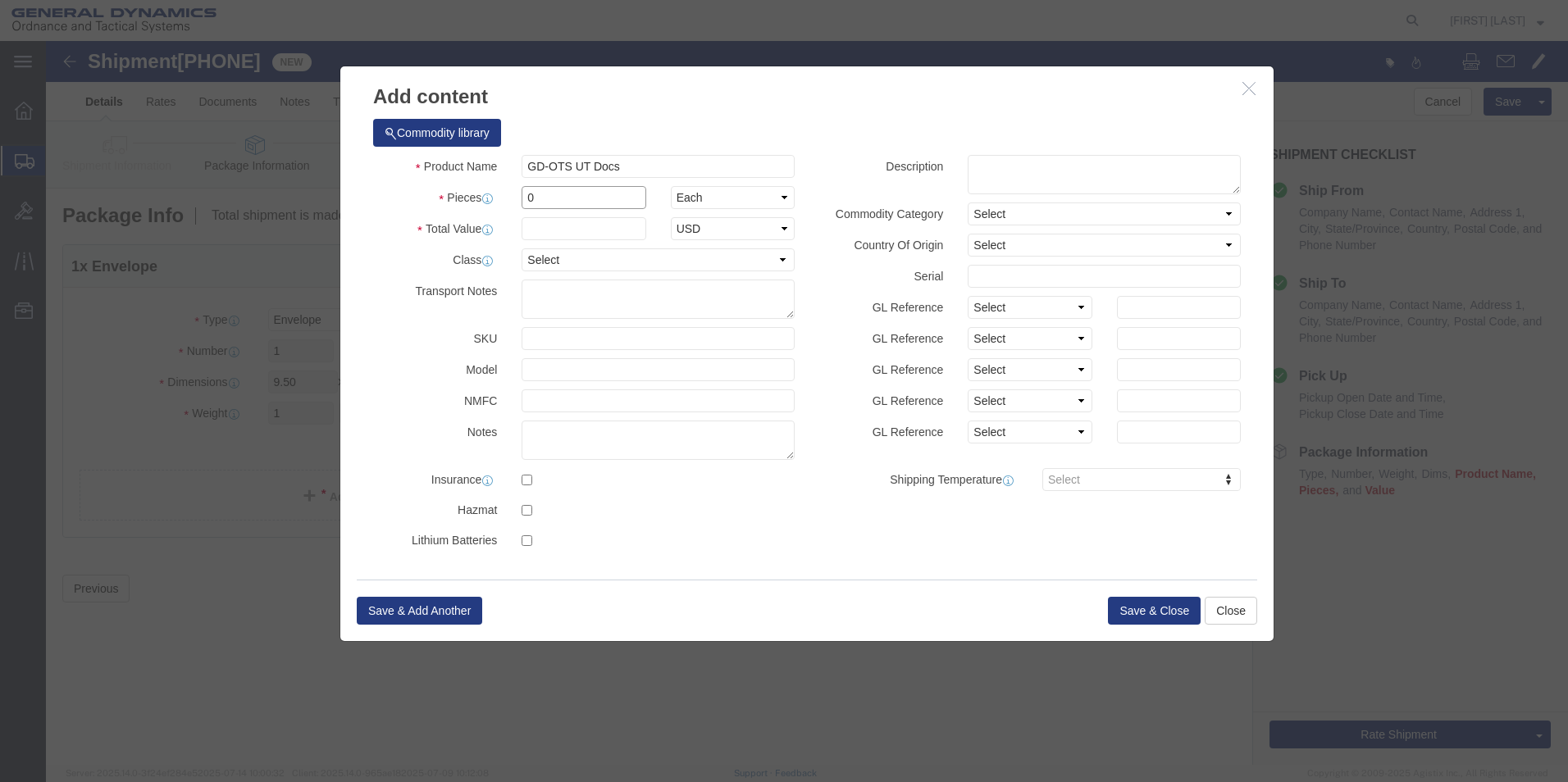 drag, startPoint x: 515, startPoint y: 157, endPoint x: 463, endPoint y: 165, distance: 52.61179 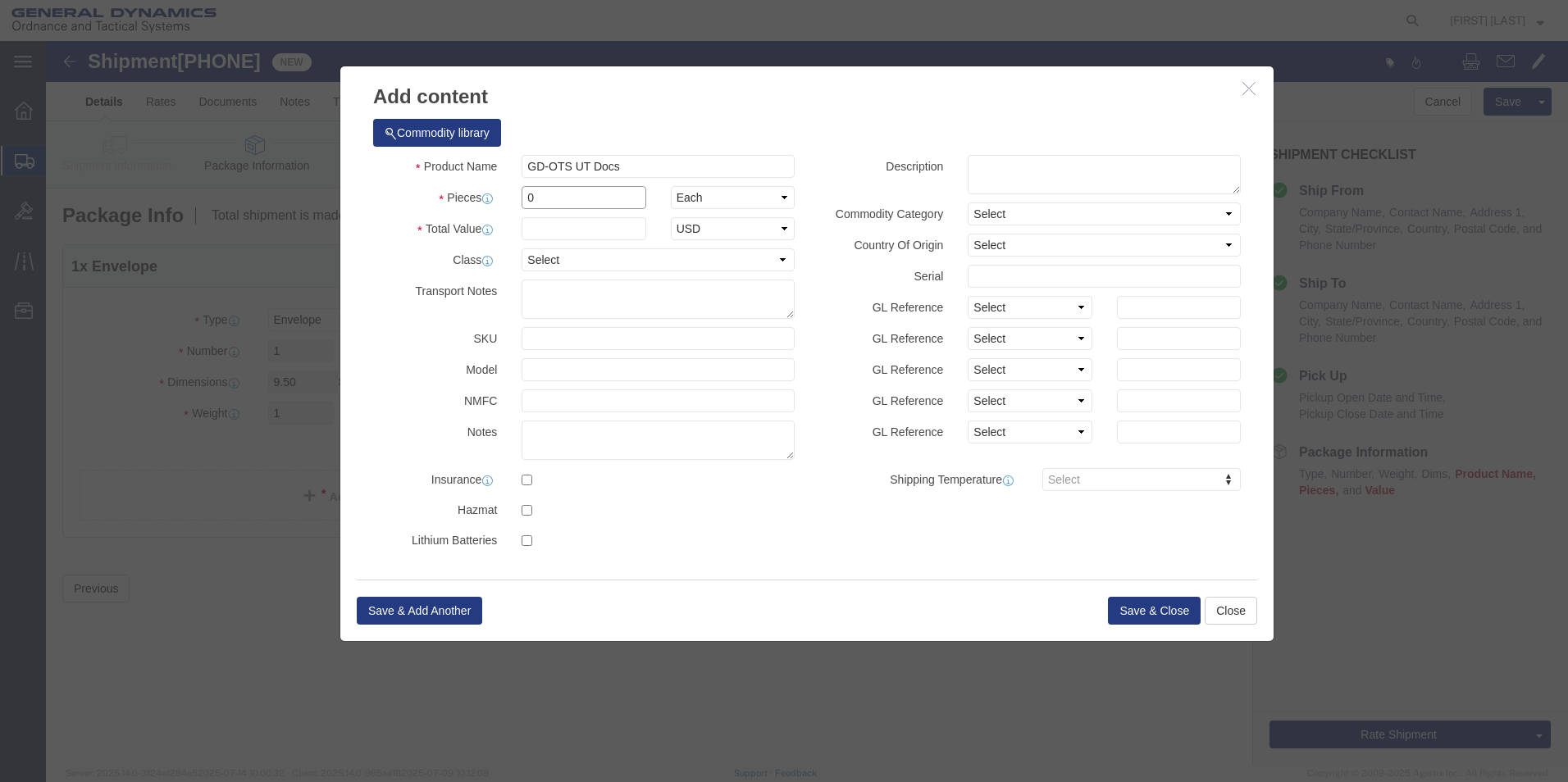 drag, startPoint x: 508, startPoint y: 165, endPoint x: 406, endPoint y: 169, distance: 102.0784 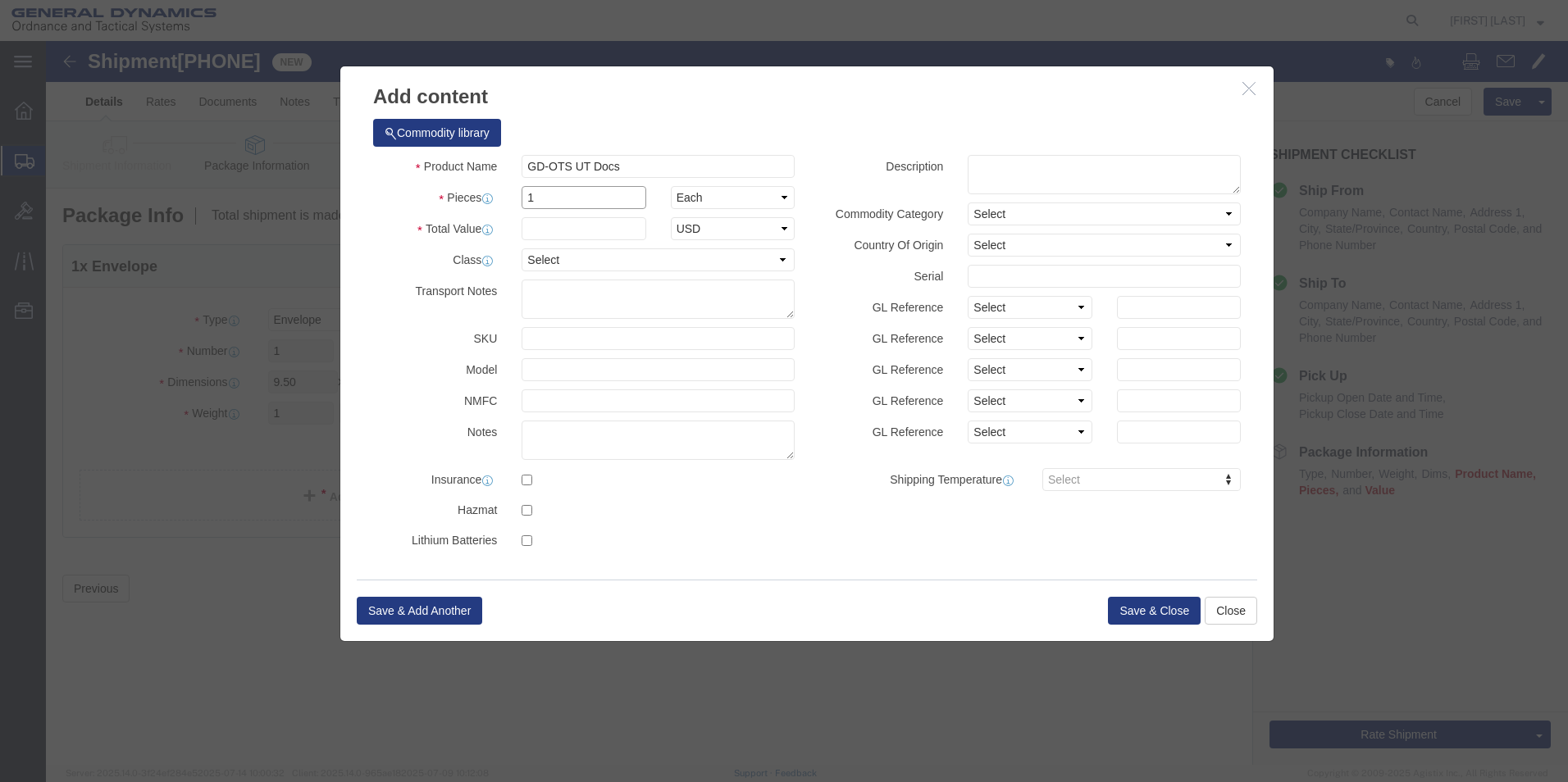 type on "1" 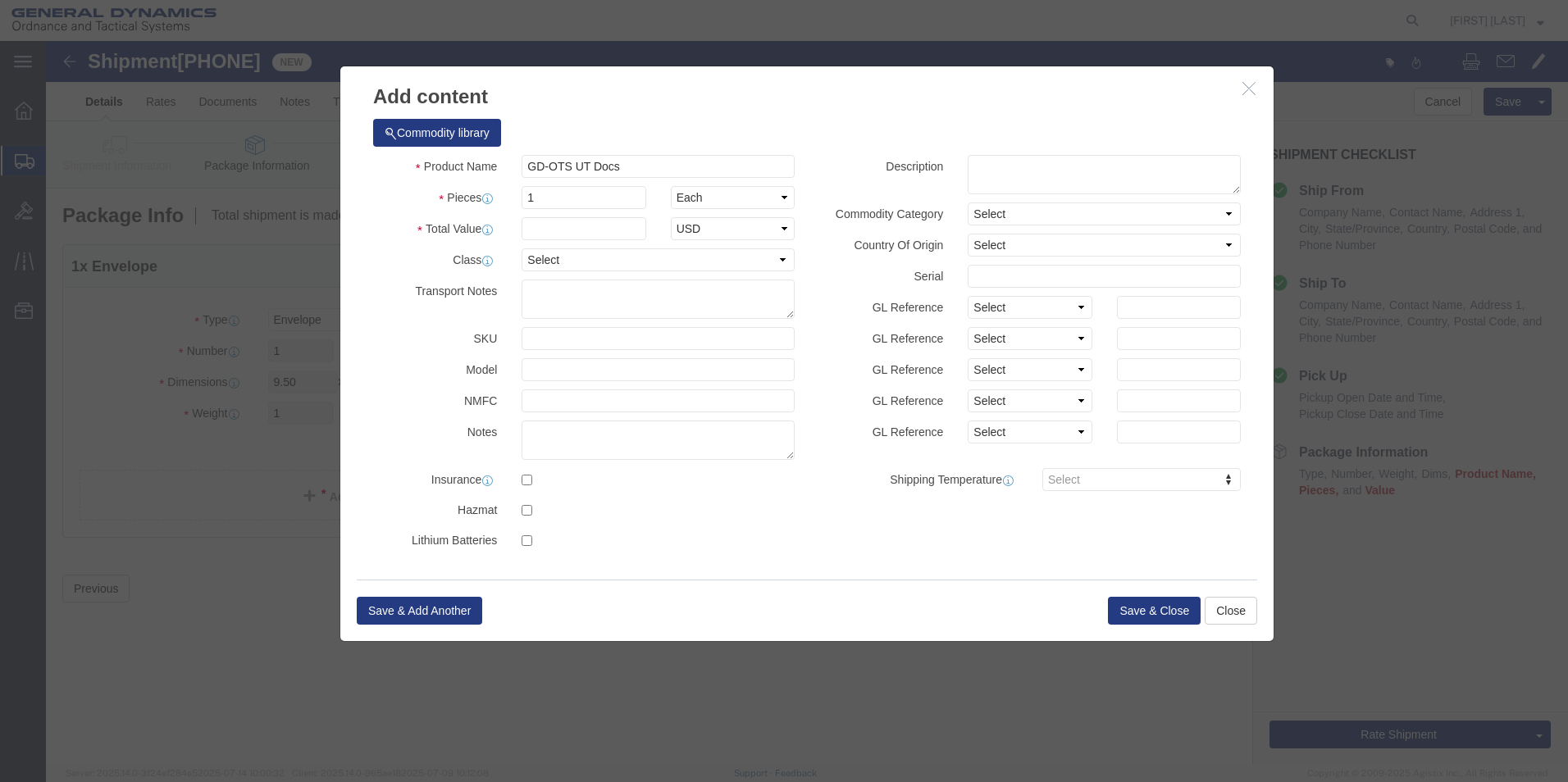 click on "Total Value" 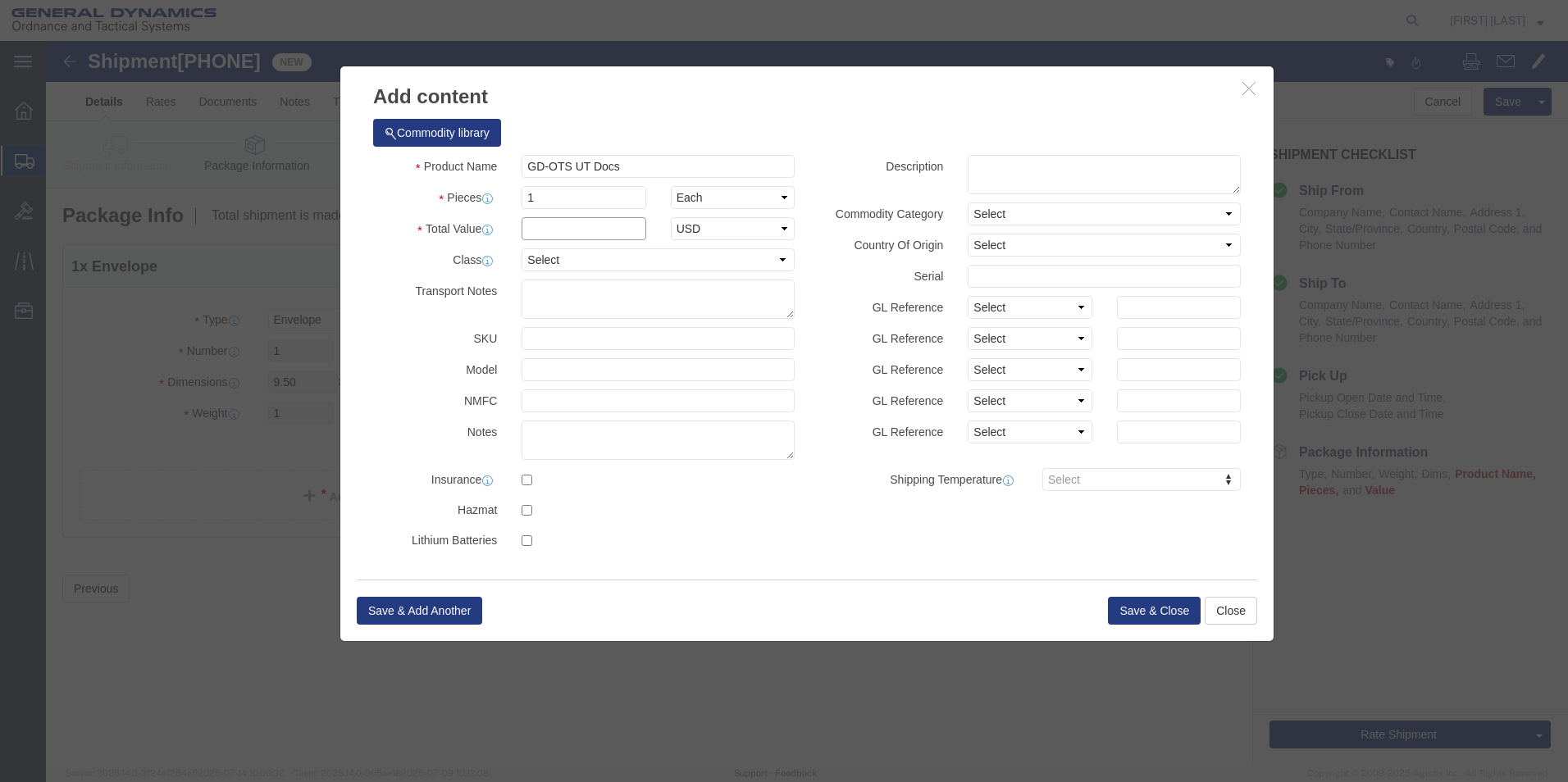 click 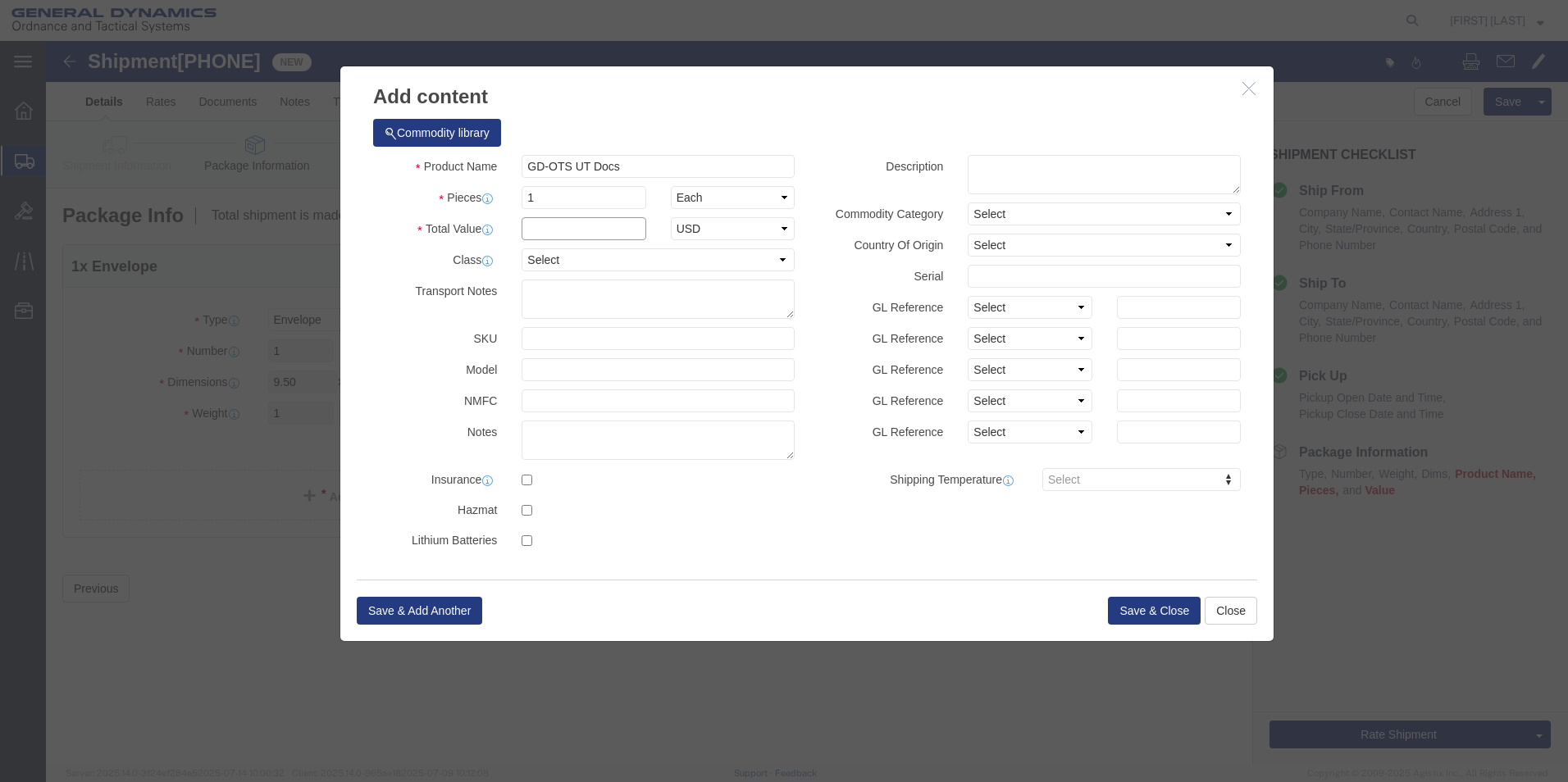 click 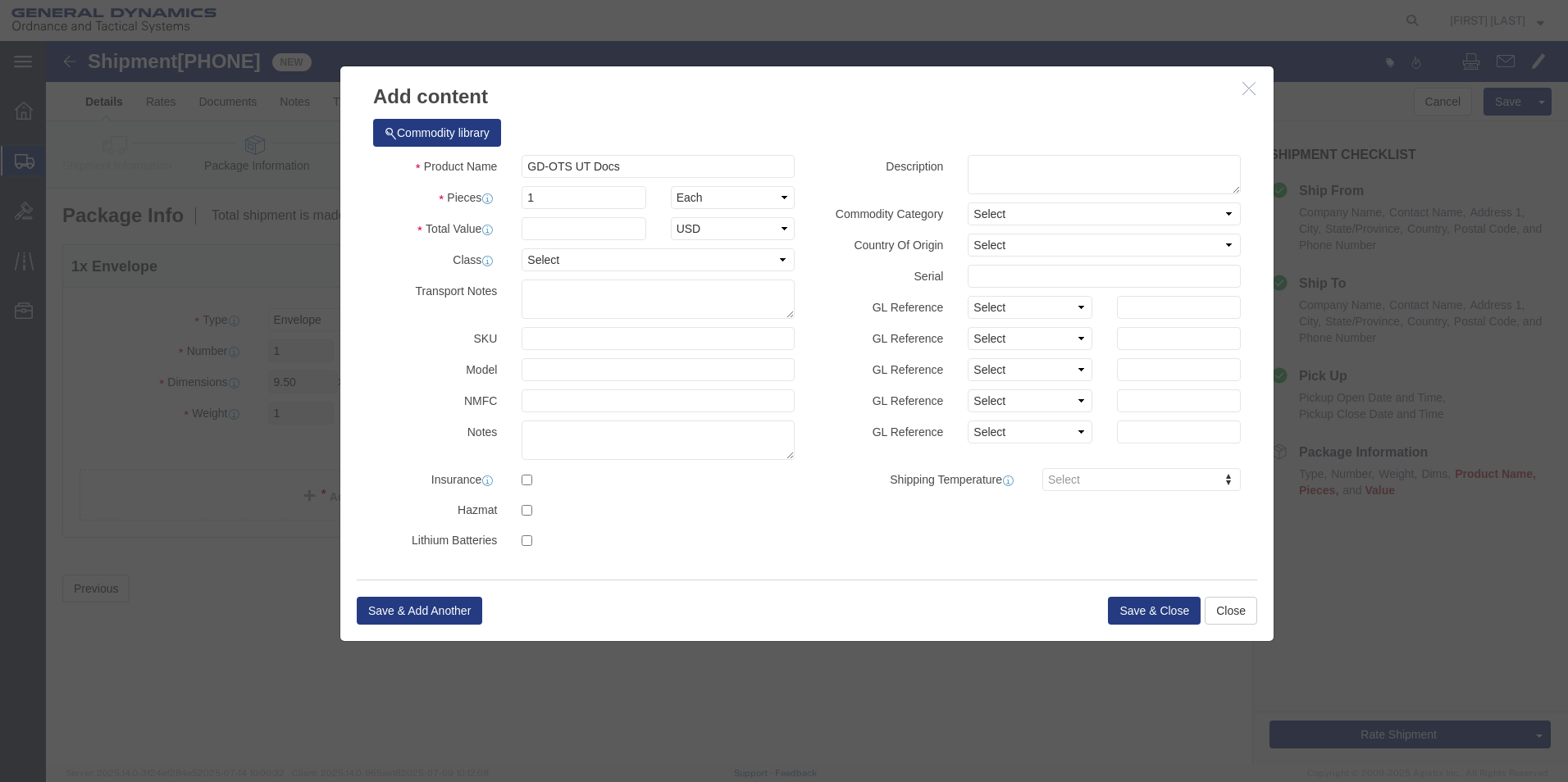click on "Product Name
GD-OTS UT Docs
Pieces  1 Select Bag 100Board Feet Bottle Box Blister Pack Can Capsule Cartridge Case Cubic centimeter Cubic foot Cubic Inches Centimeter Container Carton Cubic yard Dozen Drum Each Fluid Ounce US Foot Gram Gallons Hundred Hour Inches Jar Kilogram Kilometer Liter Pound Meter Square meter Cubic meter Milligram Milliliter Ounce Pack Quart, US liquid Roll Square foot Square inch Stick Tablet US ton Tonne Tube Vials
Total Value  Select ADP AED AFN ALL AMD AOA ARS ATS AUD AWG AZN BAM BBD BDT BGL BGN BHD BIF BMD BND BOB BRL BSD BTN BWP BYN BZD CAD CDF CHF CLP CNY COP CRC CUC CUP CVE CYP CZK DJF DKK DOP DZD EGP ERN ETB EUR FJD FKP GBP GEL GHS GIP GMD GNF GTQ GWP GYD HKD HNL HRK HTG HUF IDR ILS INR IQD IRR ISK JMD JOD JPY KES KGS KHR KMF KPW KRW KWD KYD KZT LAK LBP LKR LRD LSL LYD MAD MDL MGA MGF MKD MMK MNT MOP MRU MUR MVR MWK MXN MYR MZN NAD NGN NIO NOK NPR NZD OMR PAB PEN PGK PHP PKR PLN PYG QAR RON RSD RUB RWF SAR SBD SCR SDG SEK SGD 50" 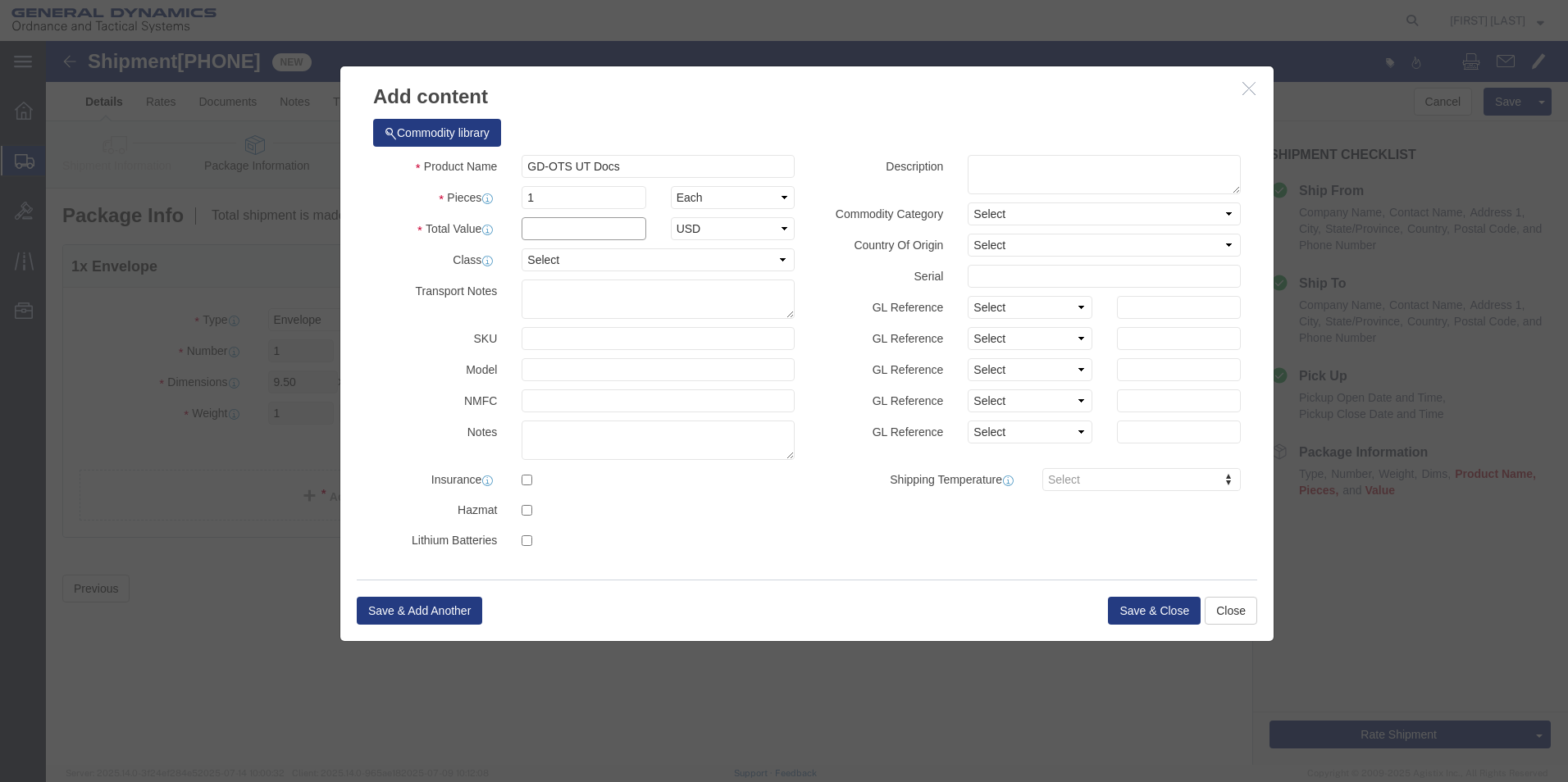 click 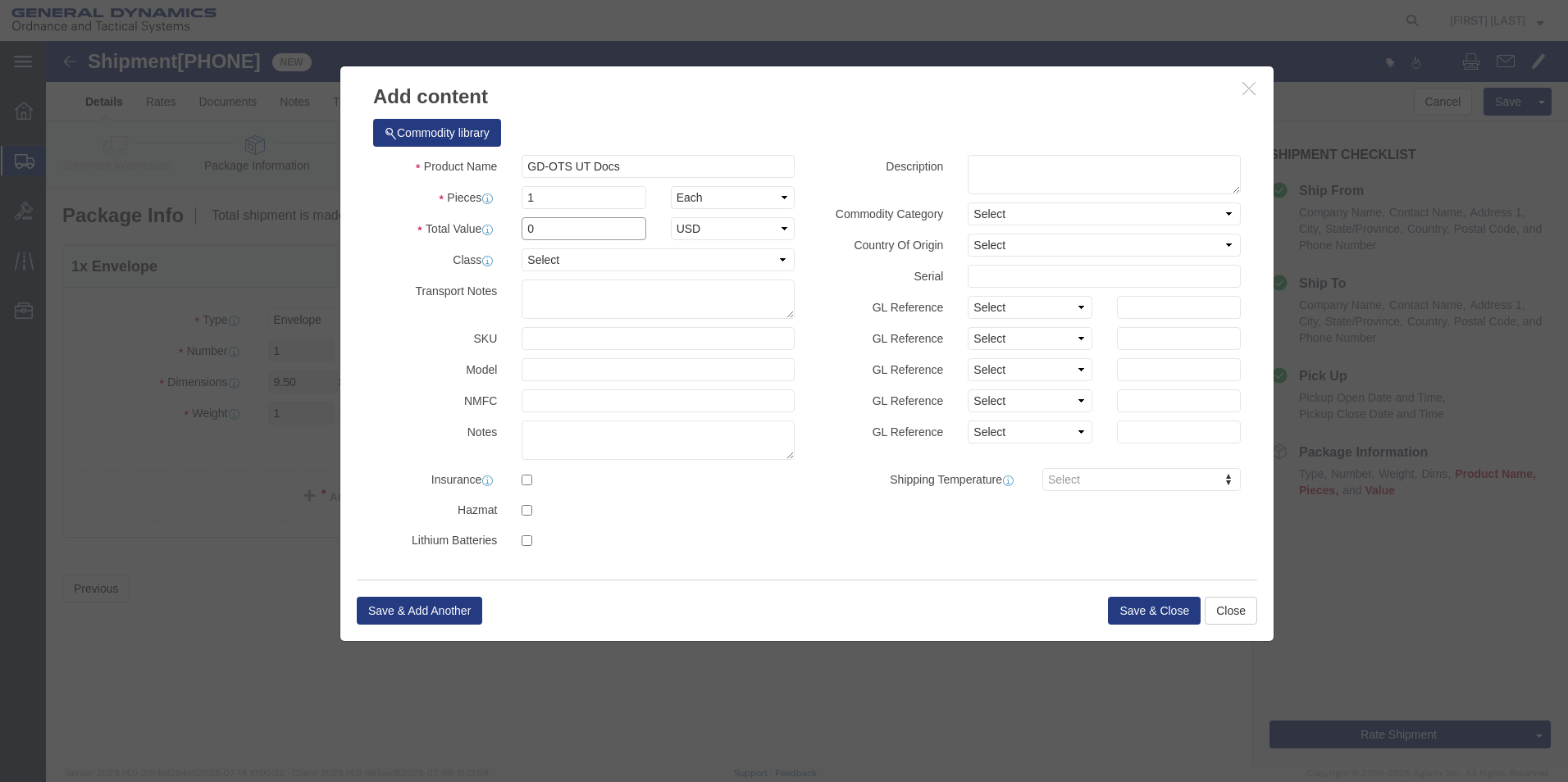 type on "0" 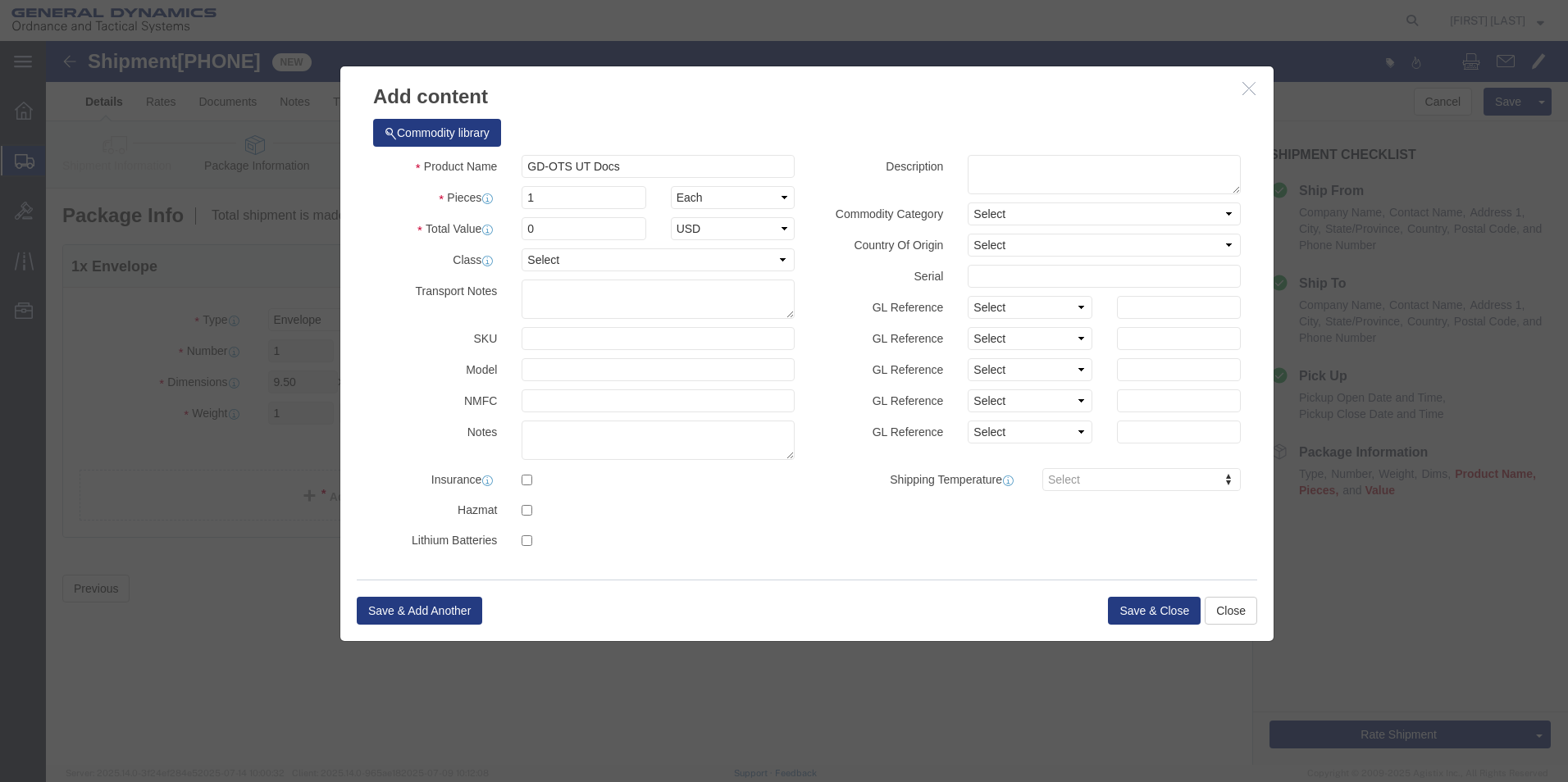 drag, startPoint x: 457, startPoint y: 214, endPoint x: 447, endPoint y: 239, distance: 26.92582 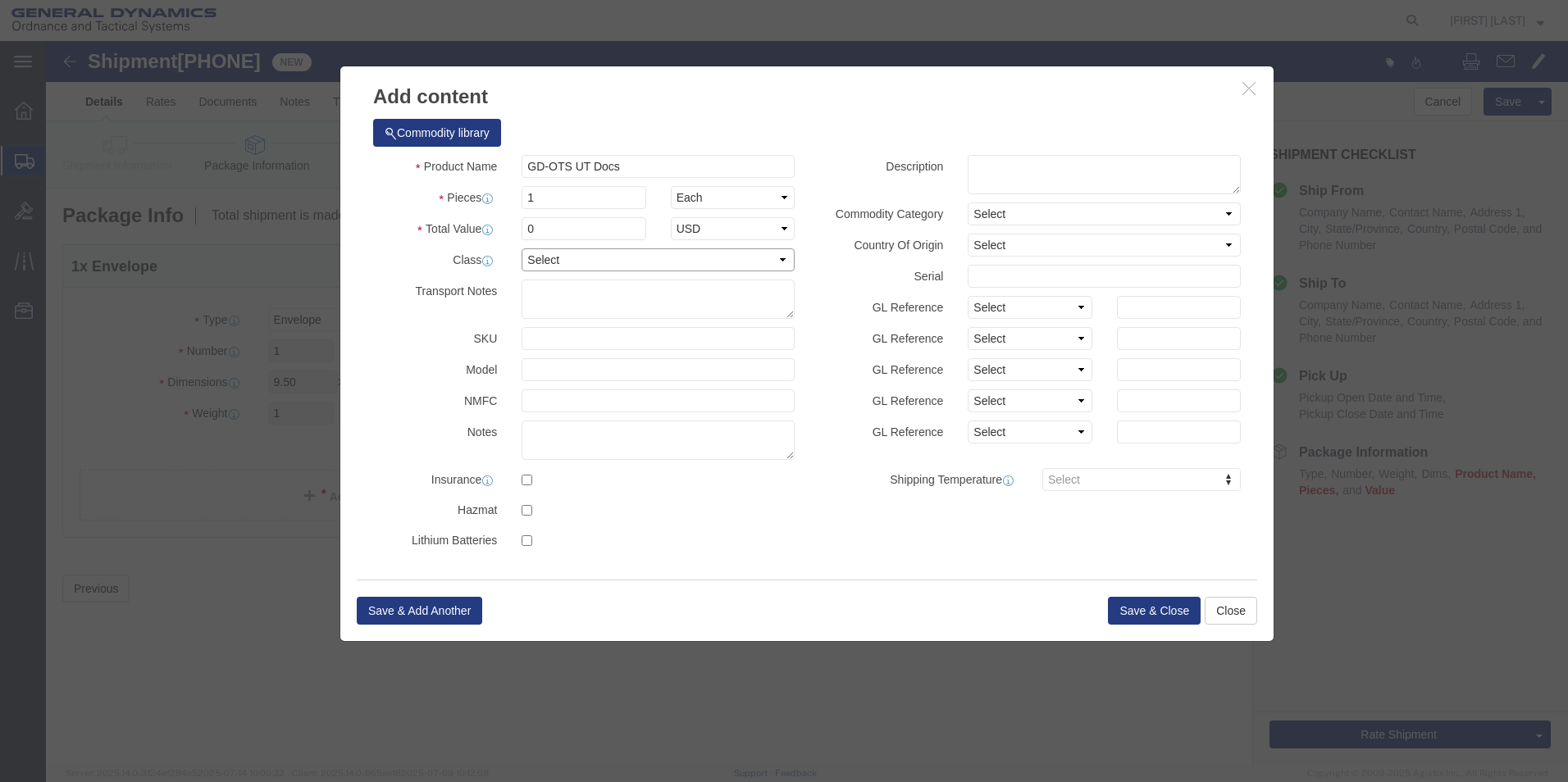 click on "Select 50 55 60 65 70 77.5 85 92.5 100 110 125 150 175 200 250 300 400 500" 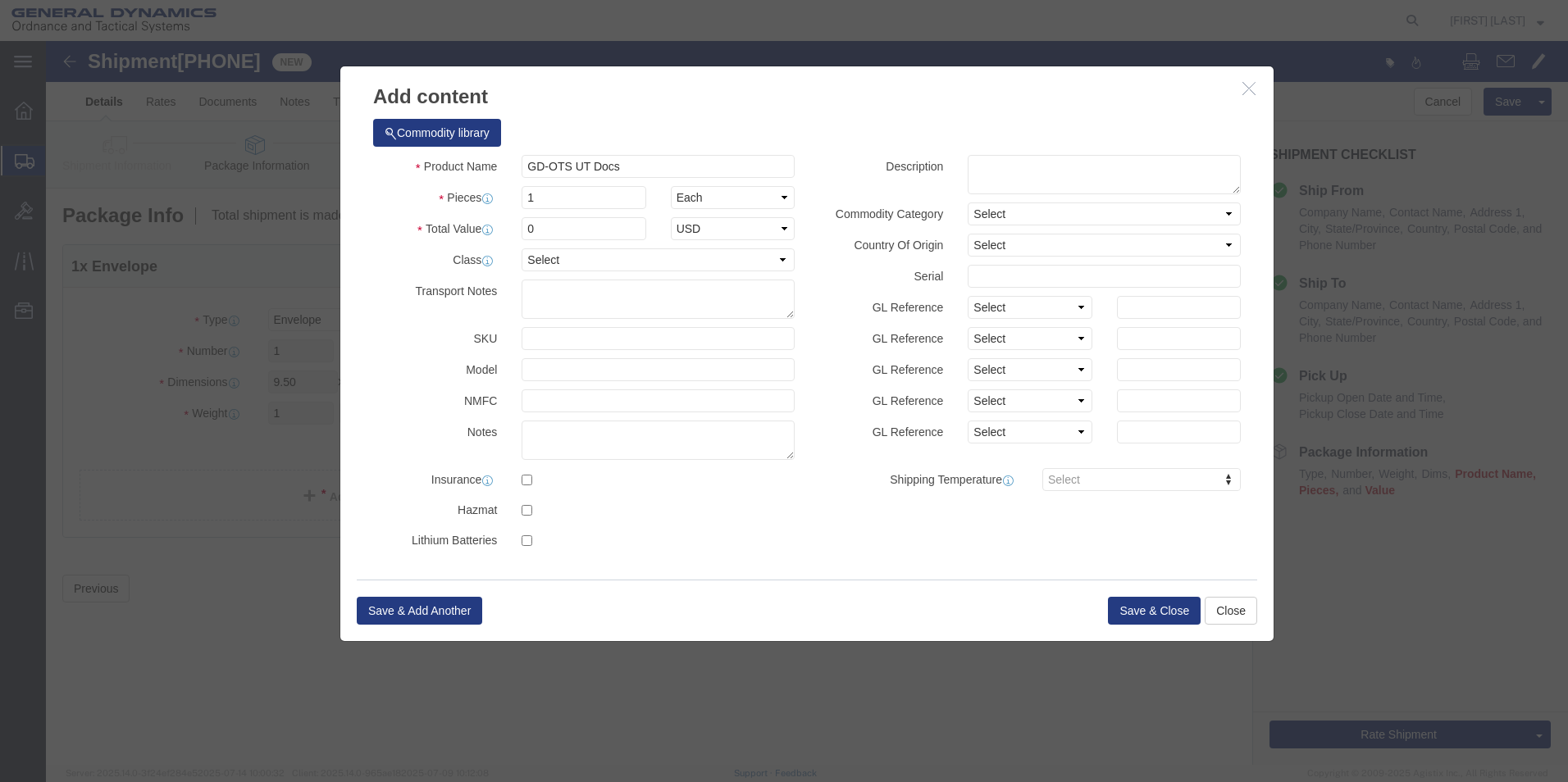 click on "Product Name
GD-OTS UT Docs
Pieces  1 Select Bag 100Board Feet Bottle Box Blister Pack Can Capsule Cartridge Case Cubic centimeter Cubic foot Cubic Inches Centimeter Container Carton Cubic yard Dozen Drum Each Fluid Ounce US Foot Gram Gallons Hundred Hour Inches Jar Kilogram Kilometer Liter Pound Meter Square meter Cubic meter Milligram Milliliter Ounce Pack Quart, US liquid Roll Square foot Square inch Stick Tablet US ton Tonne Tube Vials
Total Value  0 Select ADP AED AFN ALL AMD AOA ARS ATS AUD AWG AZN BAM BBD BDT BGL BGN BHD BIF BMD BND BOB BRL BSD BTN BWP BYN BZD CAD CDF CHF CLP CNY COP CRC CUC CUP CVE CYP CZK DJF DKK DOP DZD EGP ERN ETB EUR FJD FKP GBP GEL GHS GIP GMD GNF GTQ GWP GYD HKD HNL HRK HTG HUF IDR ILS INR IQD IRR ISK JMD JOD JPY KES KGS KHR KMF KPW KRW KWD KYD KZT LAK LBP LKR LRD LSL LYD MAD MDL MGA MGF MKD MMK MNT MOP MRU MUR MVR MWK MXN MYR MZN NAD NGN NIO NOK NPR NZD OMR PAB PEN PGK PHP PKR PLN PYG QAR RON RSD RUB RWF SAR SBD SCR SDG SEK SGD" 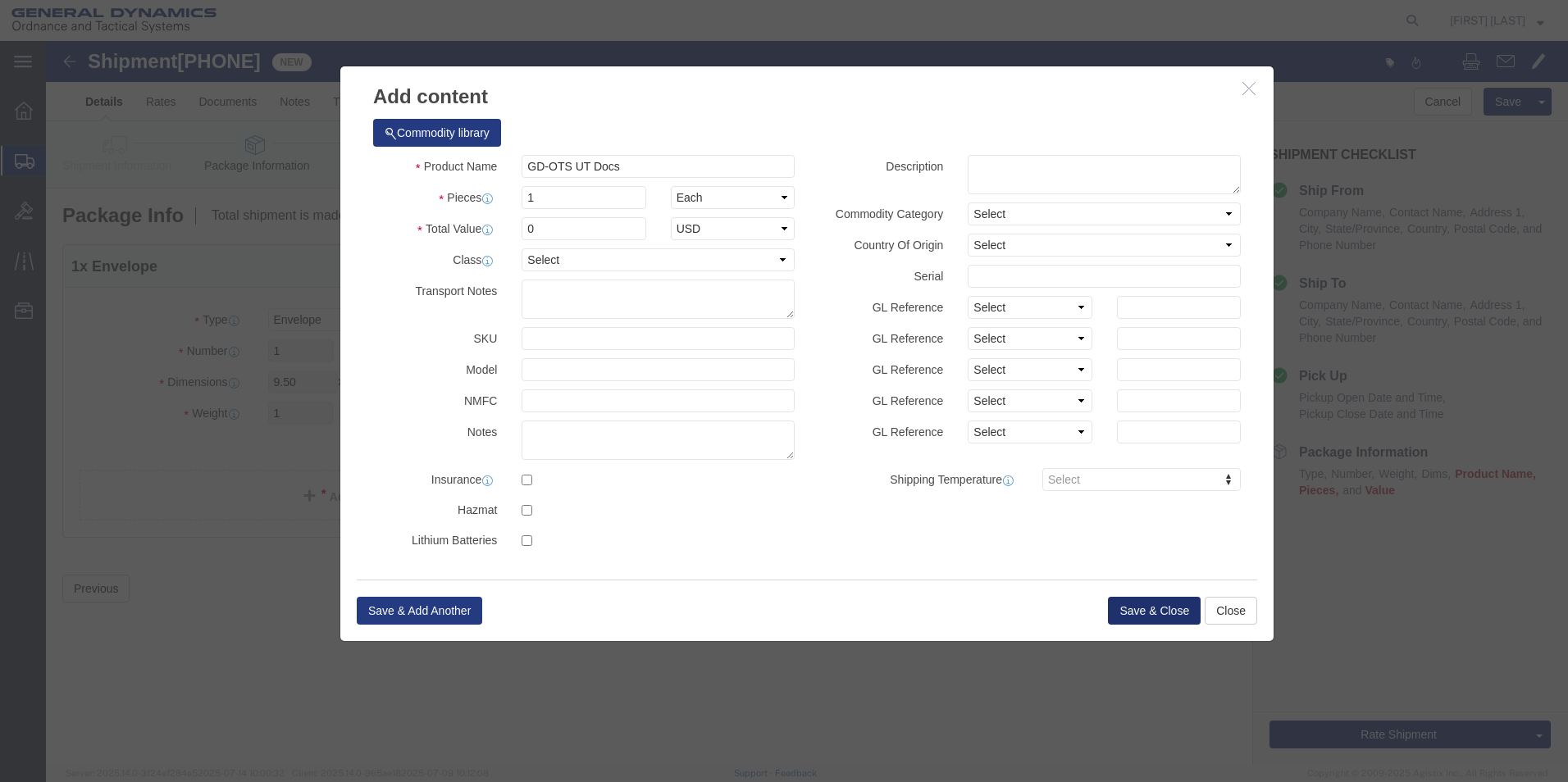 click on "Save & Close" 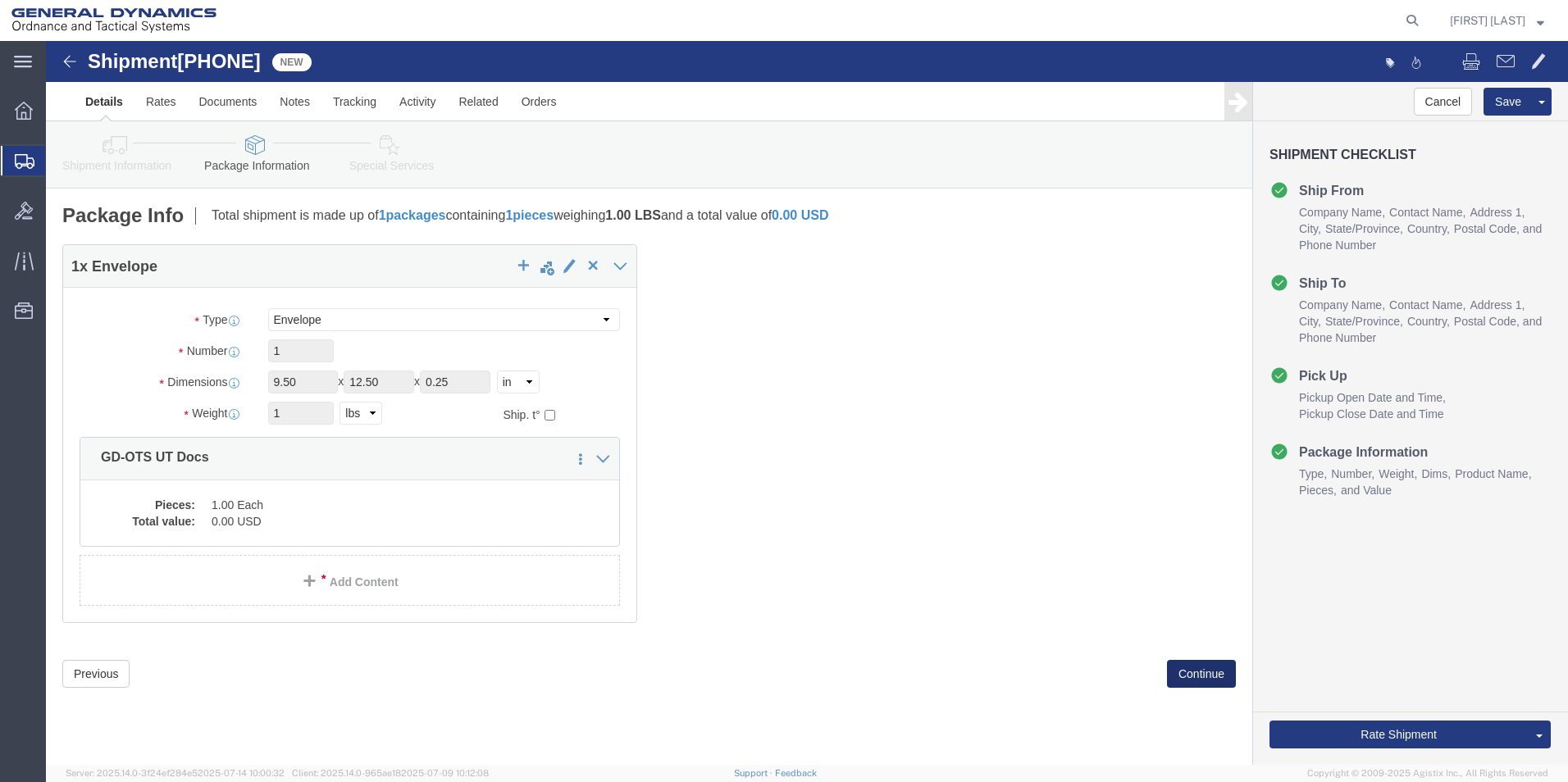 click on "Continue" 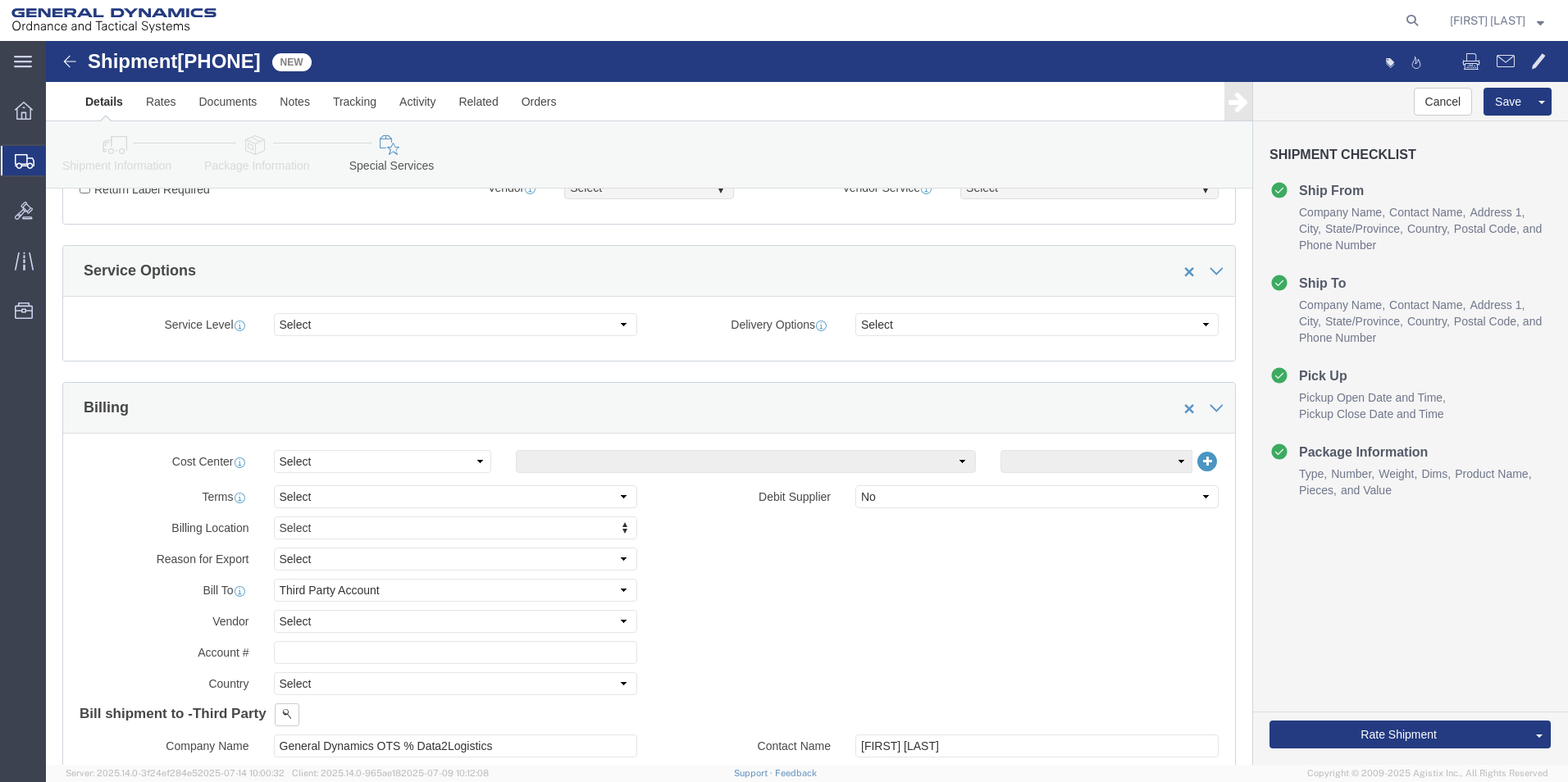 scroll, scrollTop: 492, scrollLeft: 0, axis: vertical 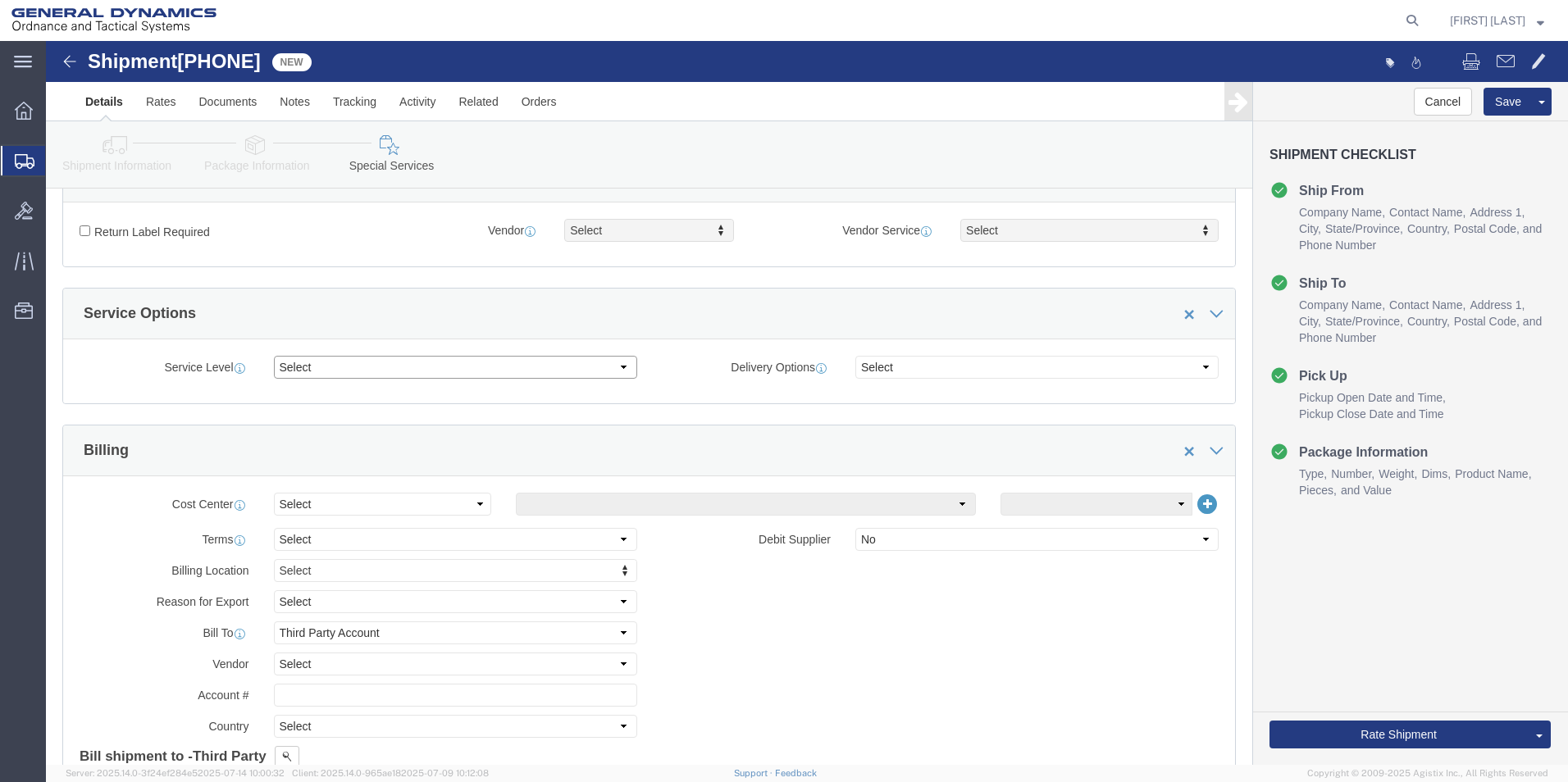 click on "Select 1 Day 2 Day 3-5 Day Economy 5+ Day" 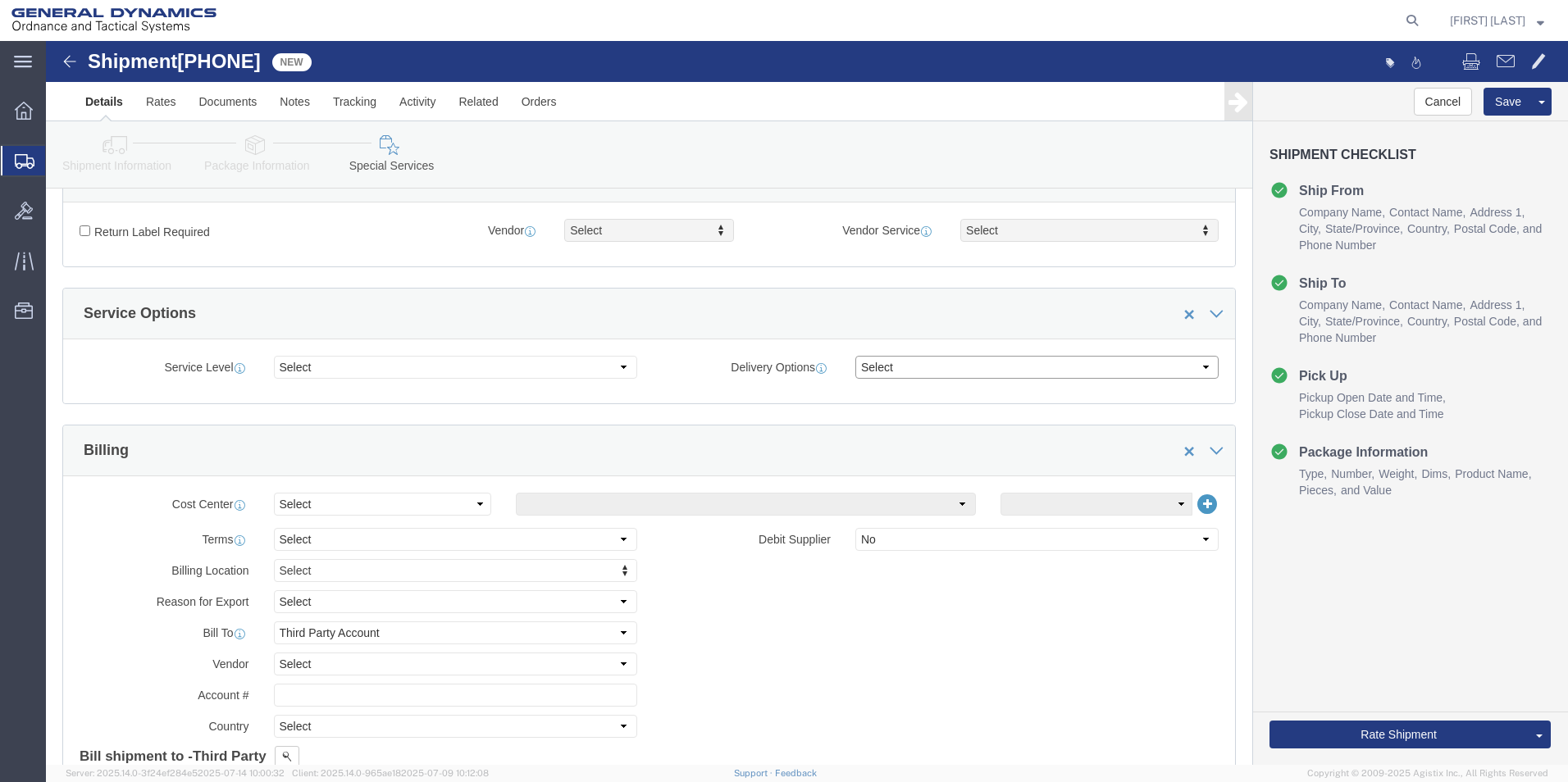 click on "Select ATA DTA DTD" 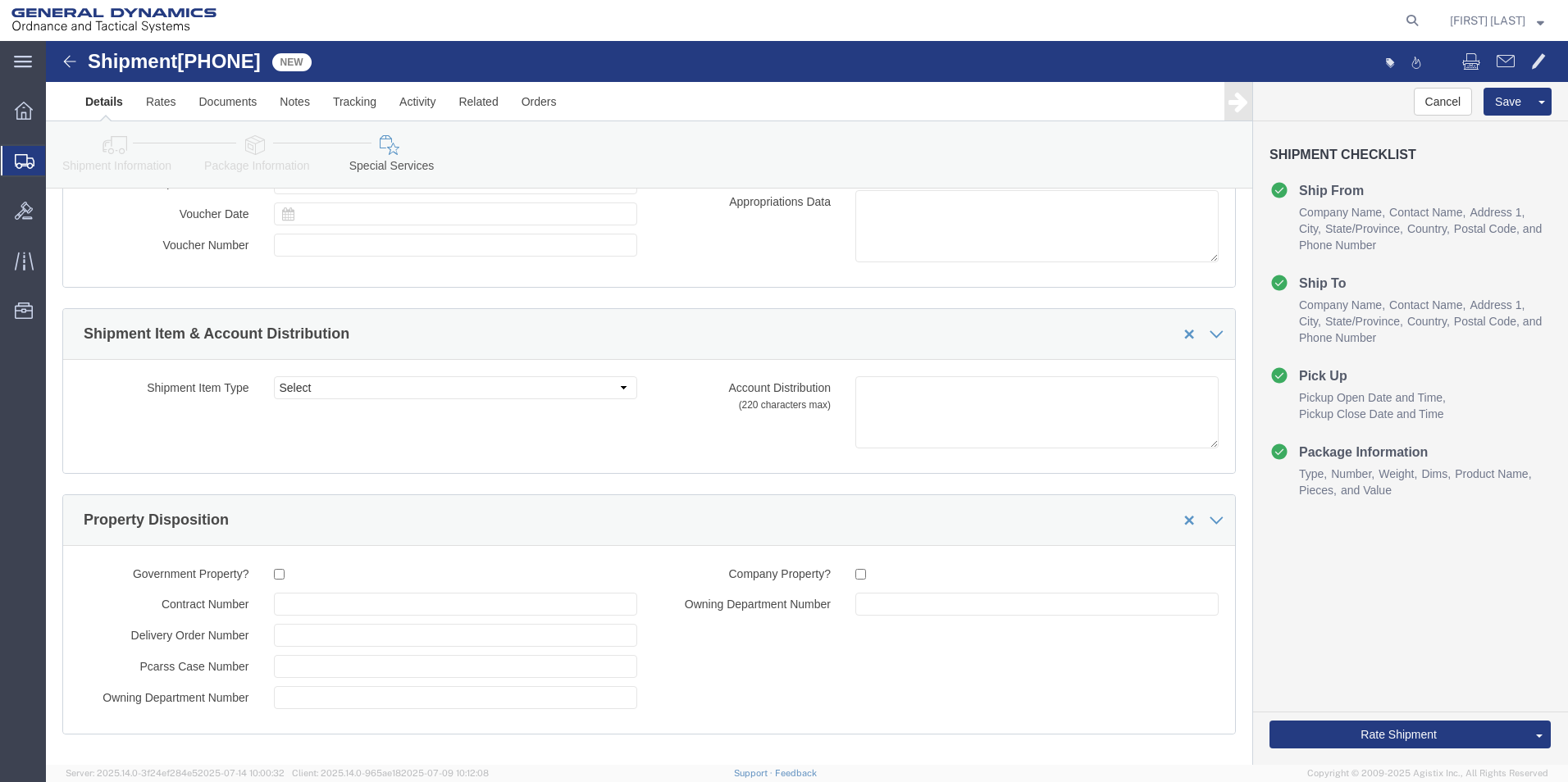 scroll, scrollTop: 2496, scrollLeft: 0, axis: vertical 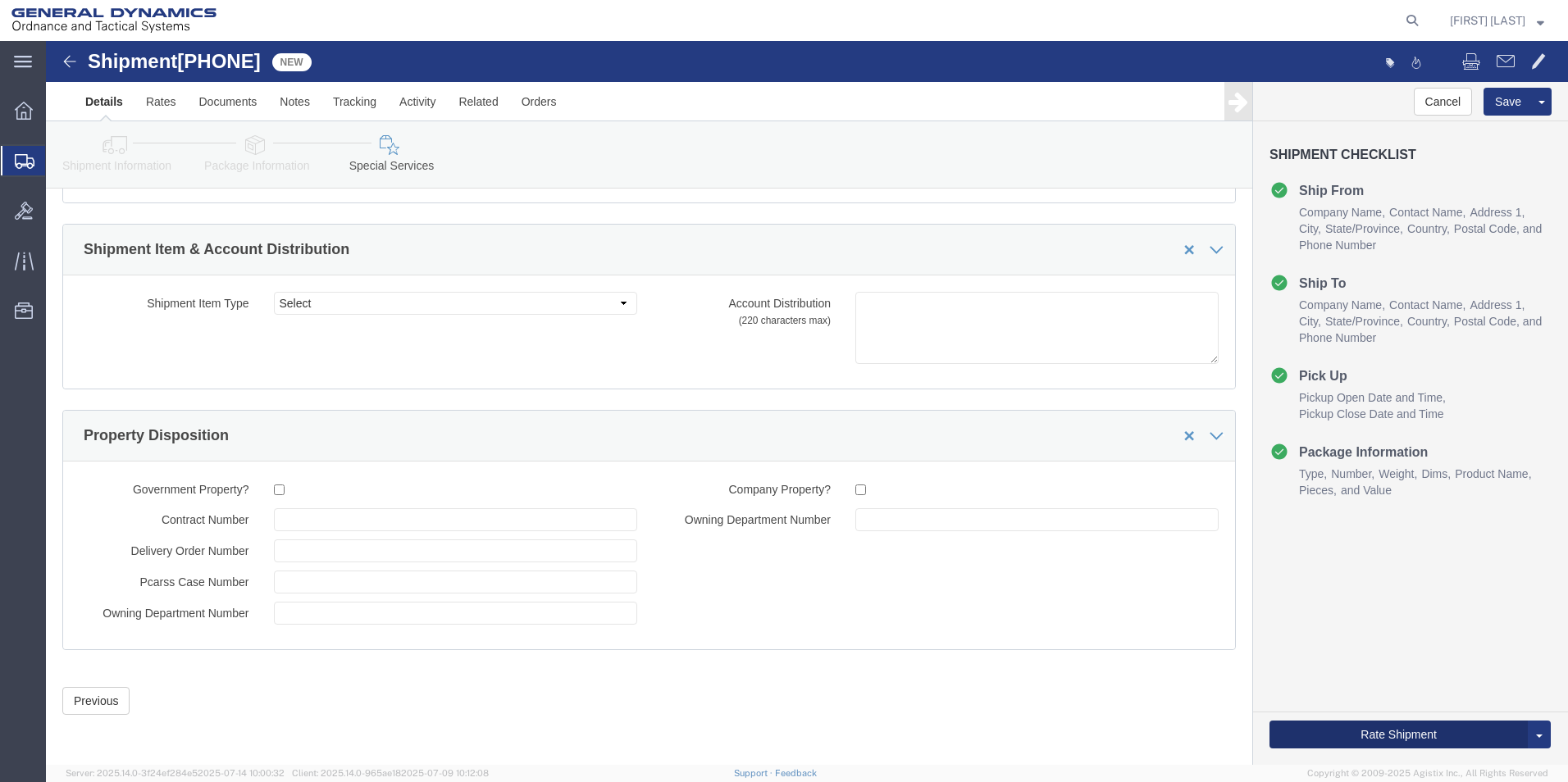 click on "Rate Shipment" 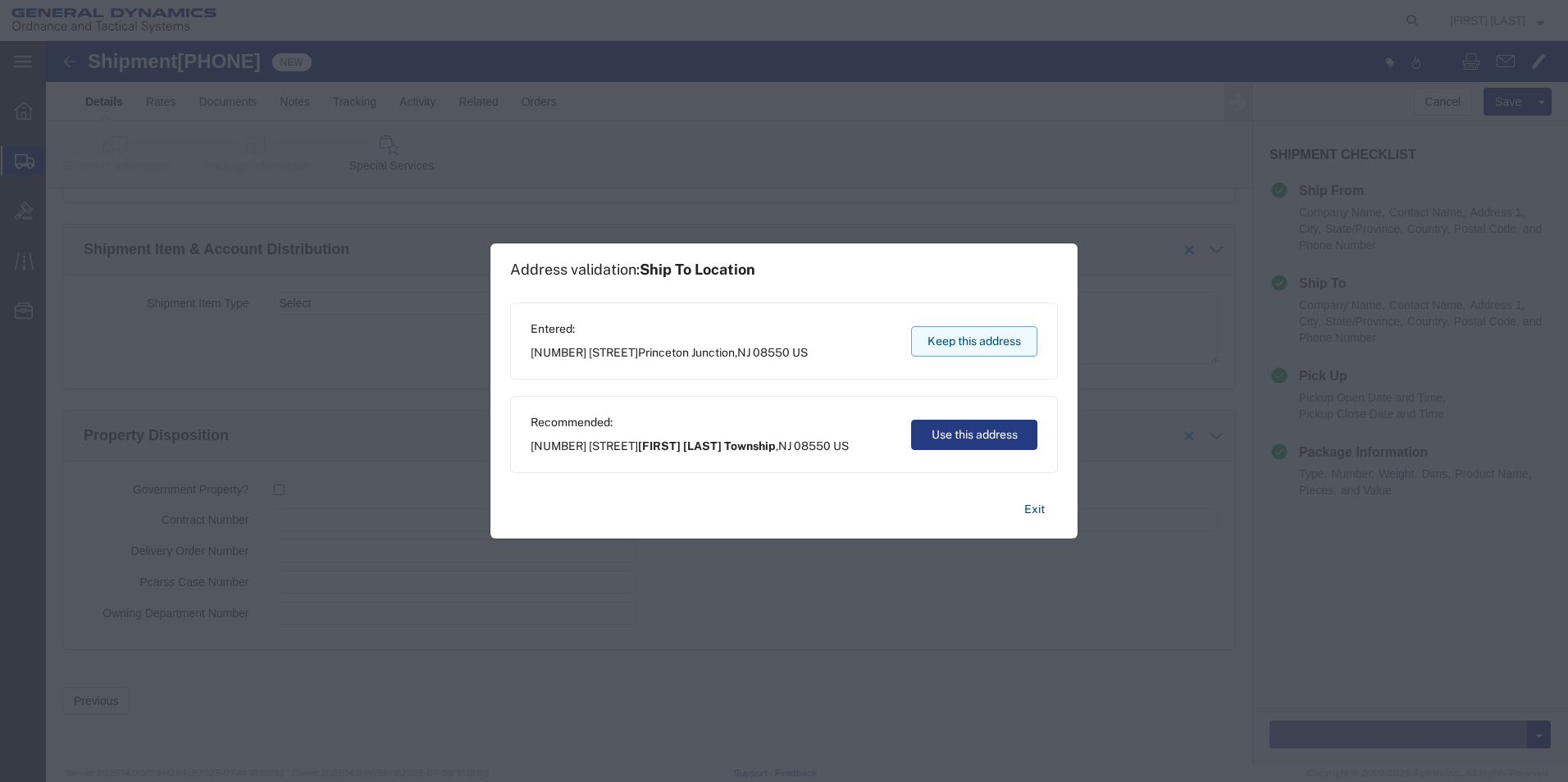 click on "Keep this address" 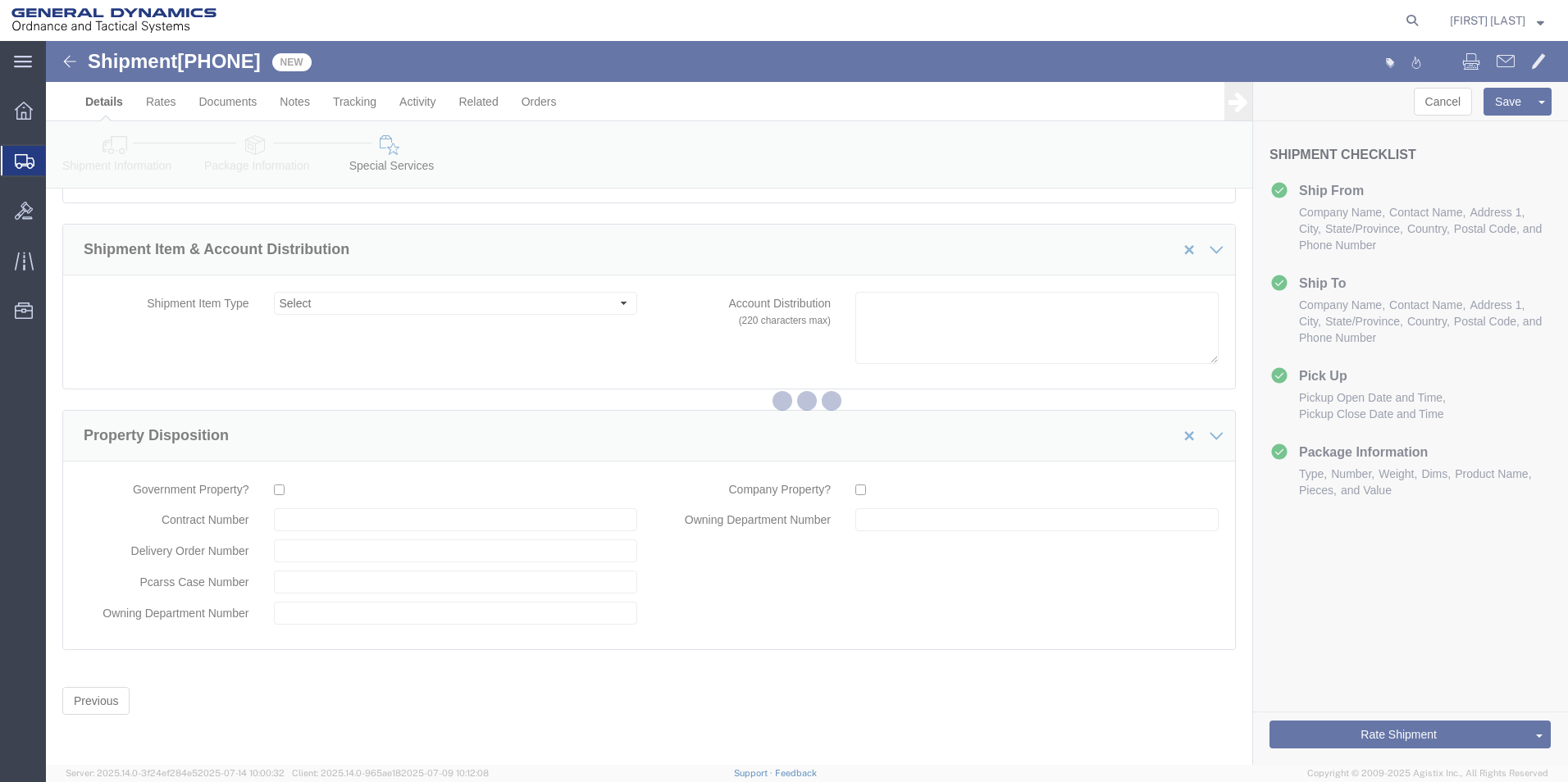 select on "64231" 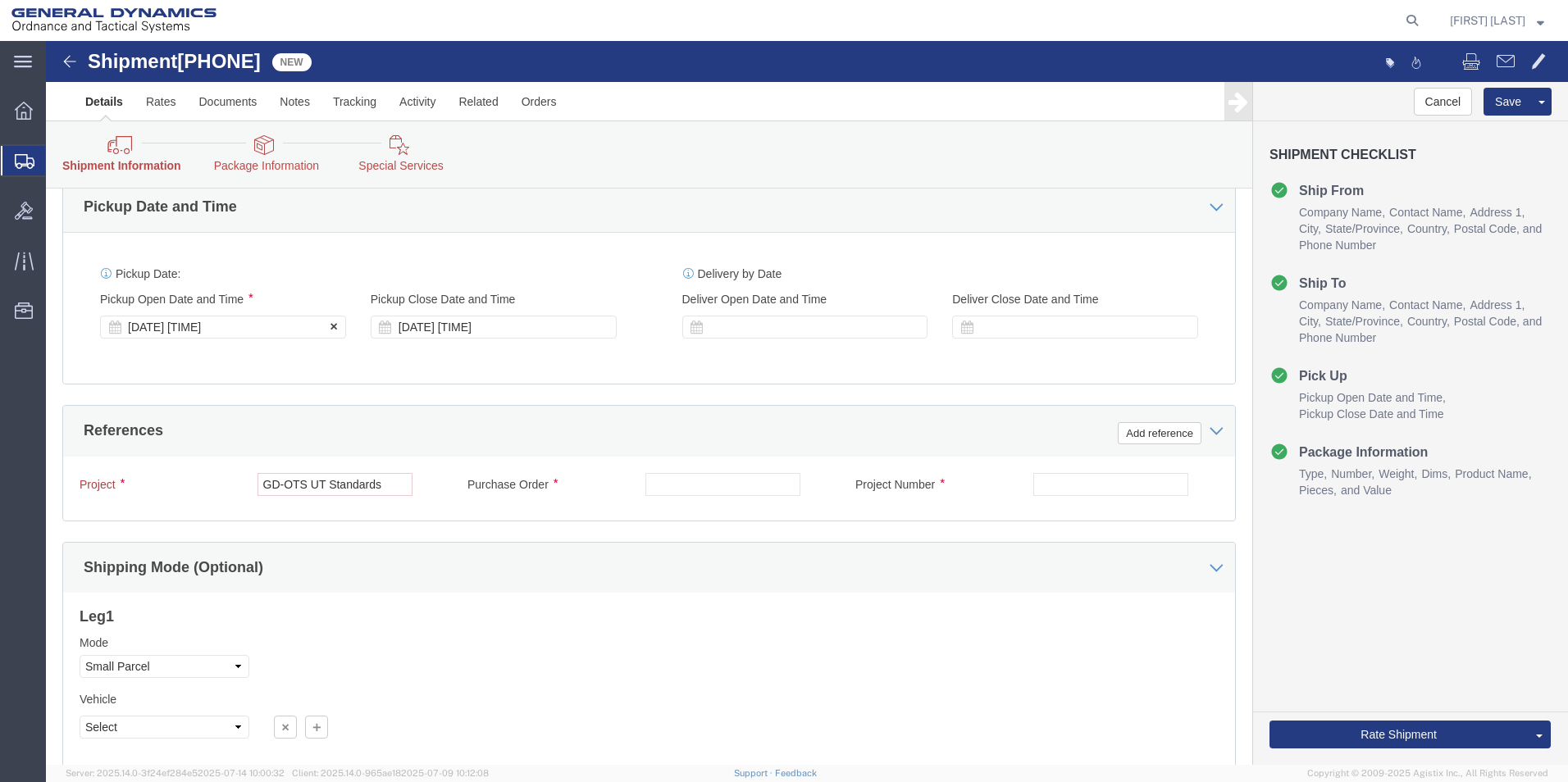 scroll, scrollTop: 634, scrollLeft: 0, axis: vertical 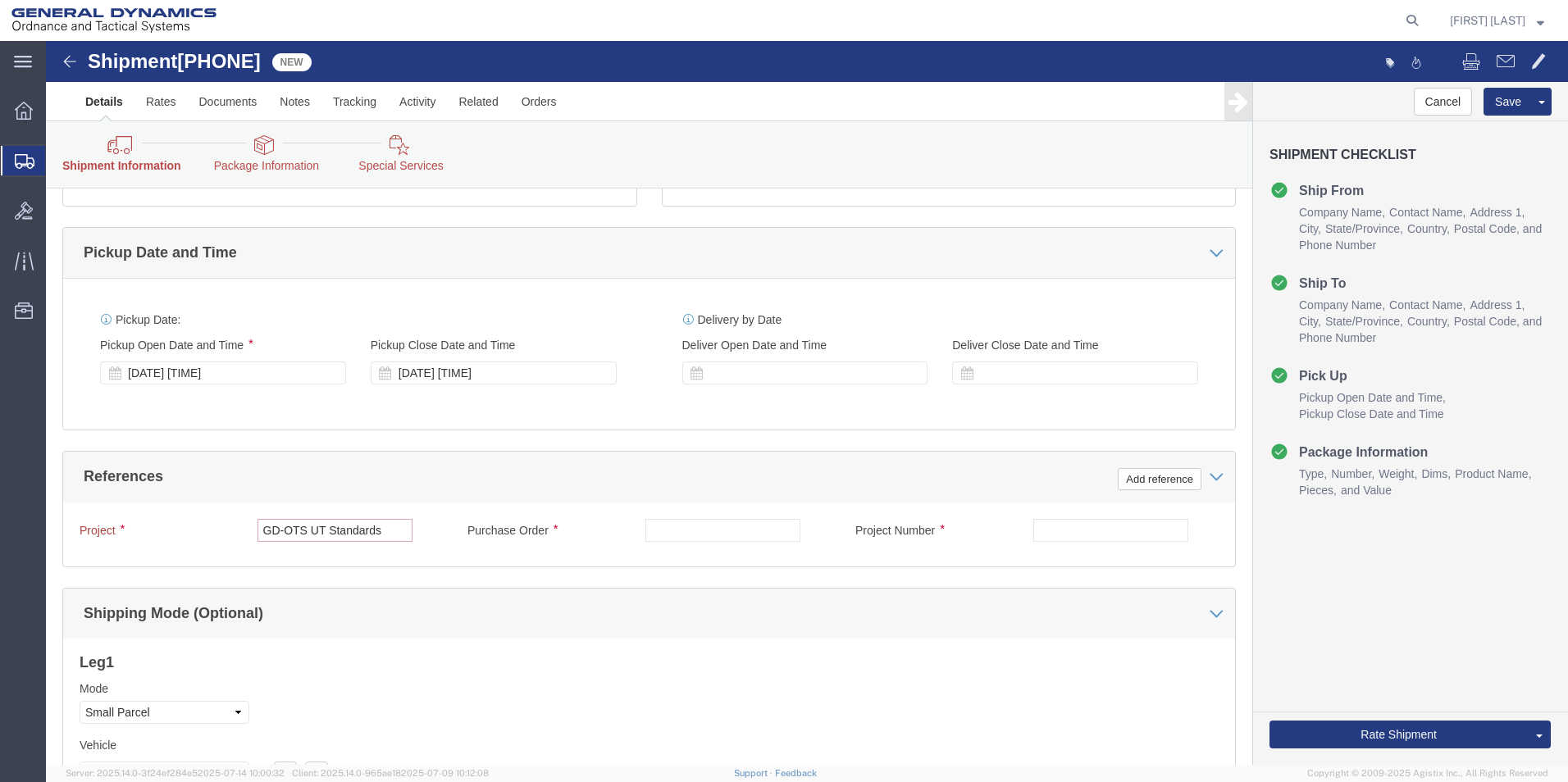 click on "GD-OTS UT Standards" 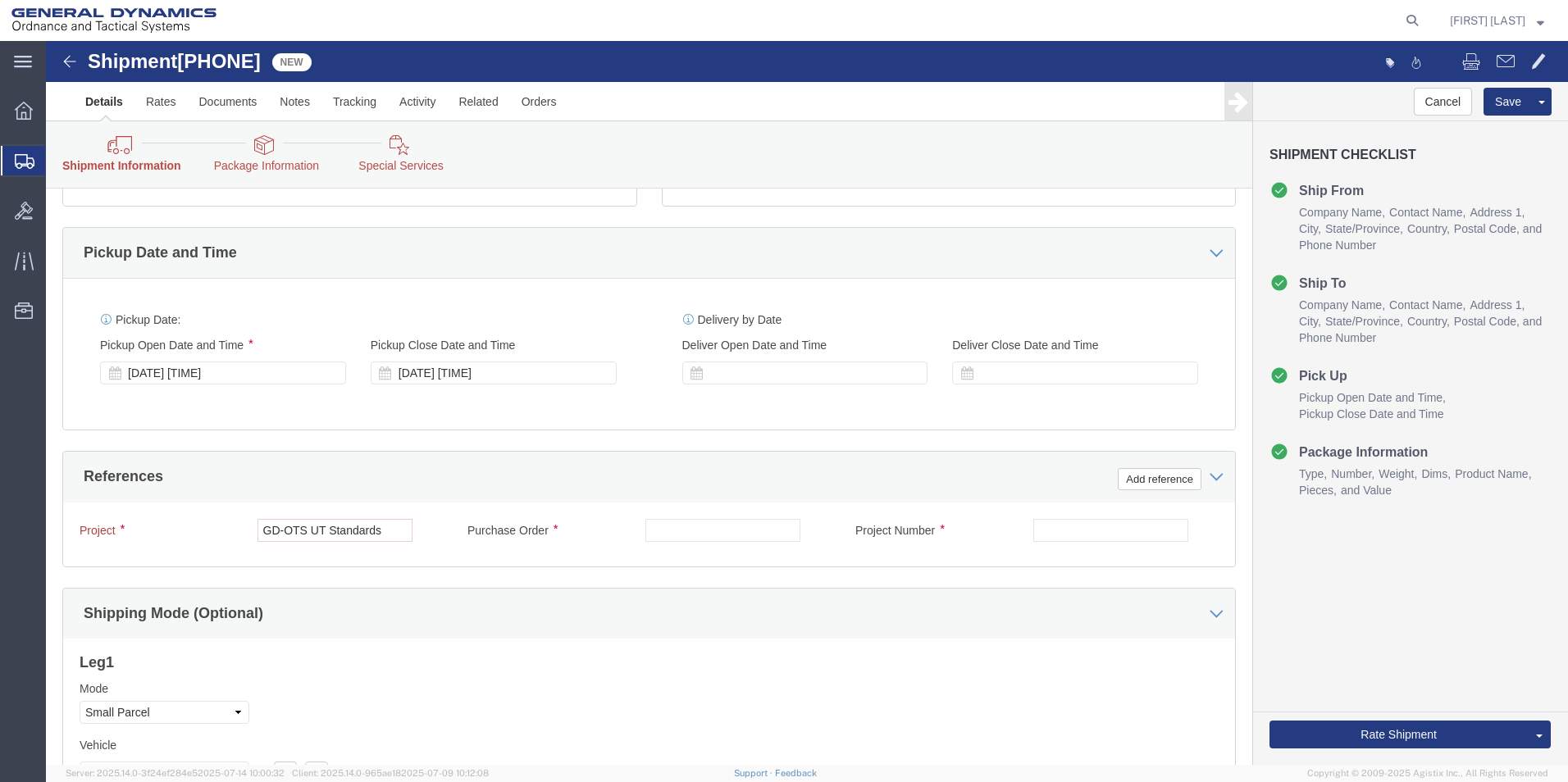 click on "Project GD-OTS UT Standards Purchase Order Project Number Select Account Type Activity ID Airline Appointment Number ASN Batch Request # Bill Of Lading Bin Booking Number Booking Request ID Cancel Pickup Location CBP Entry No Claim Container Number Customer Ref Delivery Number Department Document No Expenditure Export Reference Flight Number General GL Code House Airway Bill Internal Requisition Invoice Number ITN No Job Number License Lloyd's Code Lot Number Master Airway Bill Master Tracking Number Material Requisition Order Number Organization Packing Slip Pickup Number Pickup Request PO Line Item No PRO # Problem File Number Project Project Number Protocol Number Purchase Order Quote Number R.M.A. Release Number Route Sales Order Seal Number Serial No Shipment Id Number Shipment Line No Study Number Task Tender ID VAT Number Vessel Name VIN Voyage Number Waybill Number Work Order" 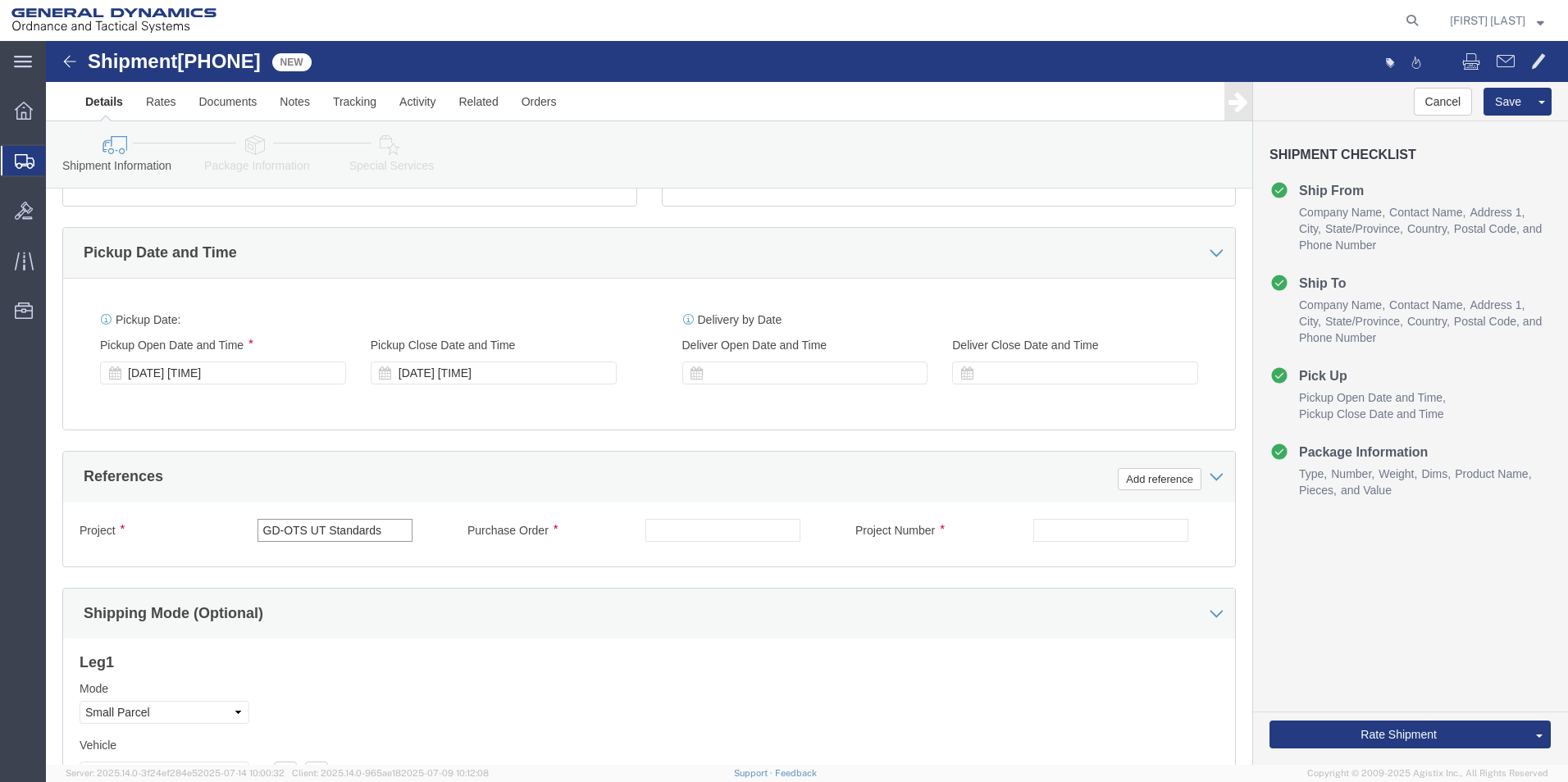 click on "GD-OTS UT Standards" 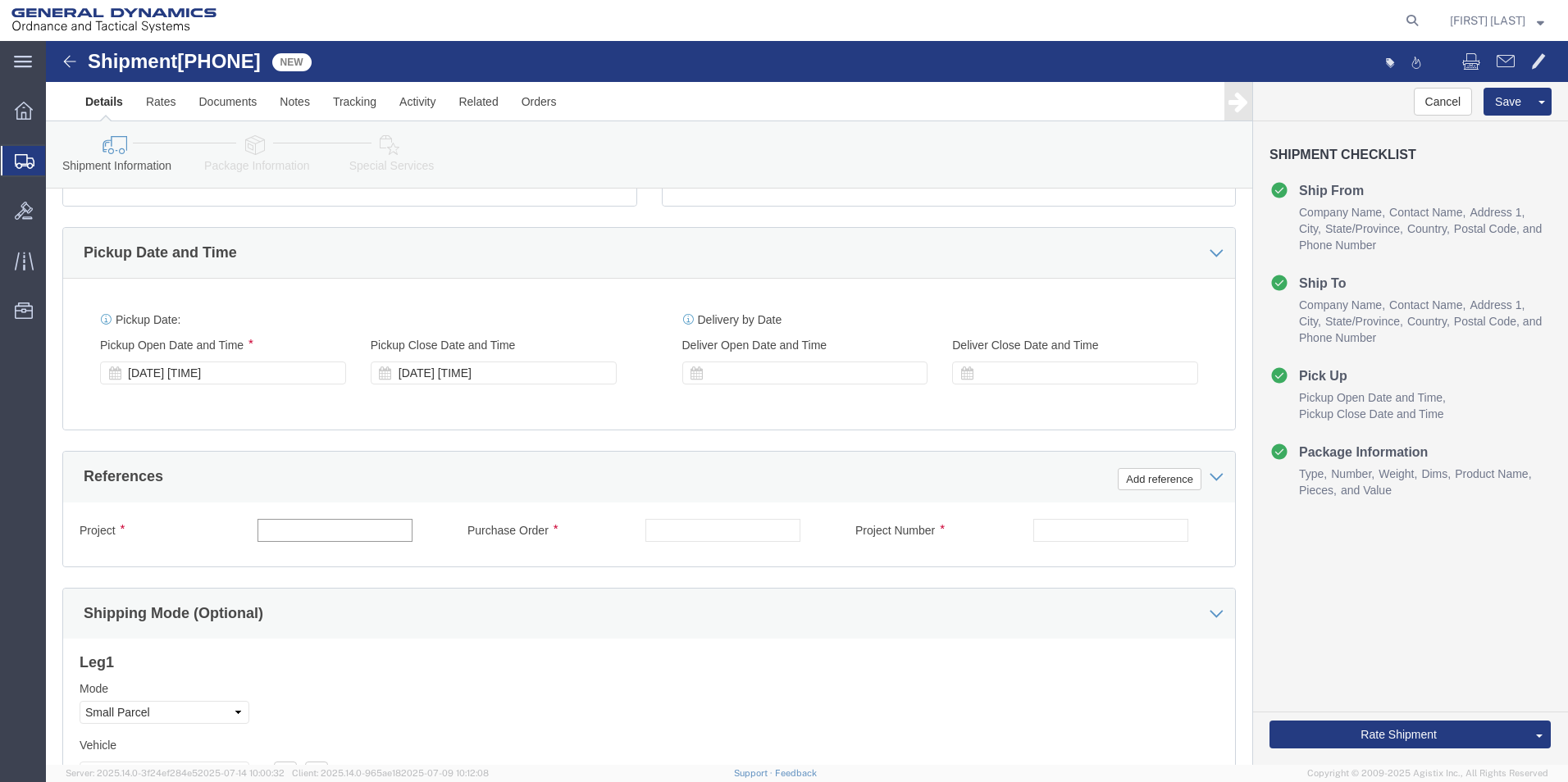 type 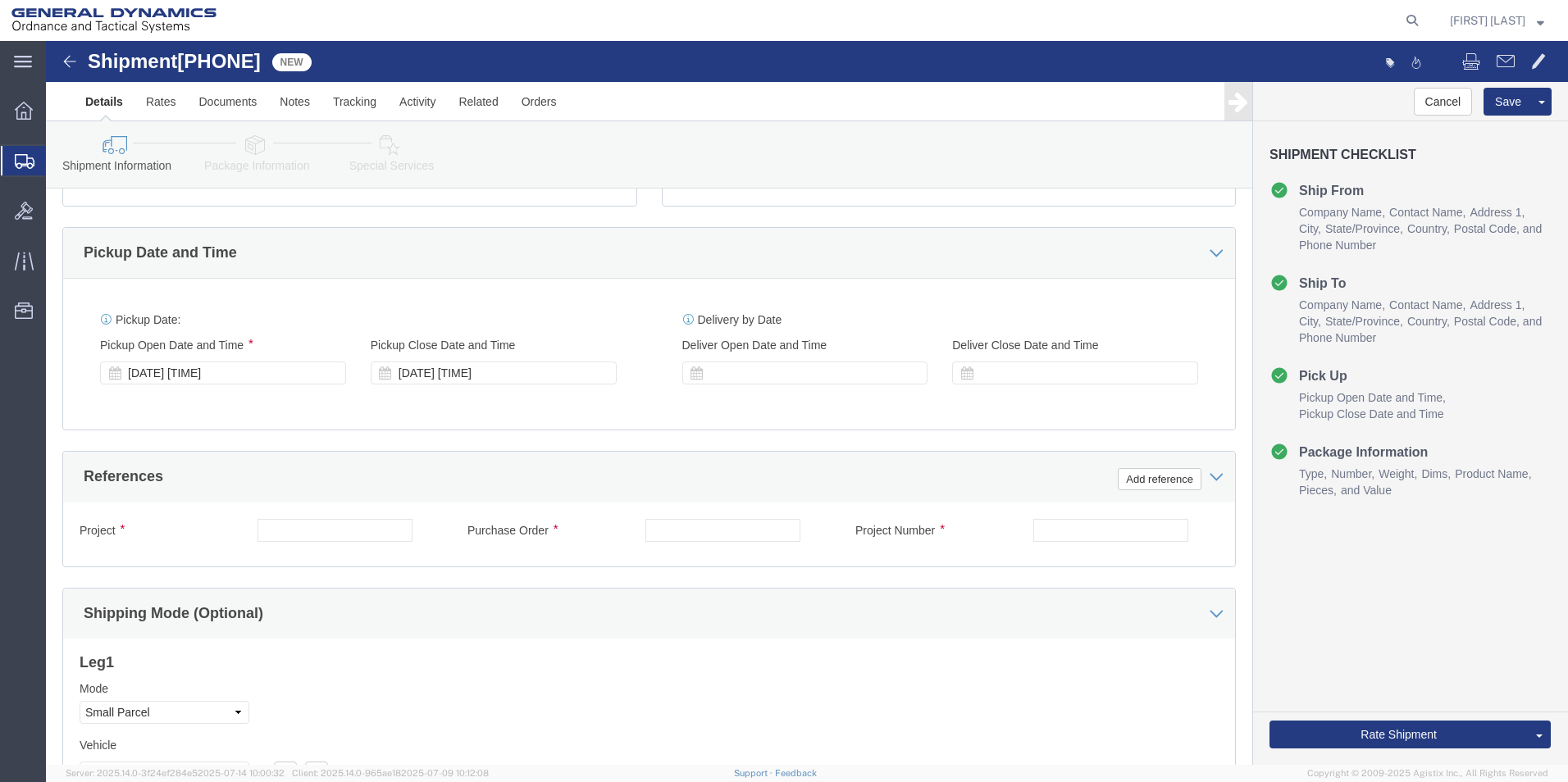 click on "References
Add reference" 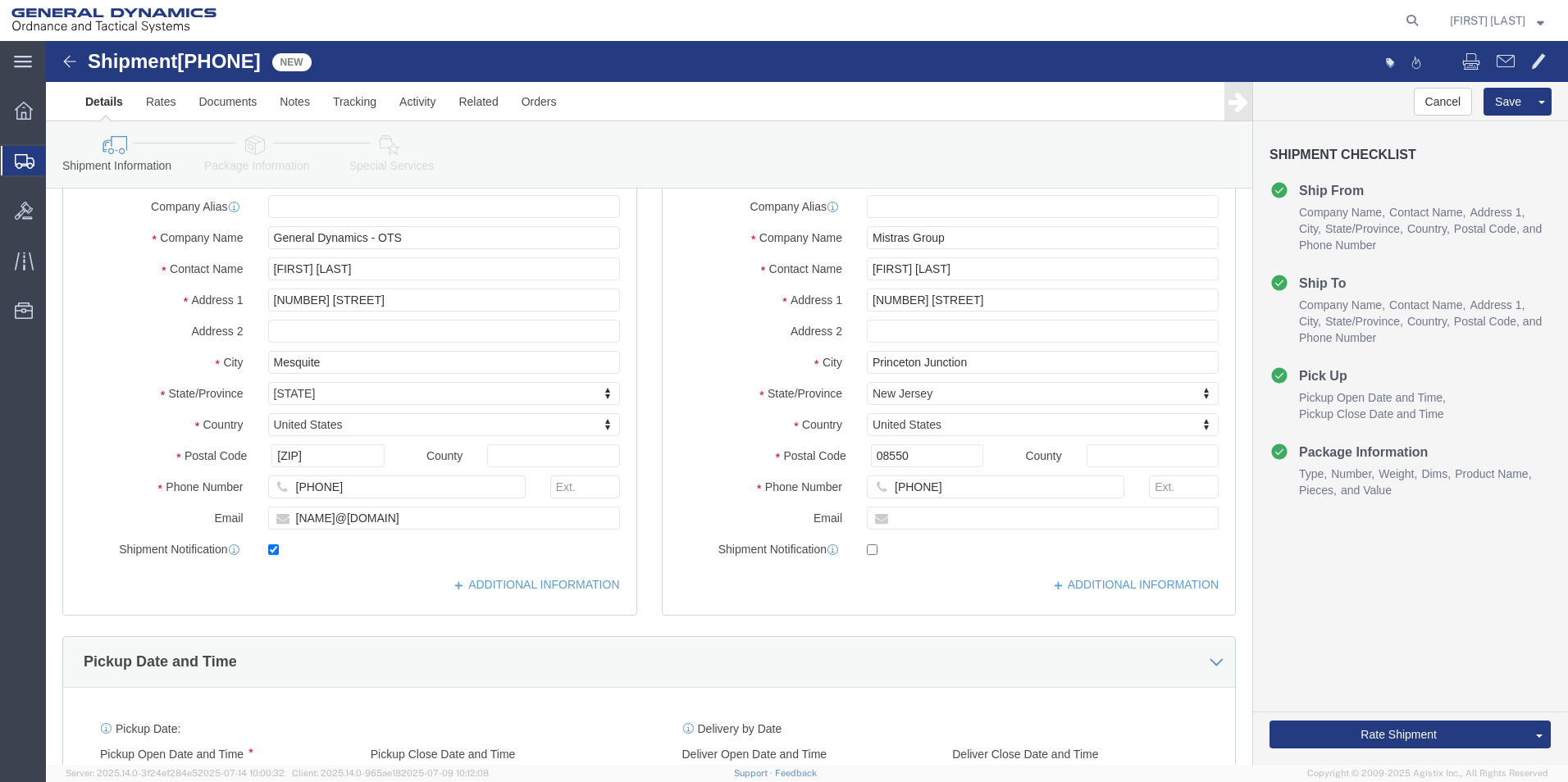 scroll, scrollTop: 798, scrollLeft: 0, axis: vertical 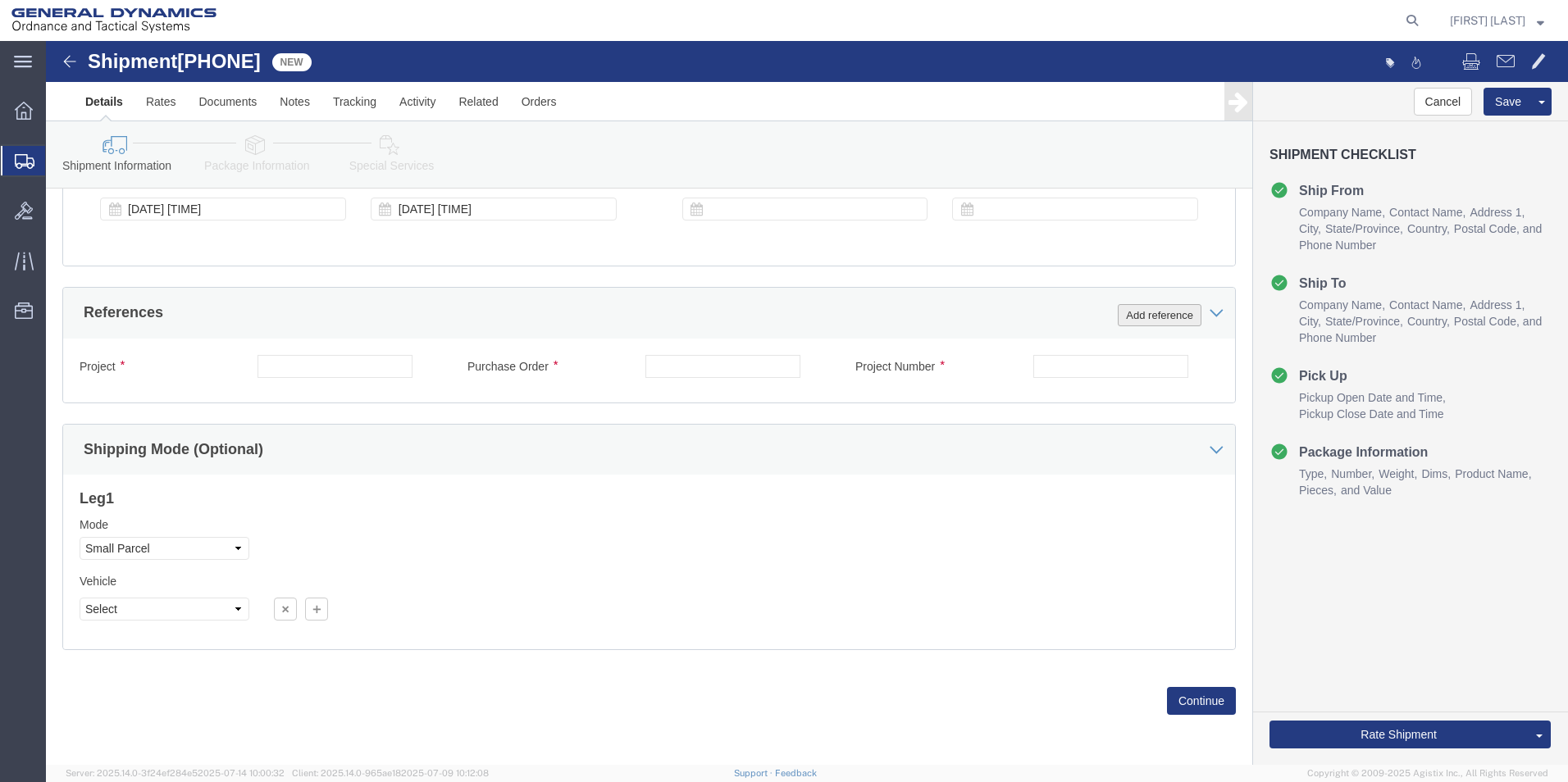 click on "Add reference" 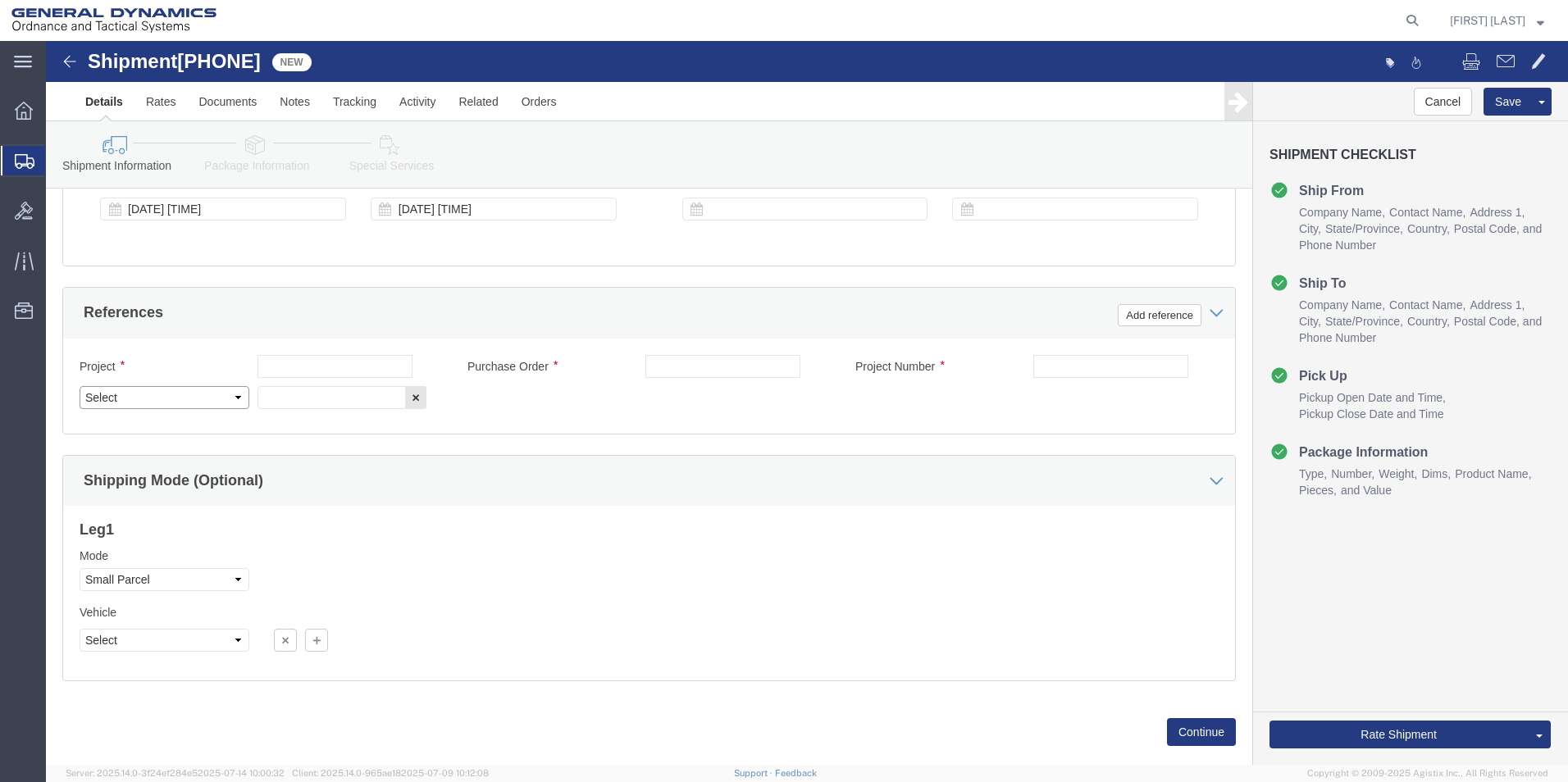 click on "Select Account Type Activity ID Airline Appointment Number ASN Batch Request # Bill Of Lading Bin Booking Number Booking Request ID Cancel Pickup Location CBP Entry No Claim Container Number Customer Ref Delivery Number Department Document No Expenditure Export Reference Flight Number General GL Code House Airway Bill Internal Requisition Invoice Number ITN No Job Number License Lloyd's Code Lot Number Master Airway Bill Master Tracking Number Material Requisition Order Number Organization Packing Slip Pickup Number Pickup Request PO Line Item No PRO # Problem File Number Project Project Number Protocol Number Purchase Order Quote Number R.M.A. Release Number Route Sales Order Seal Number Serial No Shipment Id Number Shipment Line No Study Number Task Tender ID VAT Number Vessel Name VIN Voyage Number Waybill Number Work Order" 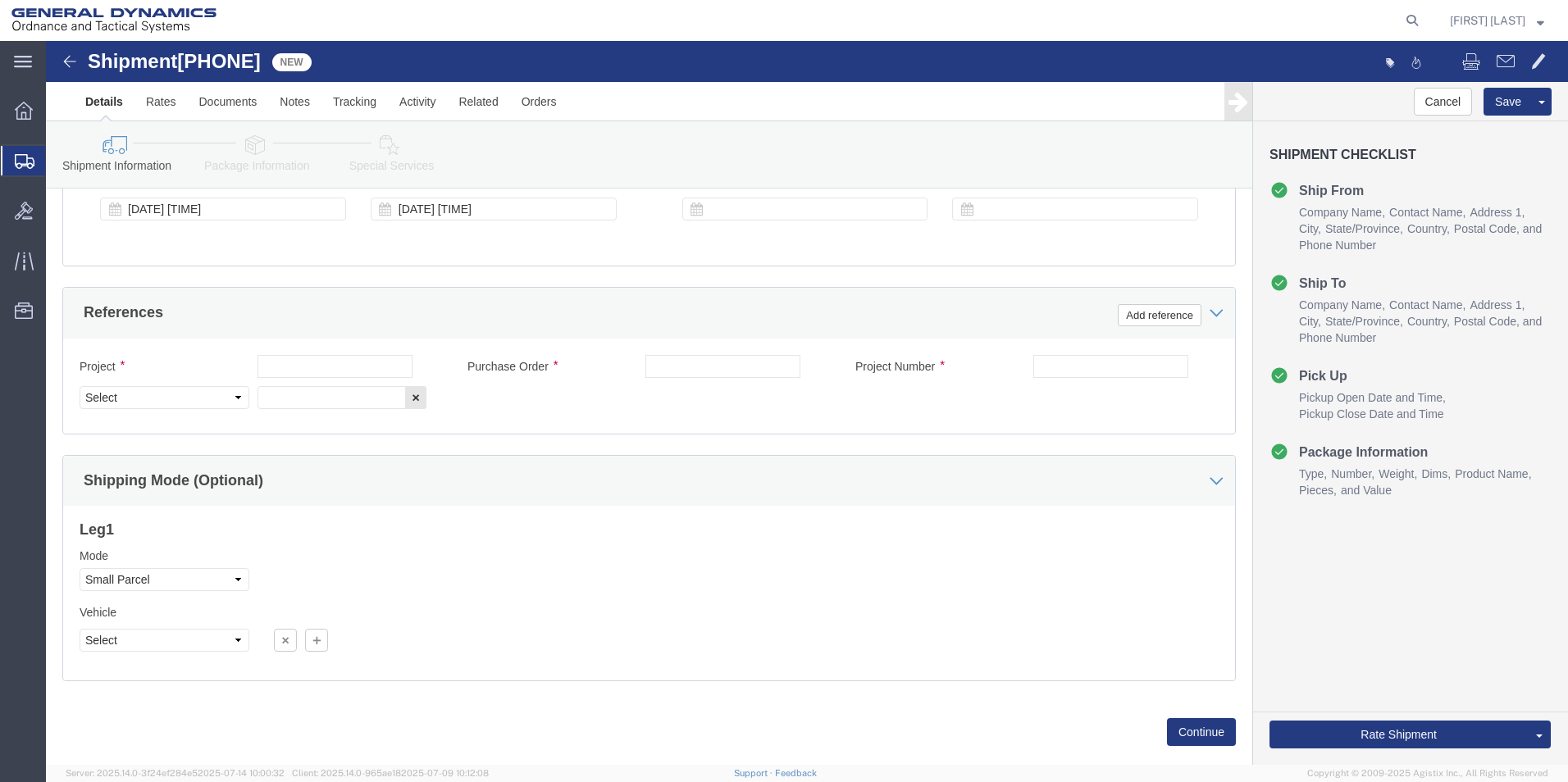 click on "References
Add reference" 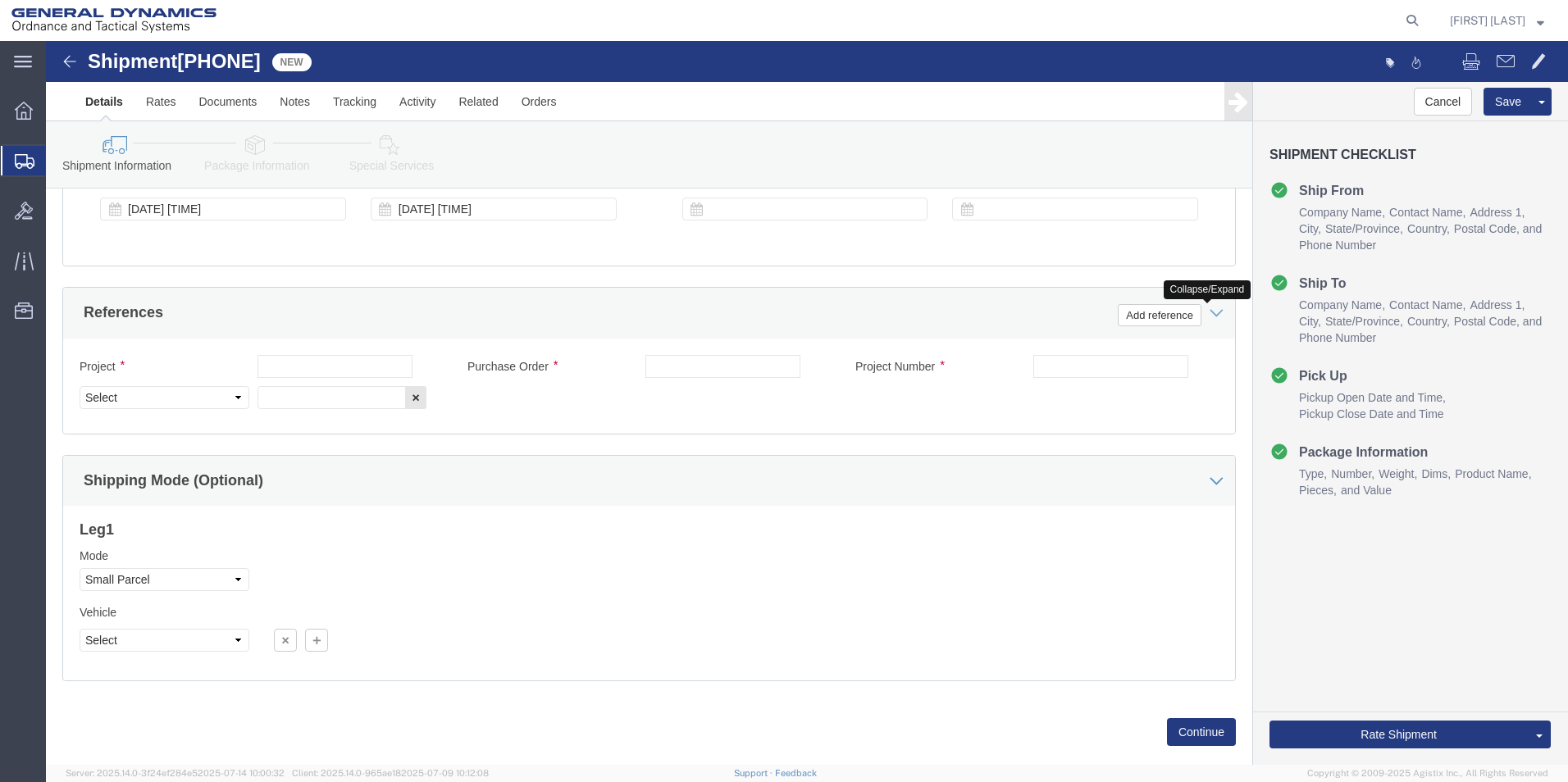 click 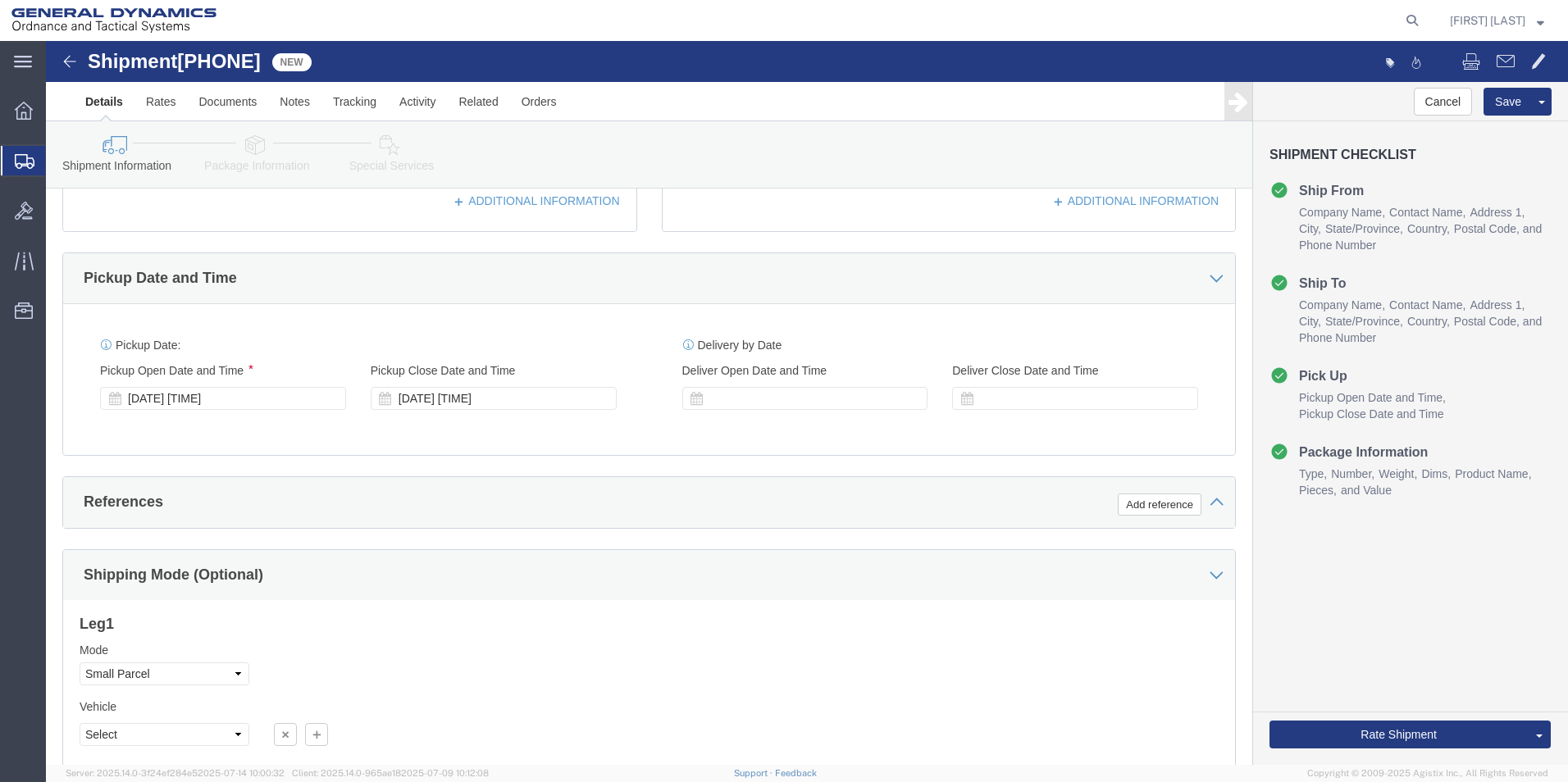 scroll, scrollTop: 652, scrollLeft: 0, axis: vertical 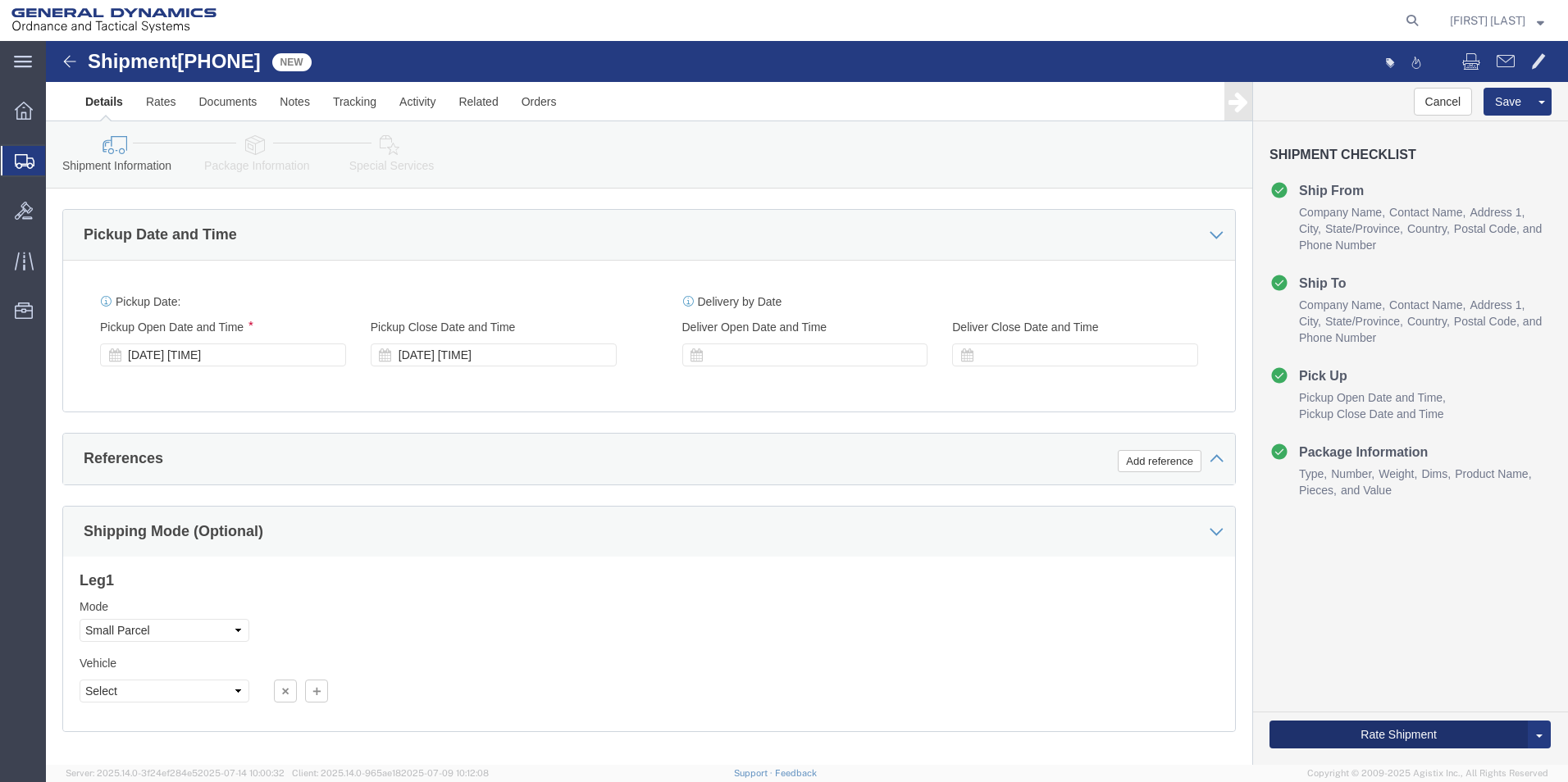 click on "Rate Shipment" 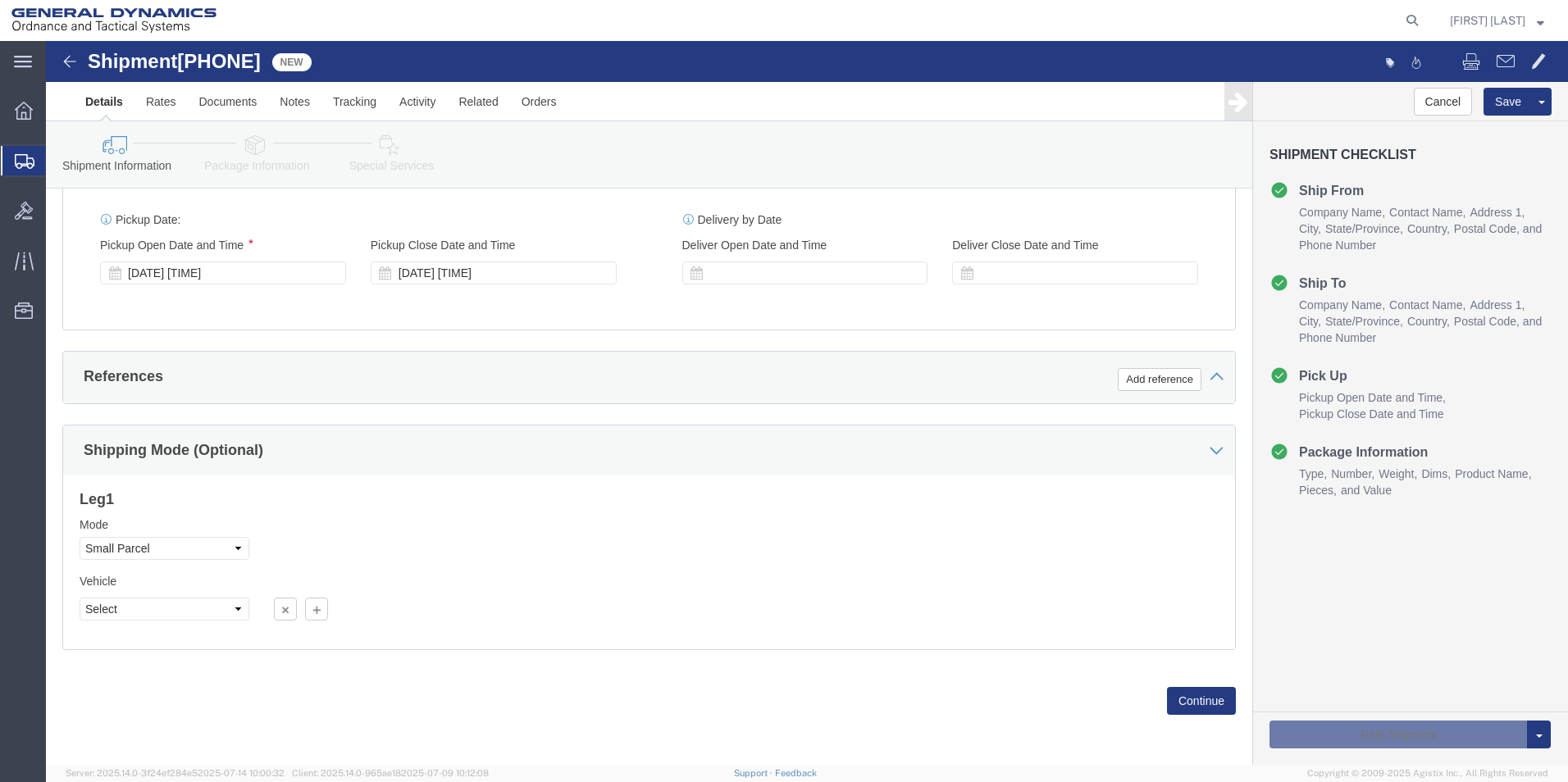 scroll, scrollTop: 536, scrollLeft: 0, axis: vertical 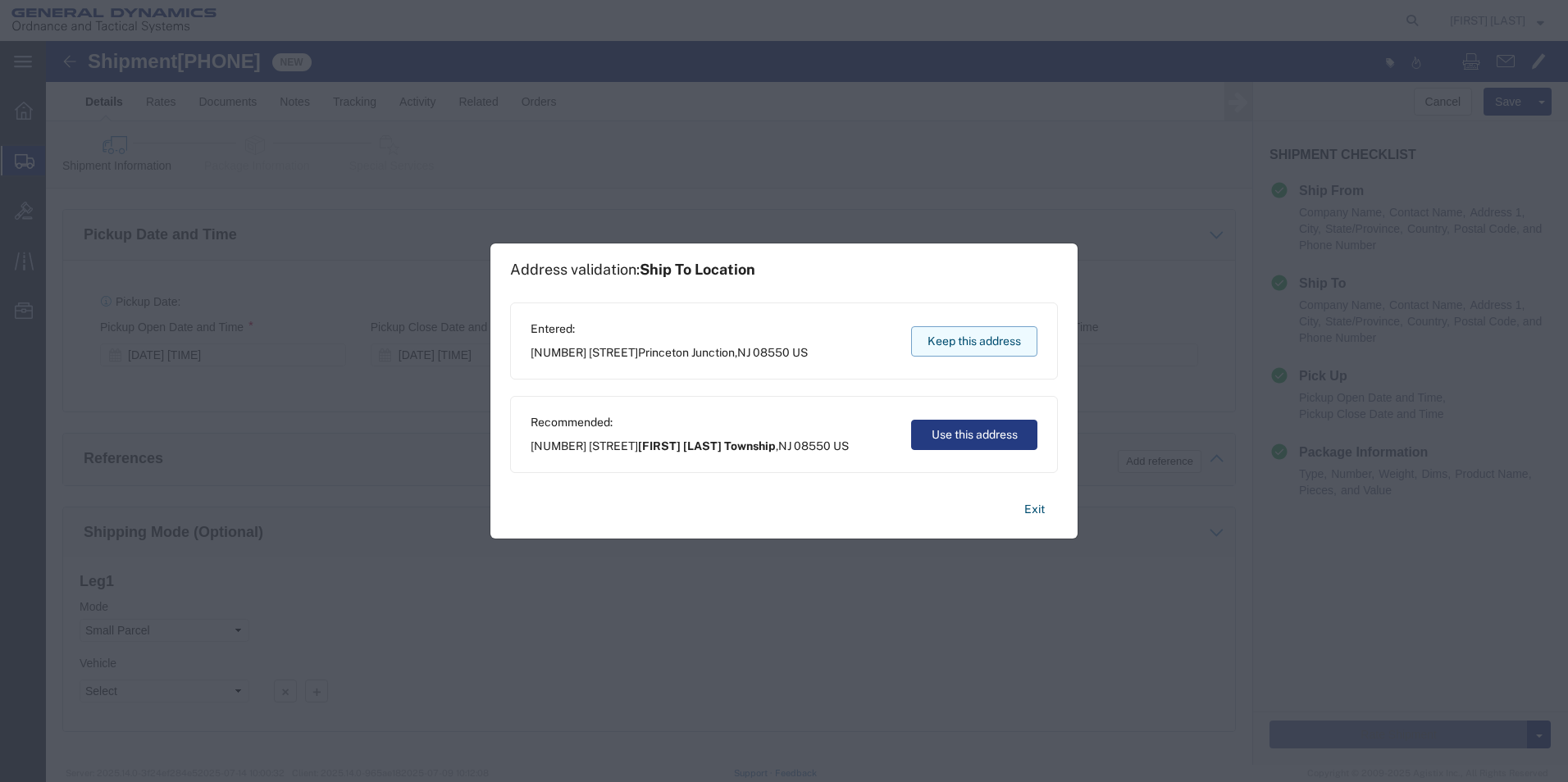 click on "Keep this address" 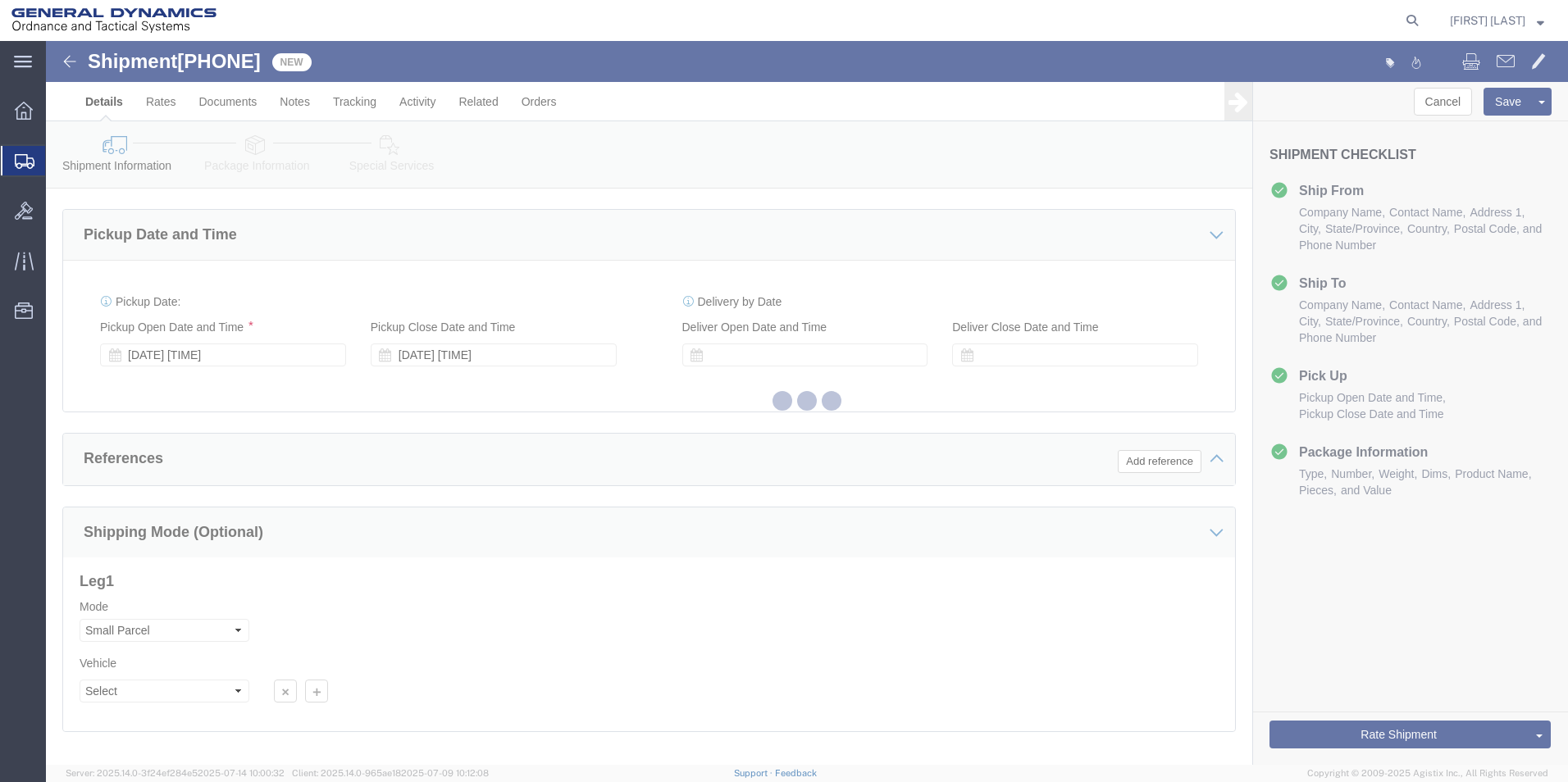 select on "64231" 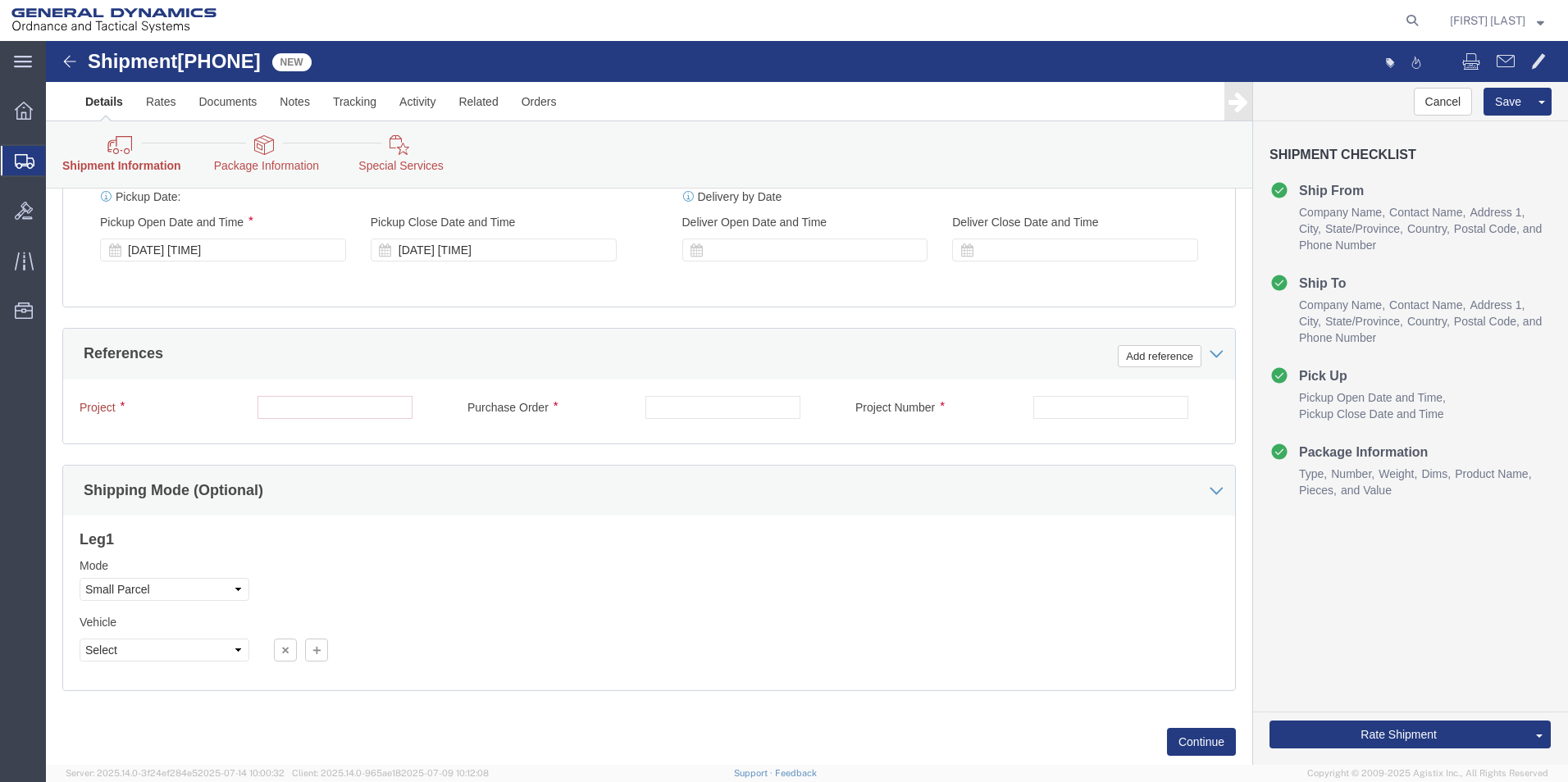 scroll, scrollTop: 782, scrollLeft: 0, axis: vertical 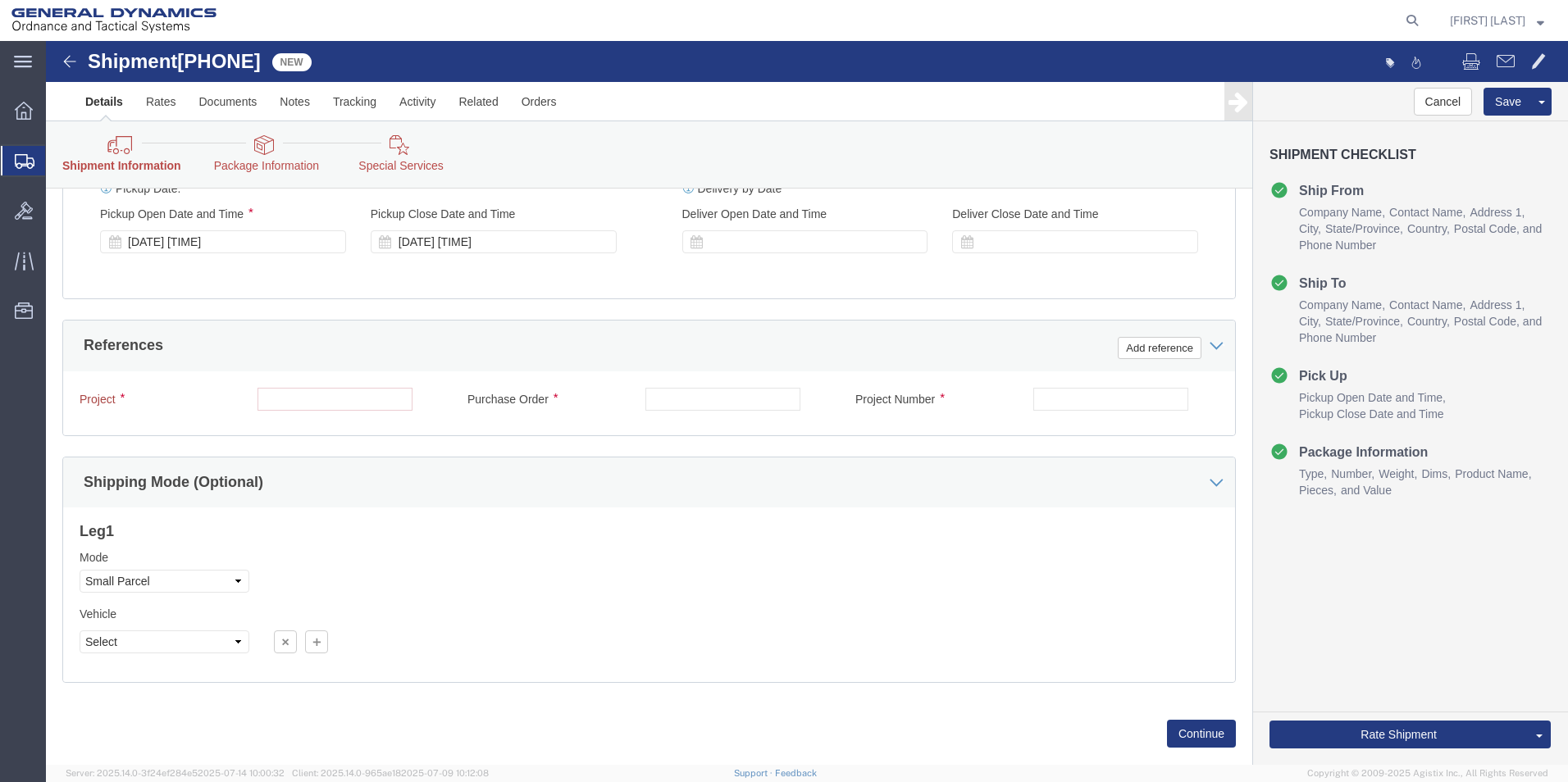 click on "Project" 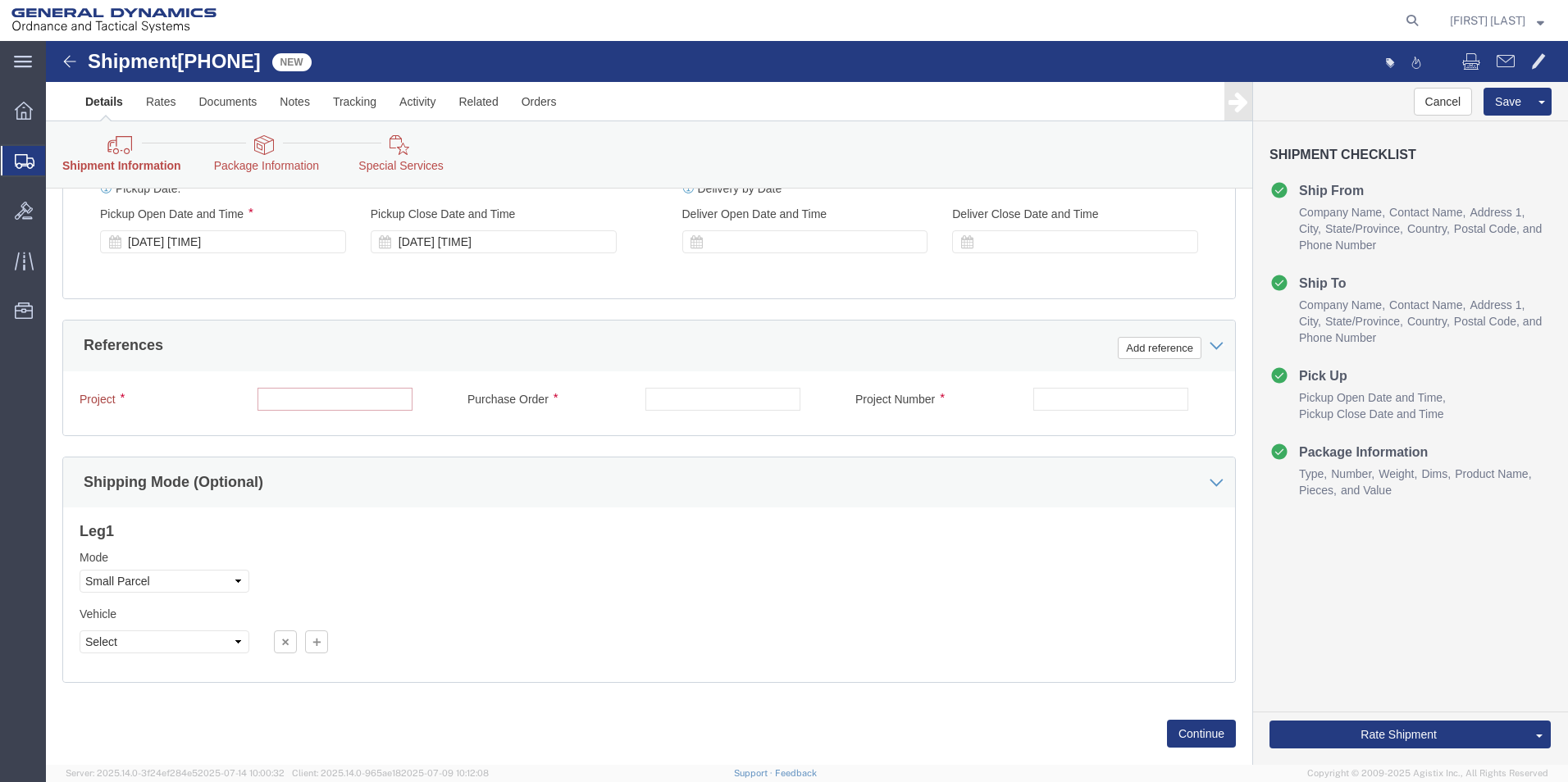 click 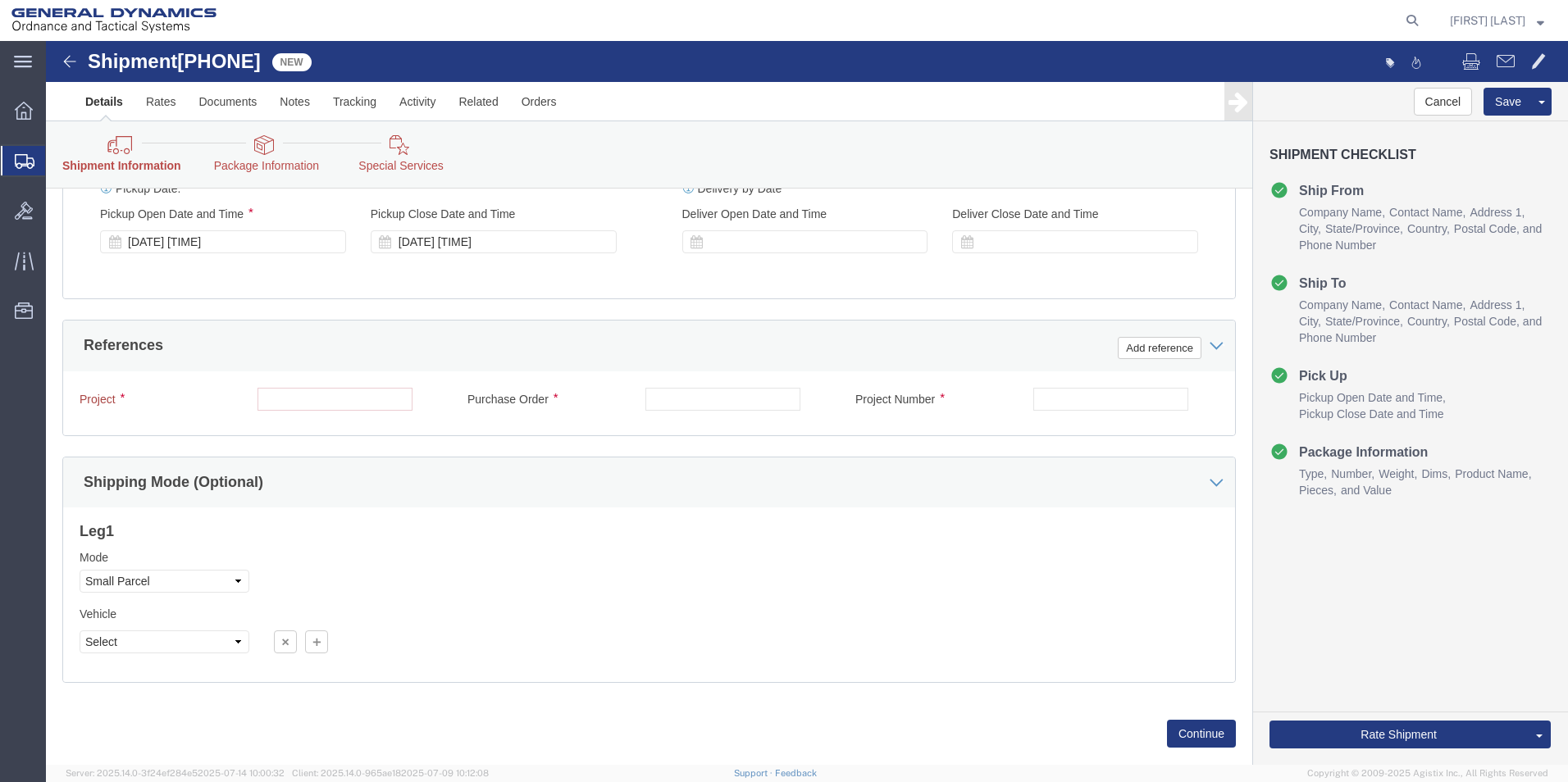 drag, startPoint x: 578, startPoint y: 352, endPoint x: 588, endPoint y: 353, distance: 10.0498756 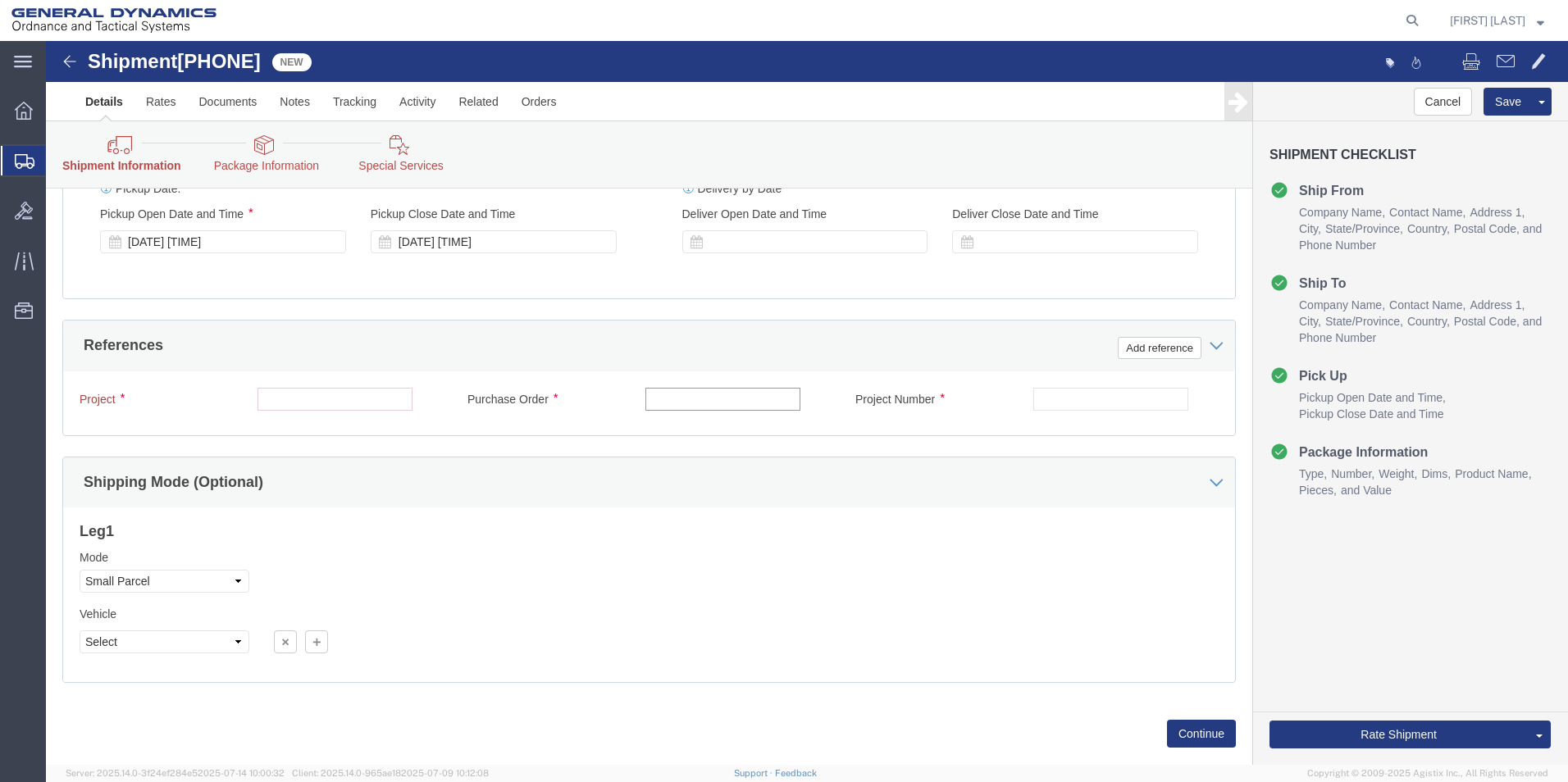 click 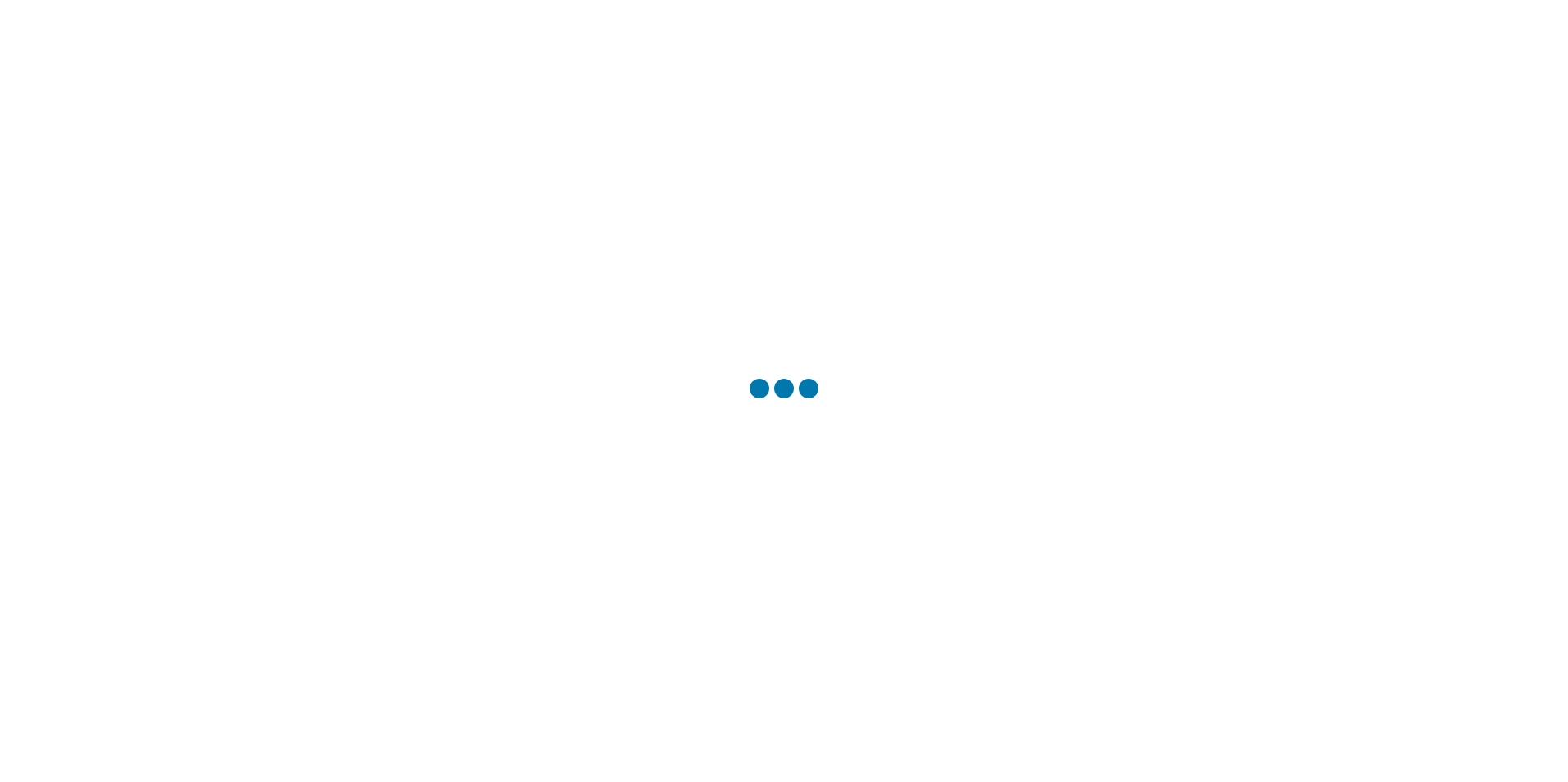 scroll, scrollTop: 0, scrollLeft: 0, axis: both 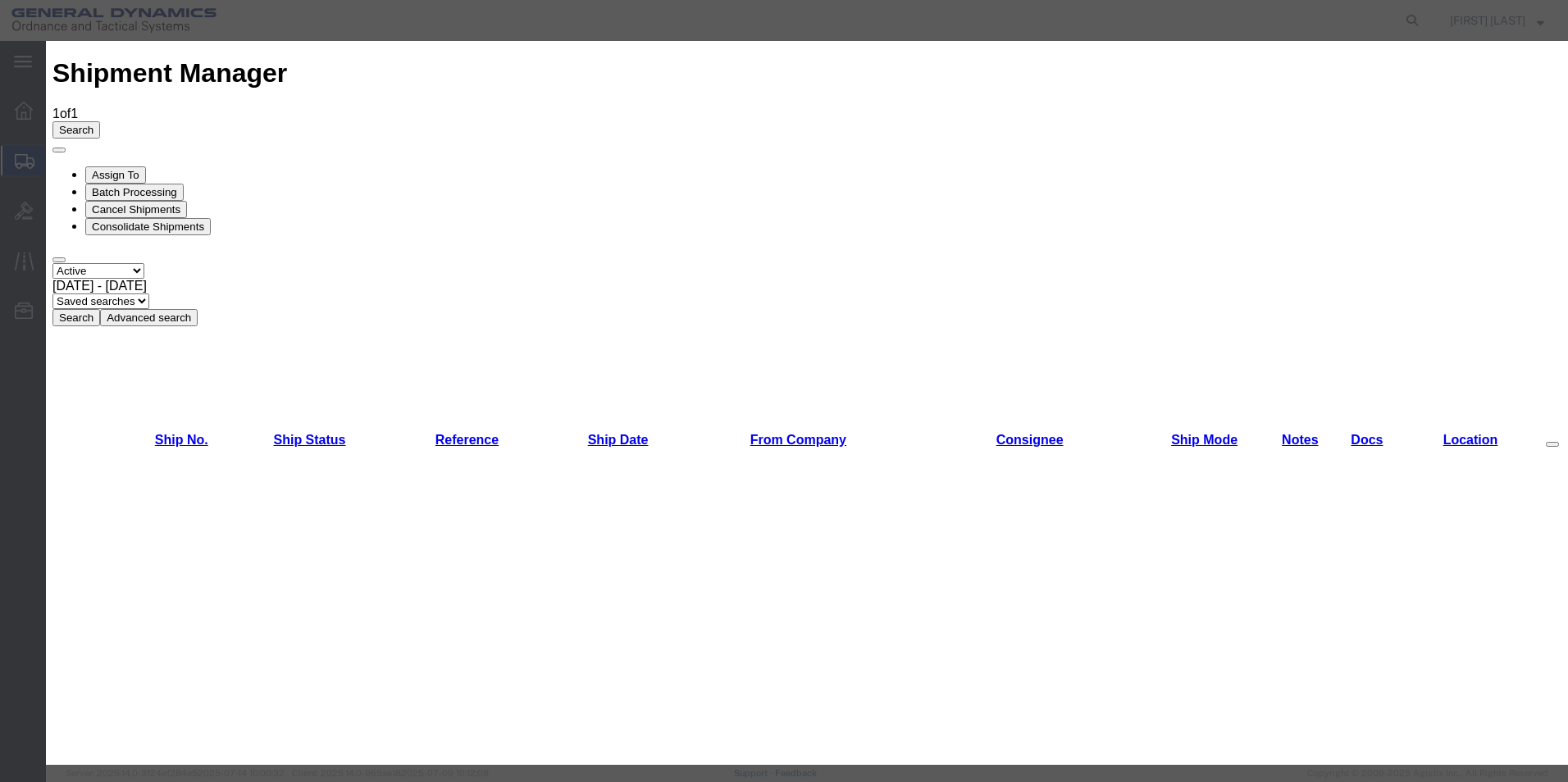 click at bounding box center (59, 1791) 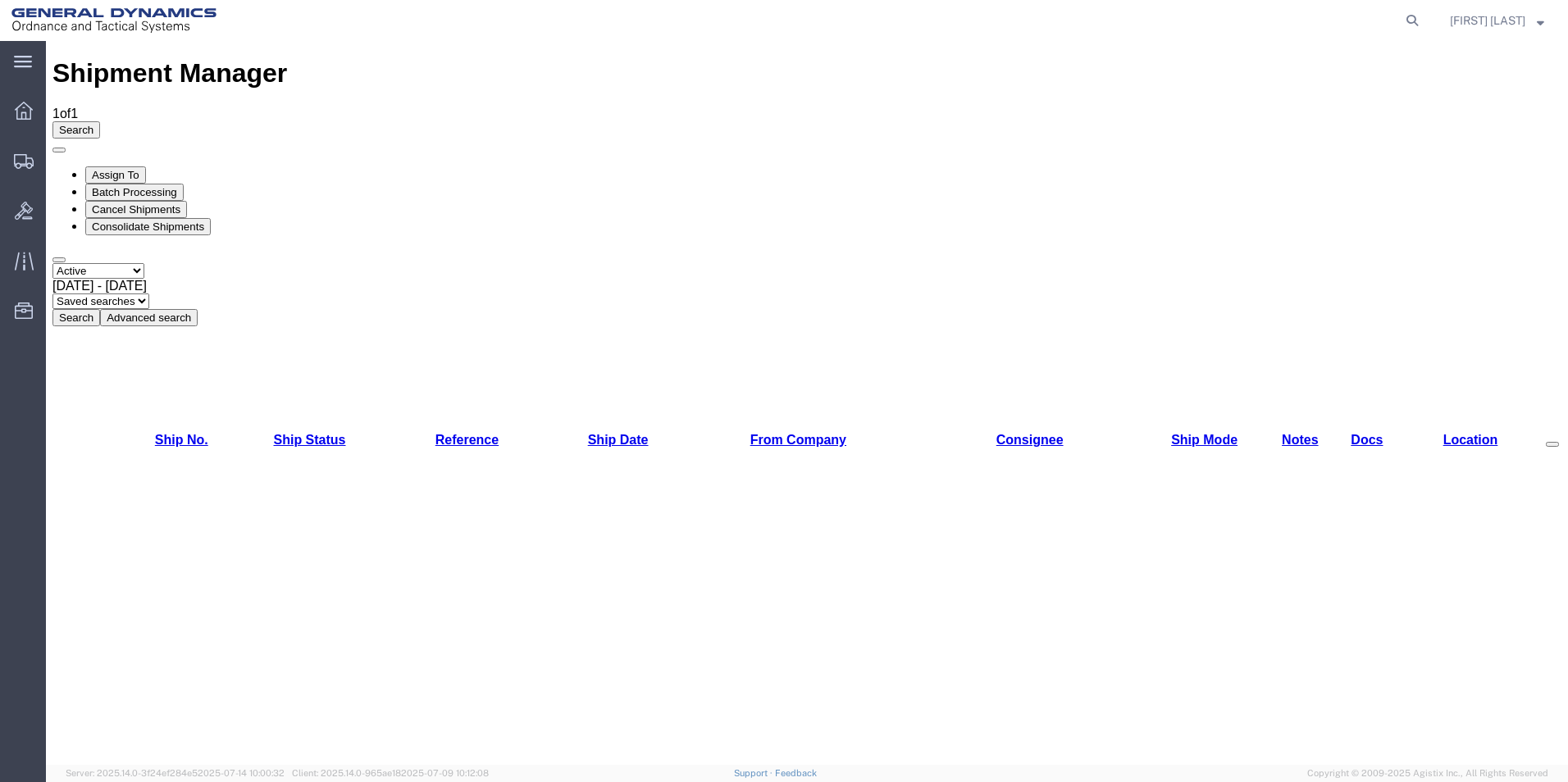 click on "[PHONE]" at bounding box center (151, 907) 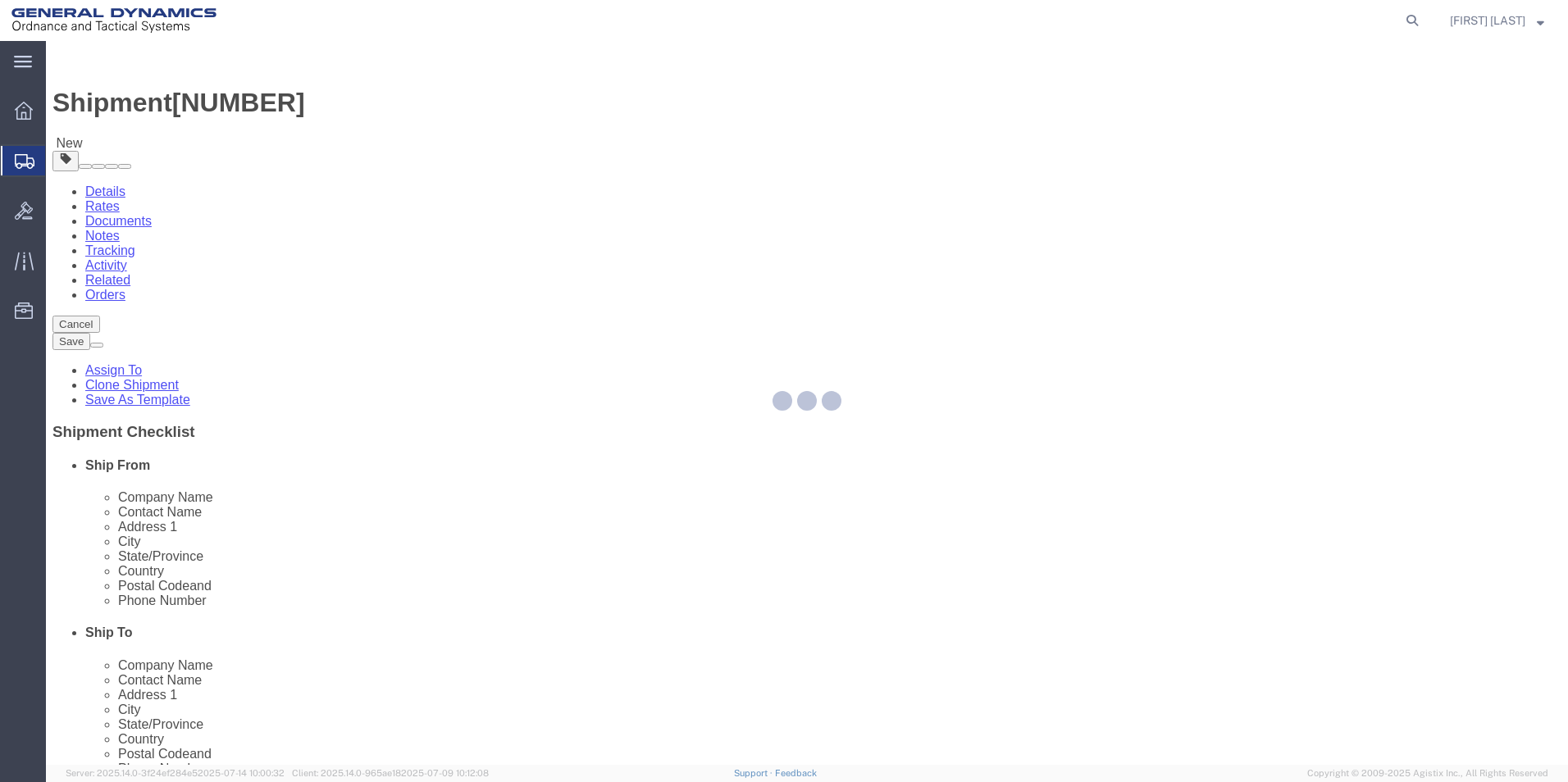 select on "64231" 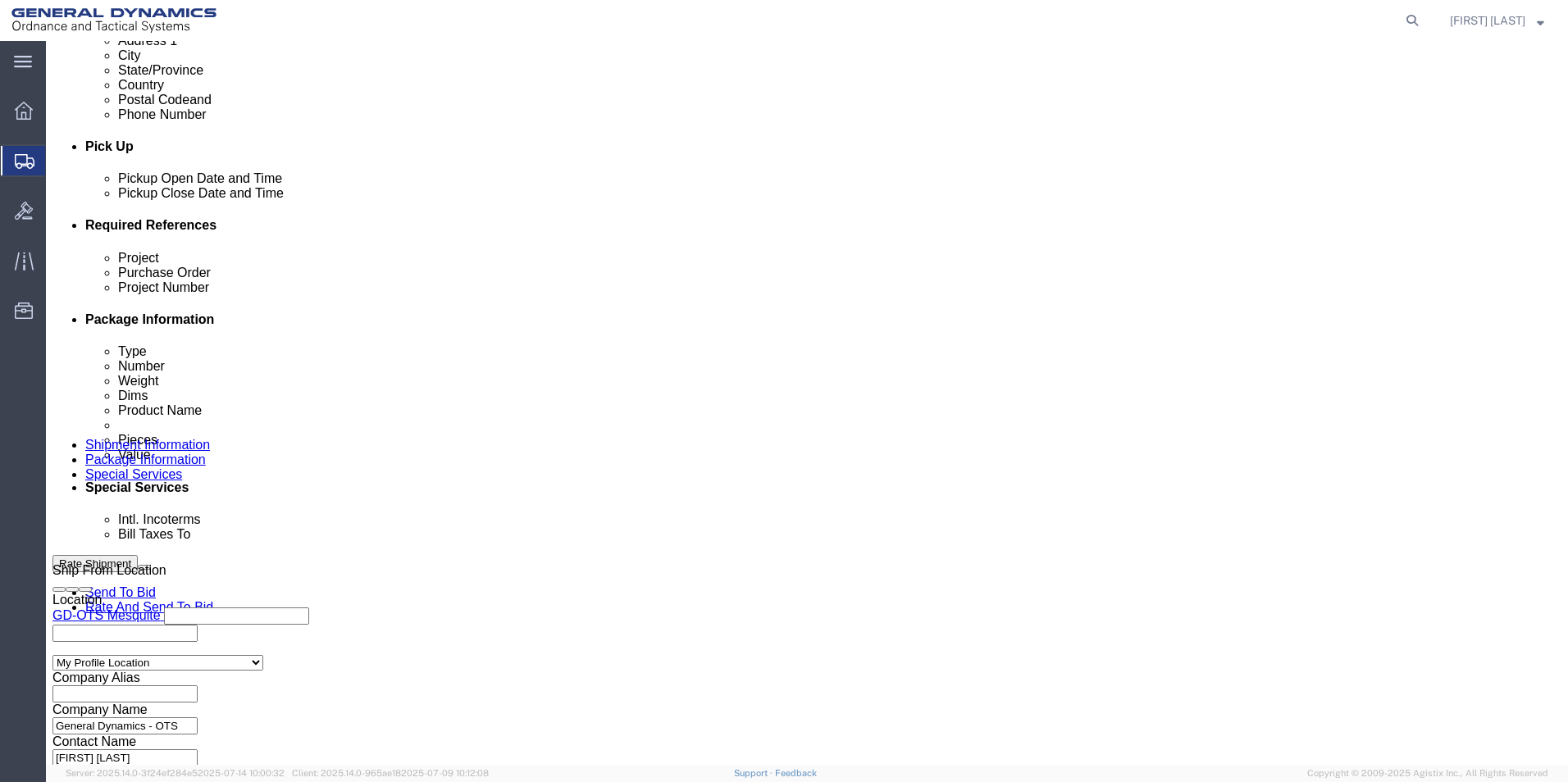 scroll, scrollTop: 656, scrollLeft: 0, axis: vertical 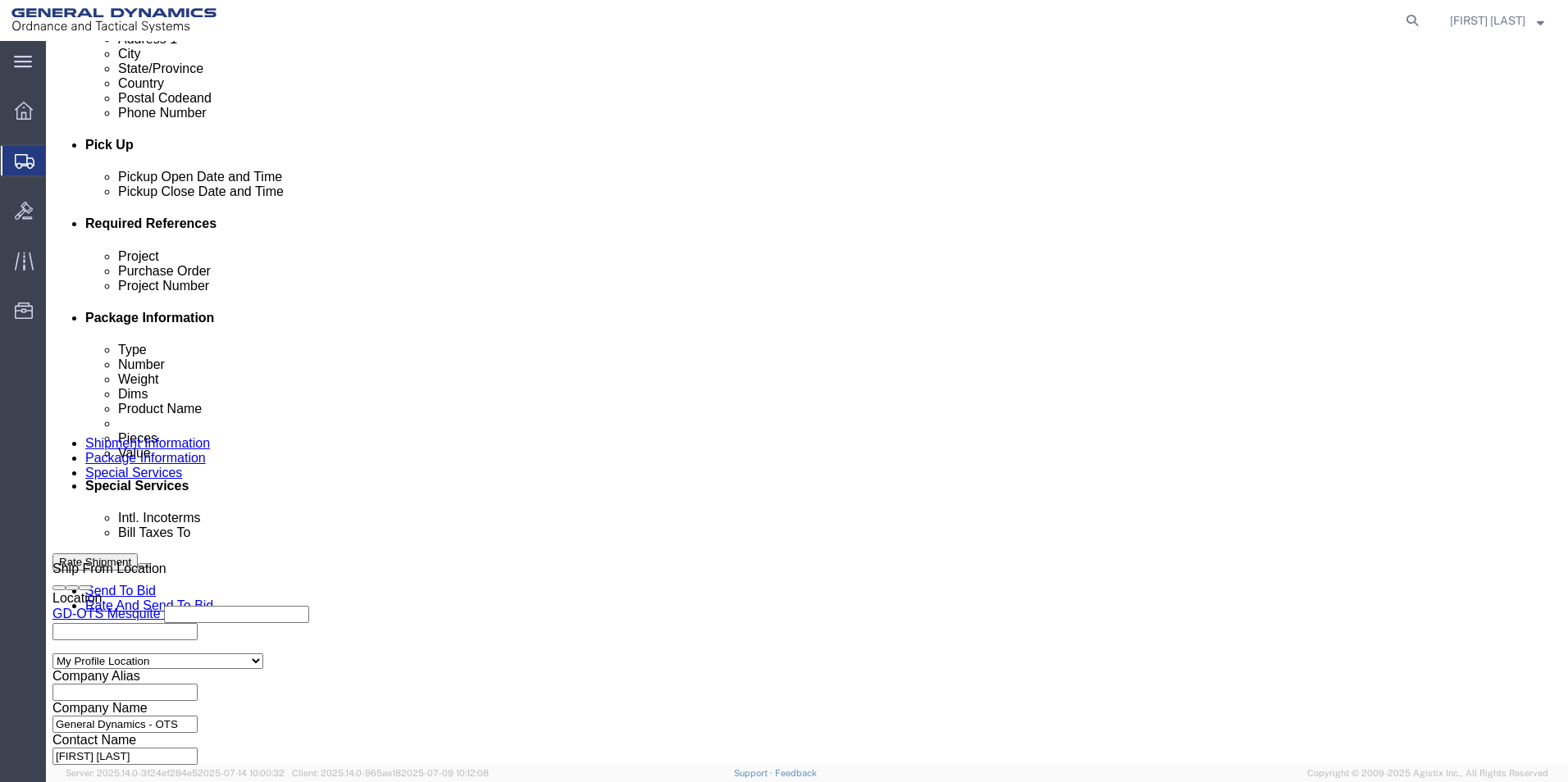 click 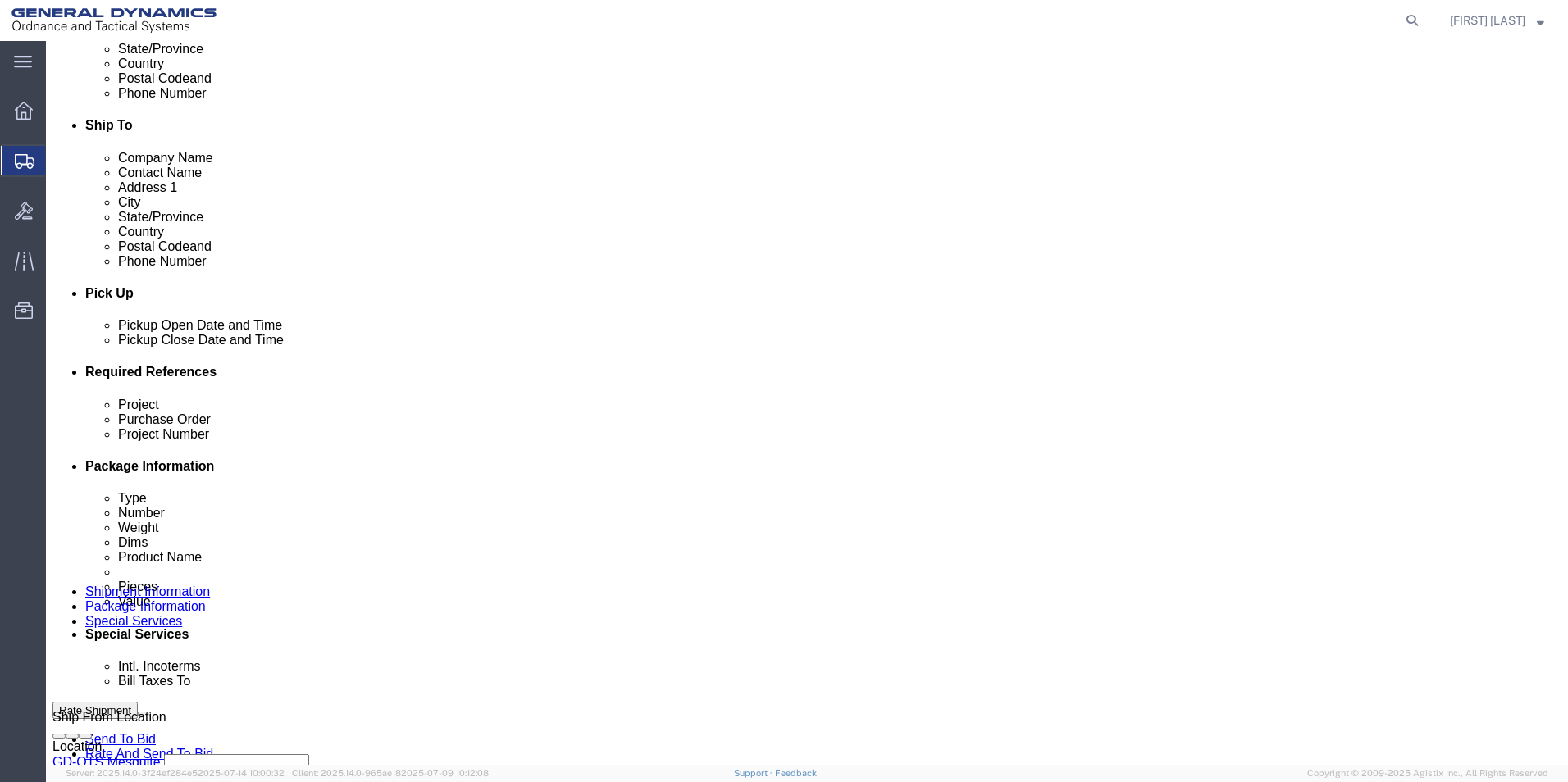 scroll, scrollTop: 437, scrollLeft: 0, axis: vertical 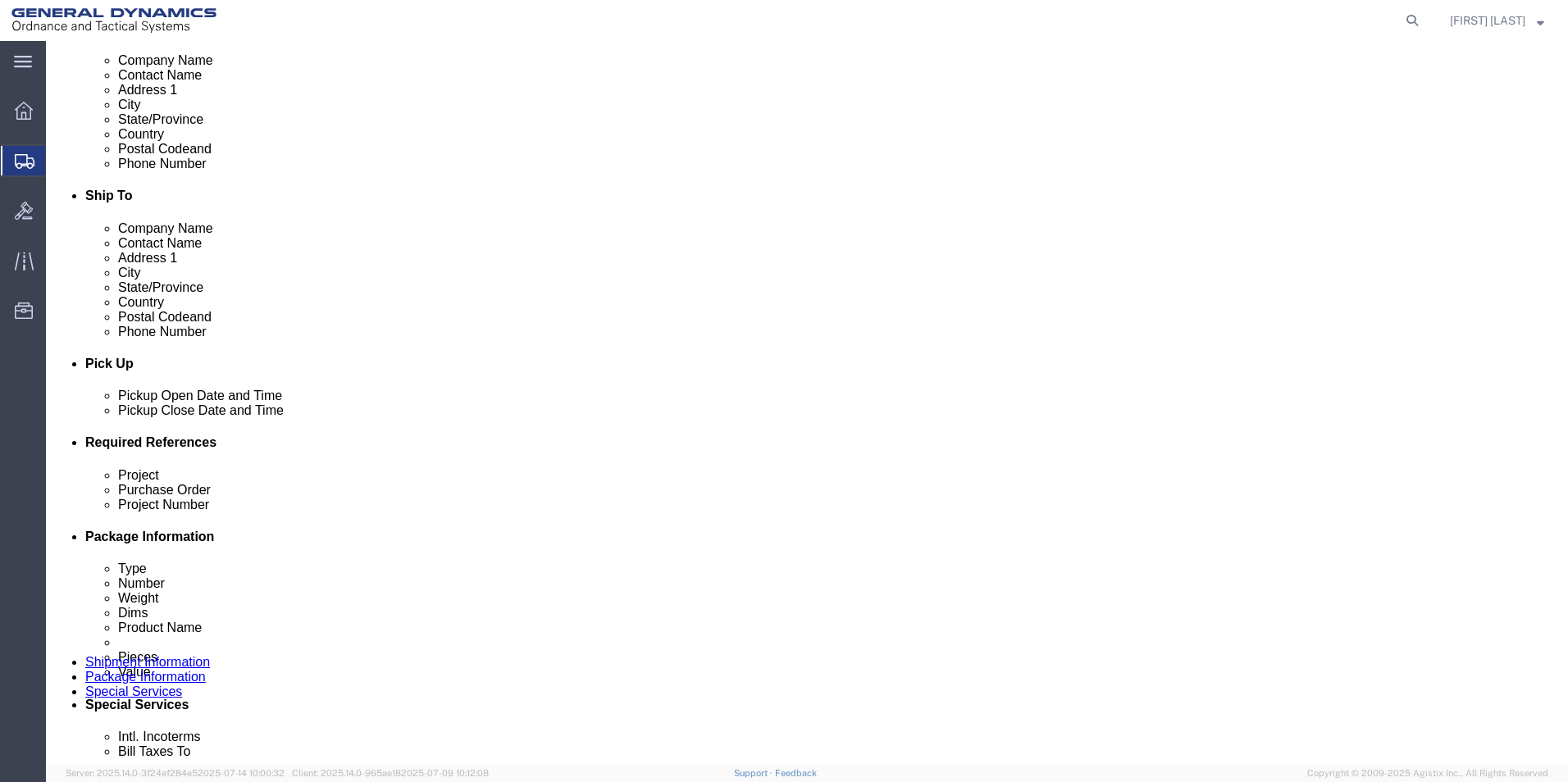 click on "main_menu
Created with Sketch.
Collapse Menu
Overview
Shipments Shipment Manager Create Shipment Create from Template Estimator Simple Shipment
Bids
Traffic
Resources Address Book Commodity Library Documents Saved Searches Shipping Lanes Templates Jake Saadi  Server: 2025.14.0-3f24ef284e5  2025-07-14 10:00:32      Client: 2025.14.0-965ae18  2025-07-09 10:12:08 Support Feedback  Copyright © 2009-2025 Agistix Inc., All Rights Reserved" at bounding box center [784, 391] 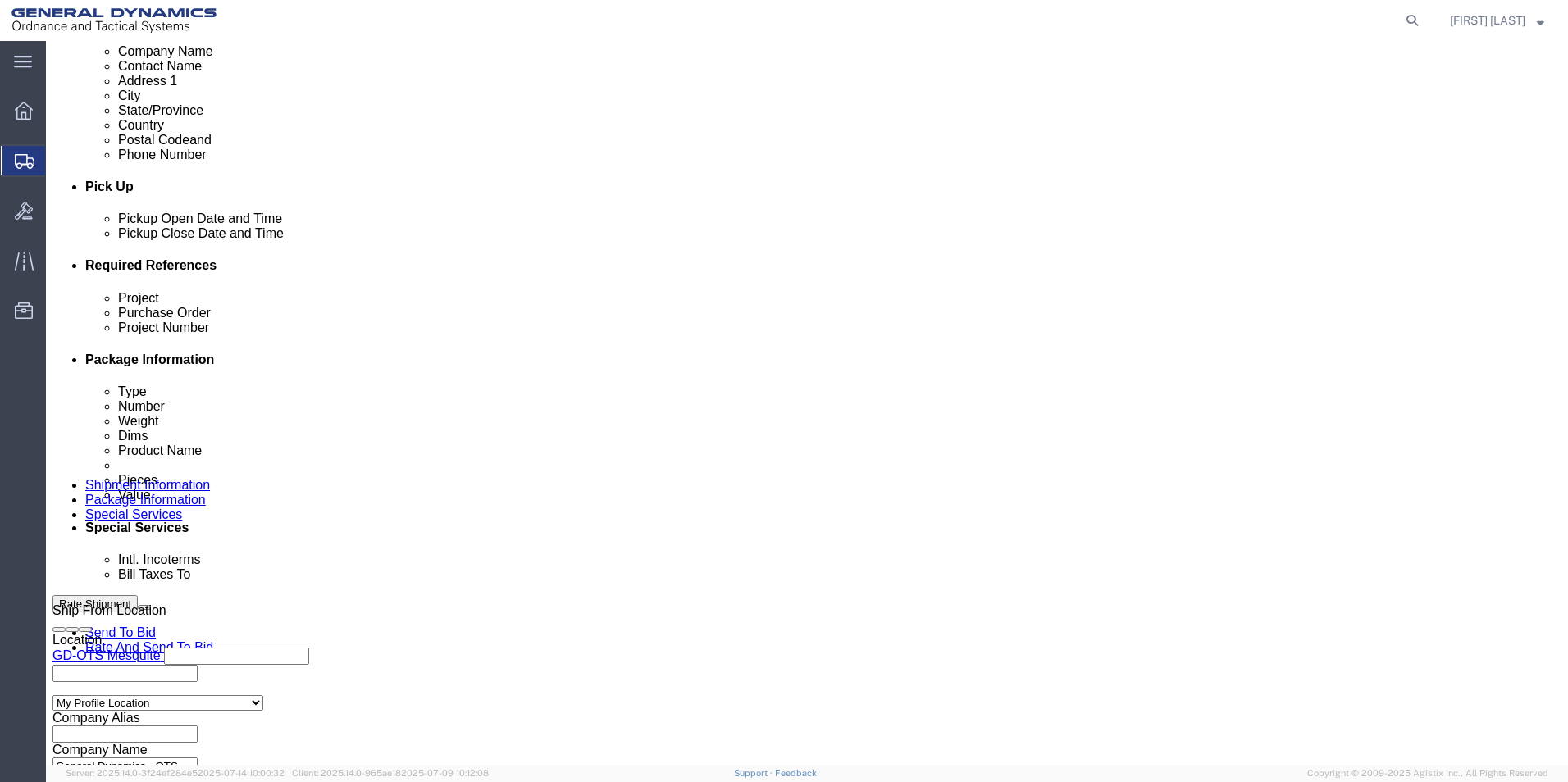 scroll, scrollTop: 437, scrollLeft: 0, axis: vertical 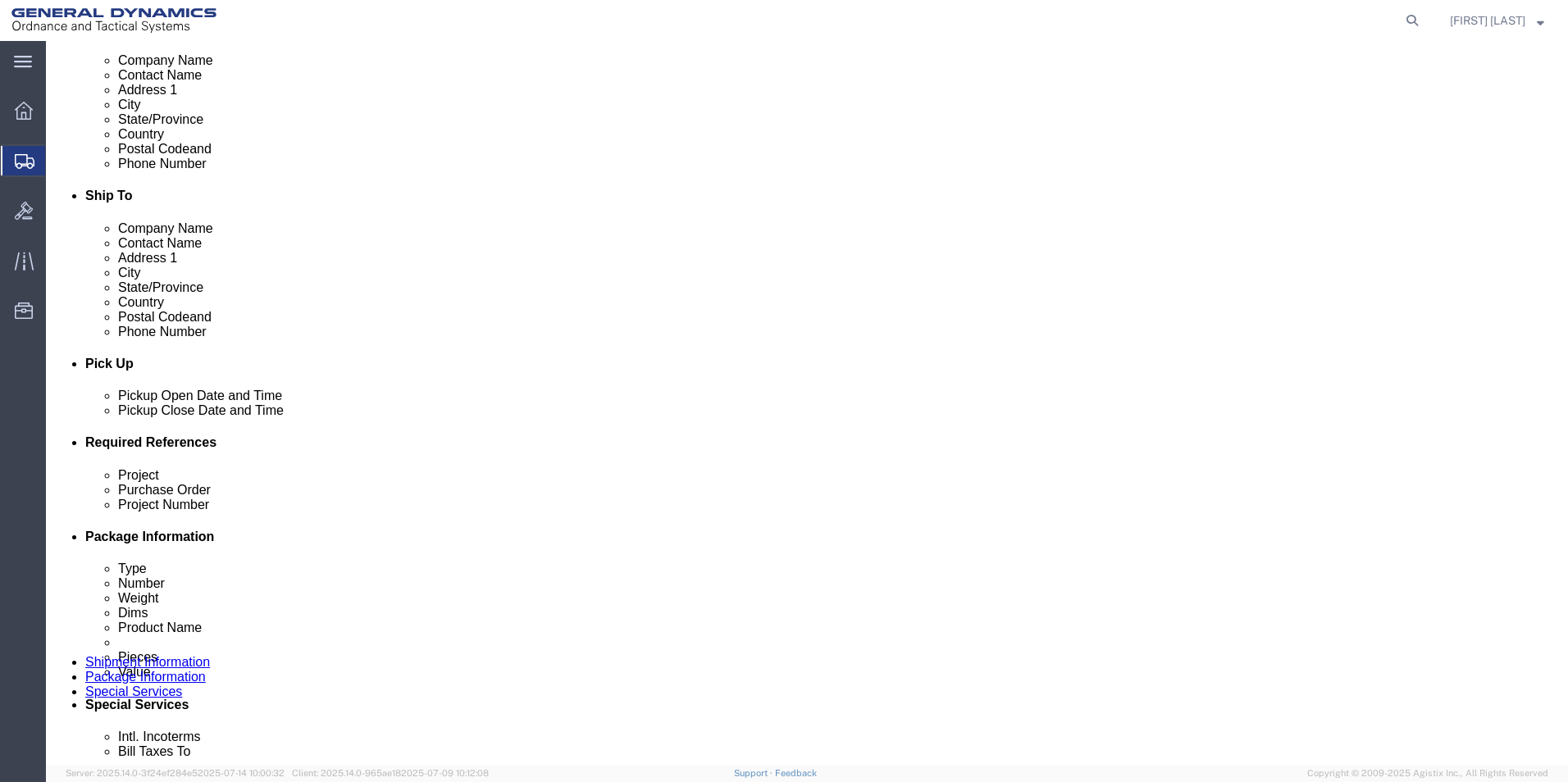 click on "Overview
Shipments Shipment Manager Create Shipment Create from Template Estimator Simple Shipment
Bids
Traffic
Resources Address Book Commodity Library Documents Saved Searches Shipping Lanes Templates" 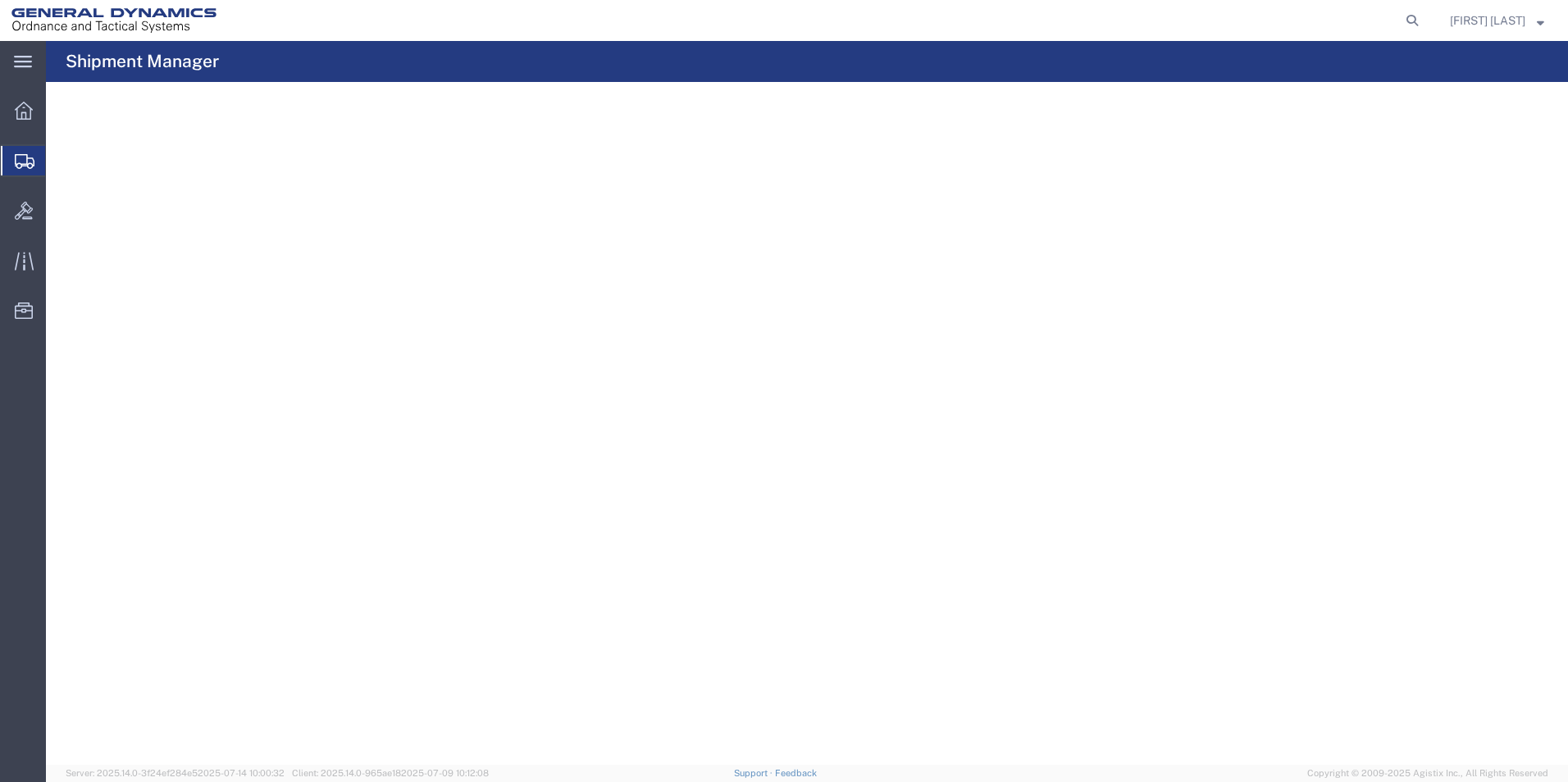 click on "Download  Row density  Default   Comfort   Compact" 